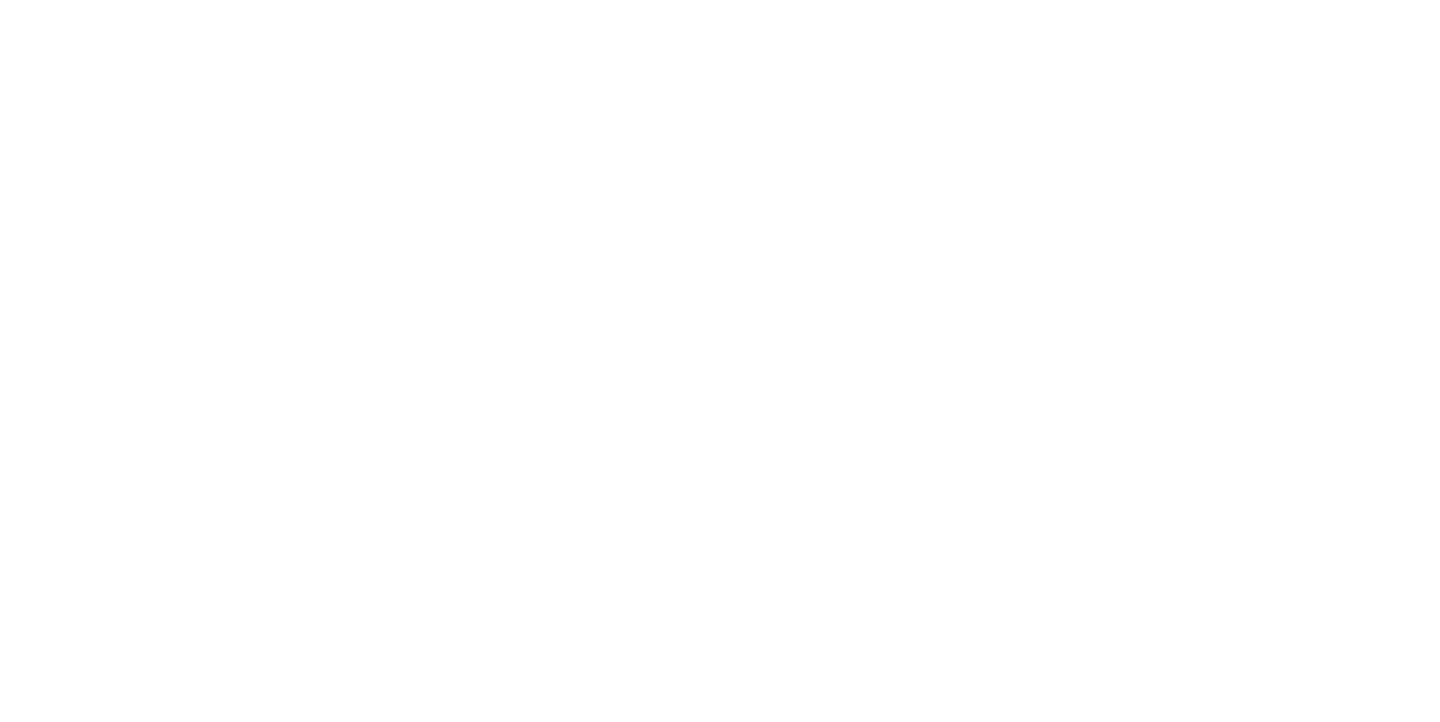 scroll, scrollTop: 0, scrollLeft: 0, axis: both 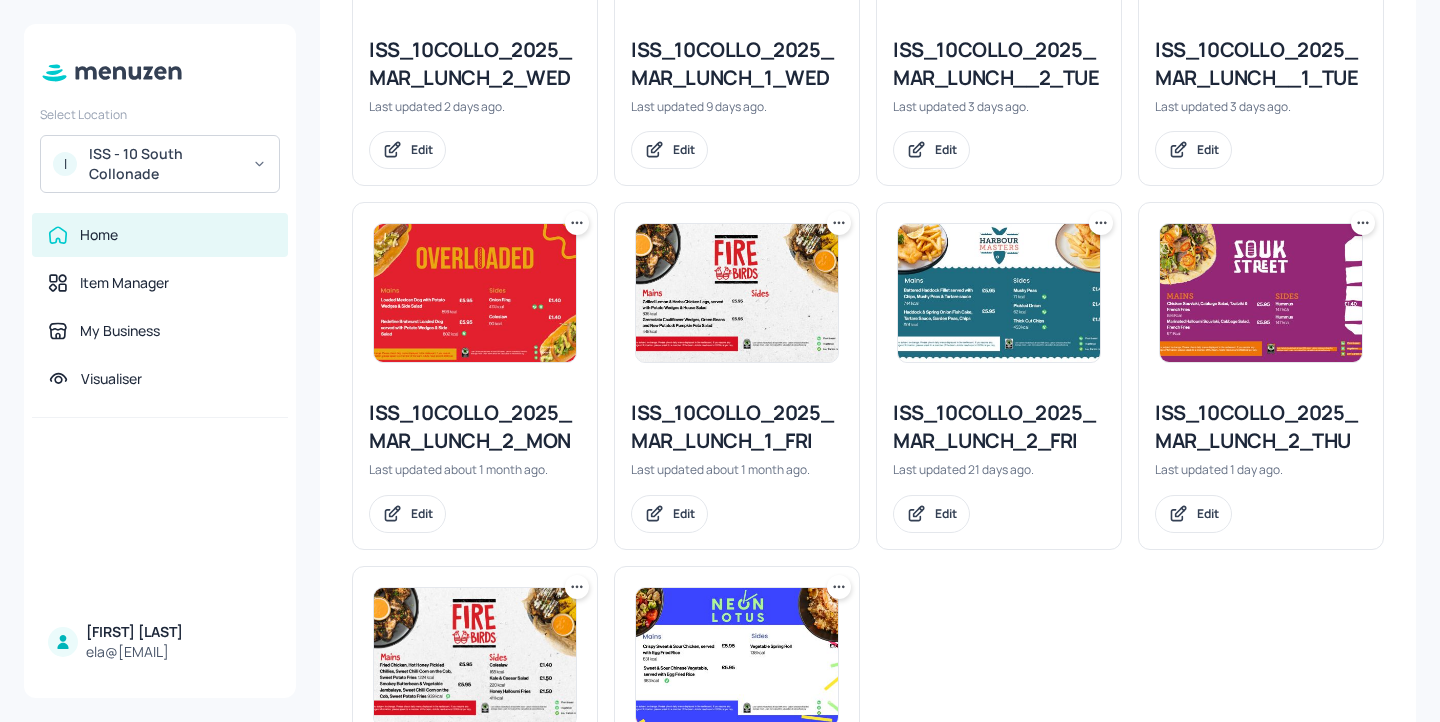 click on "ISS_10COLLO_2025_MAR_LUNCH_1_FRI" at bounding box center (737, 427) 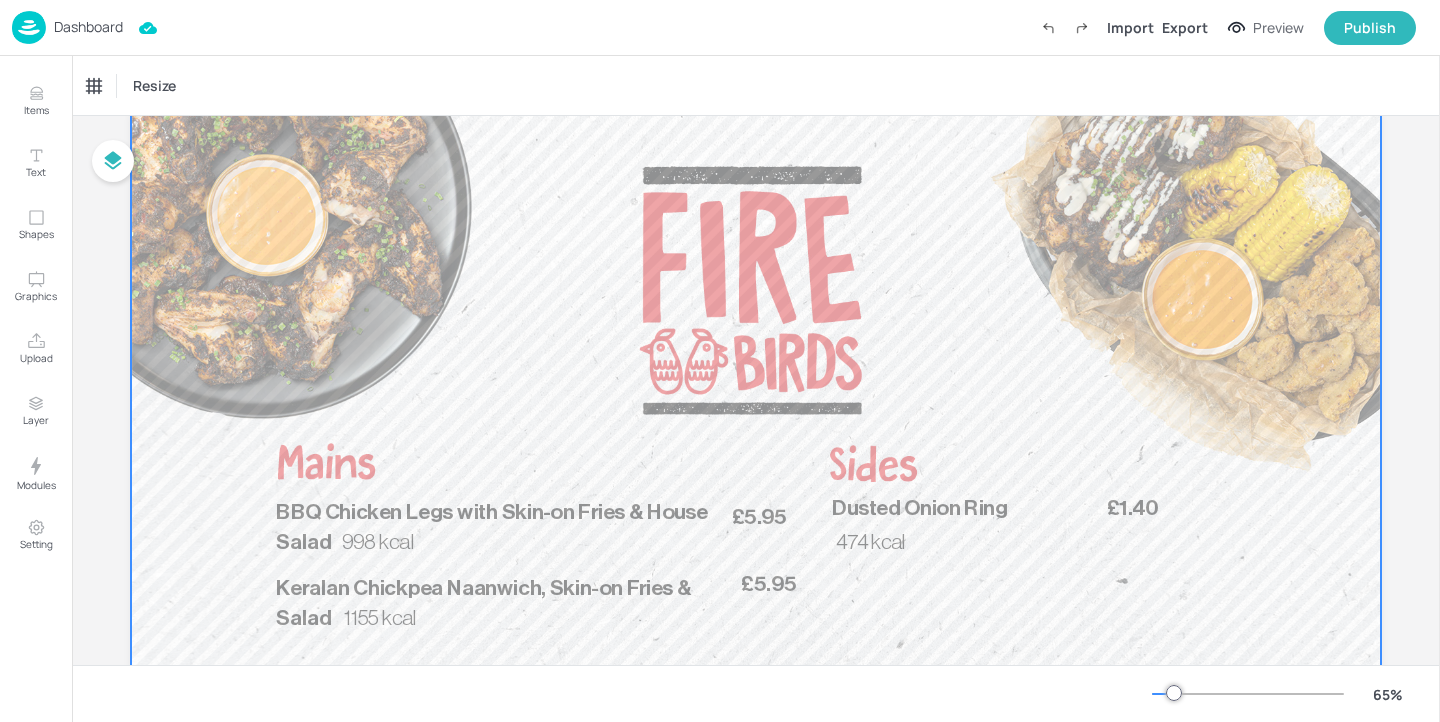 scroll, scrollTop: 71, scrollLeft: 0, axis: vertical 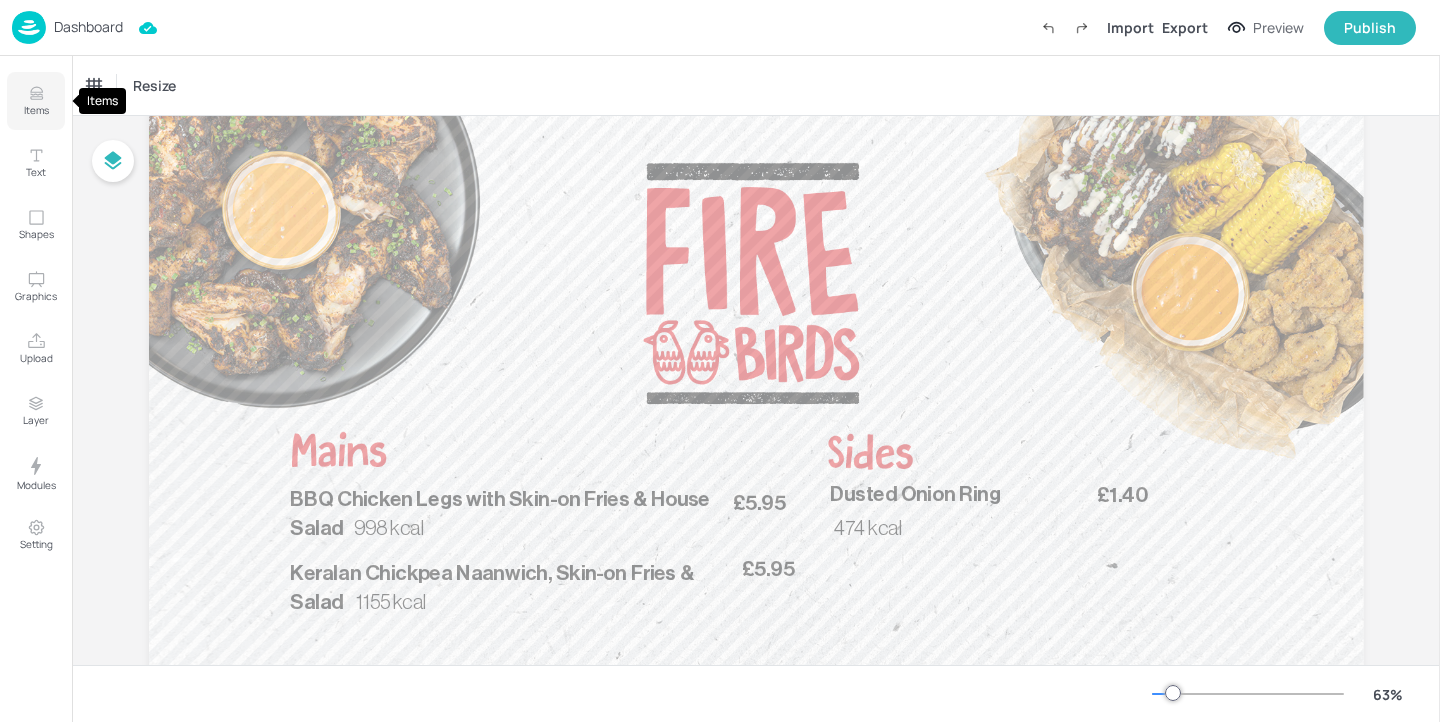 click 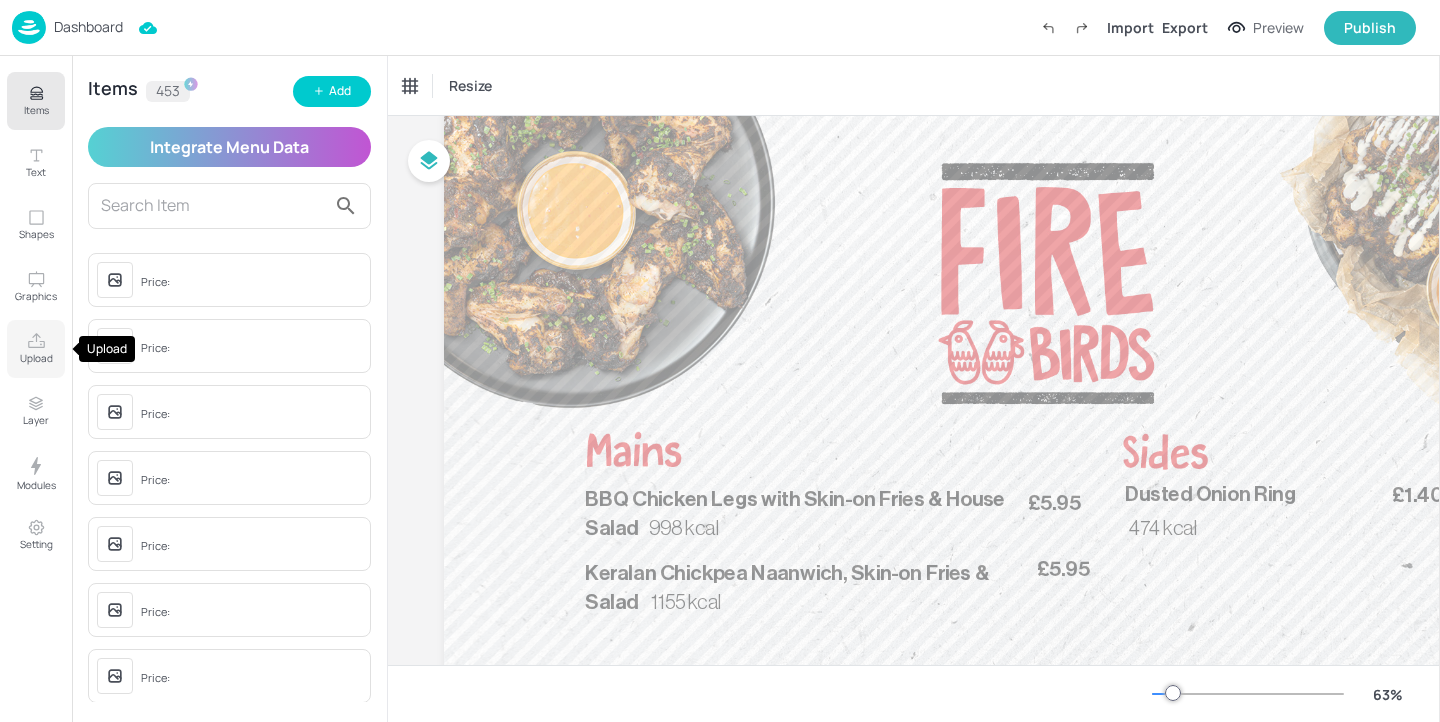 click 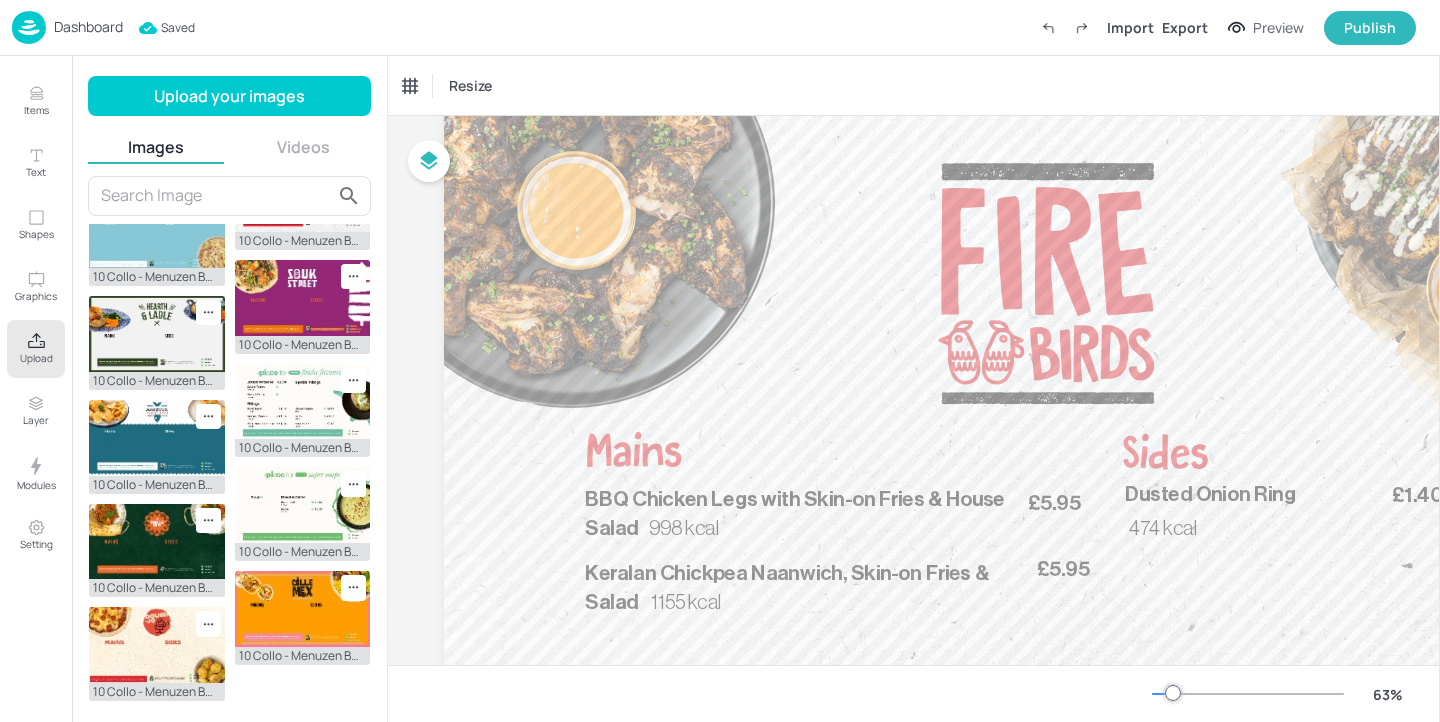 scroll, scrollTop: 442, scrollLeft: 0, axis: vertical 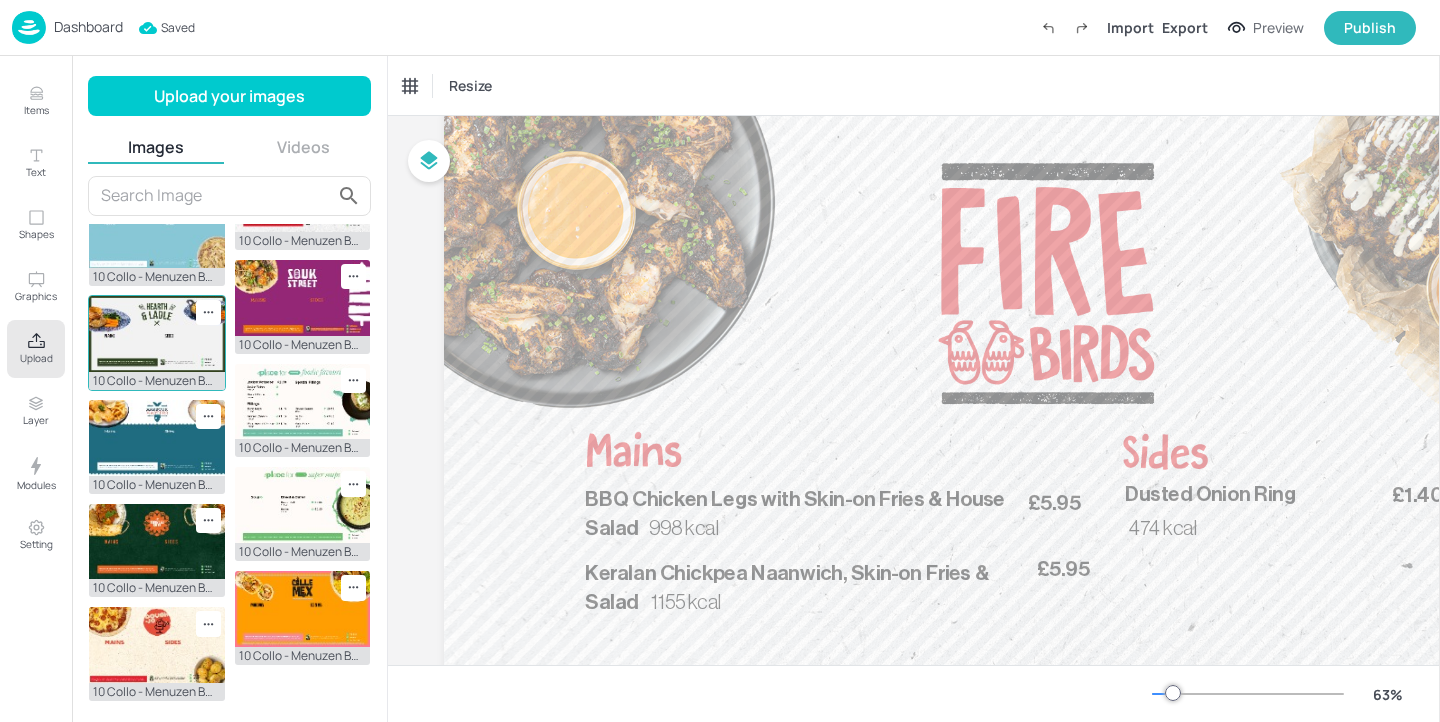 click at bounding box center (157, 334) 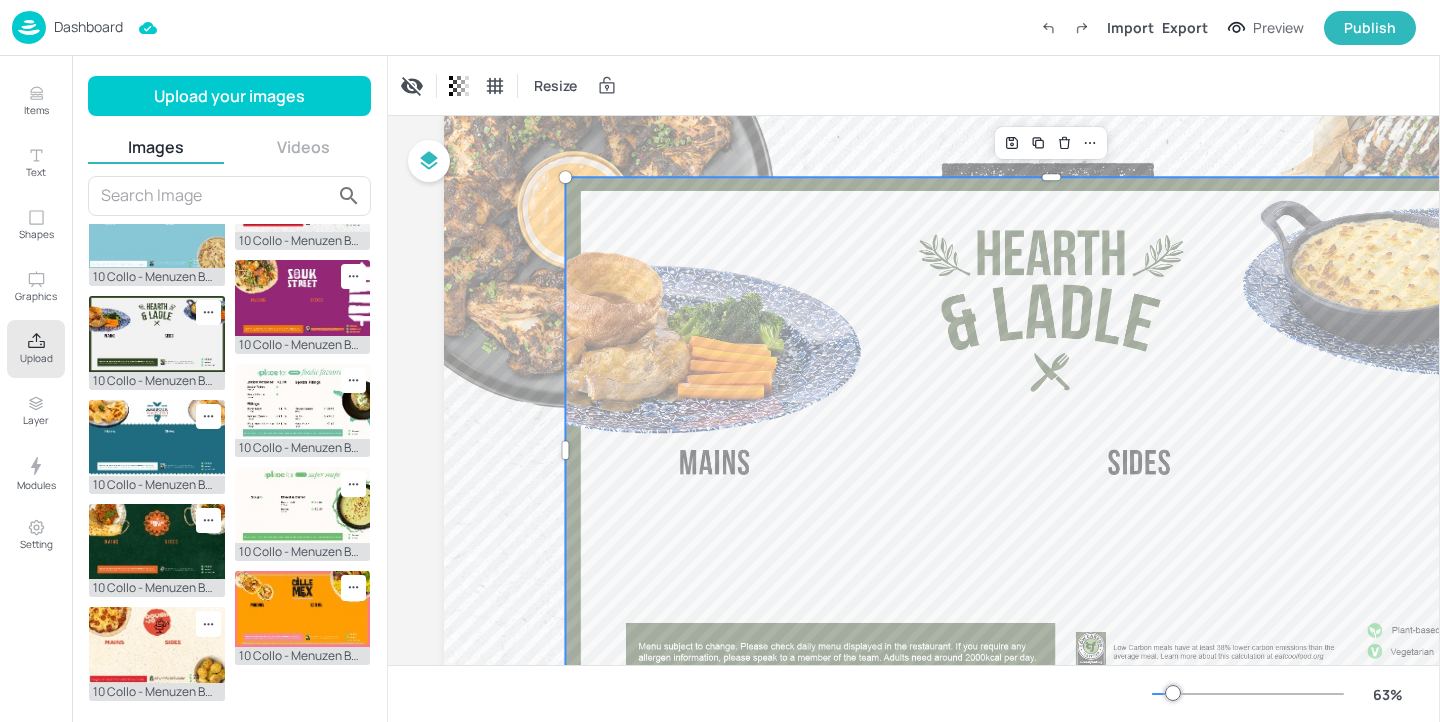 click at bounding box center [1051, 450] 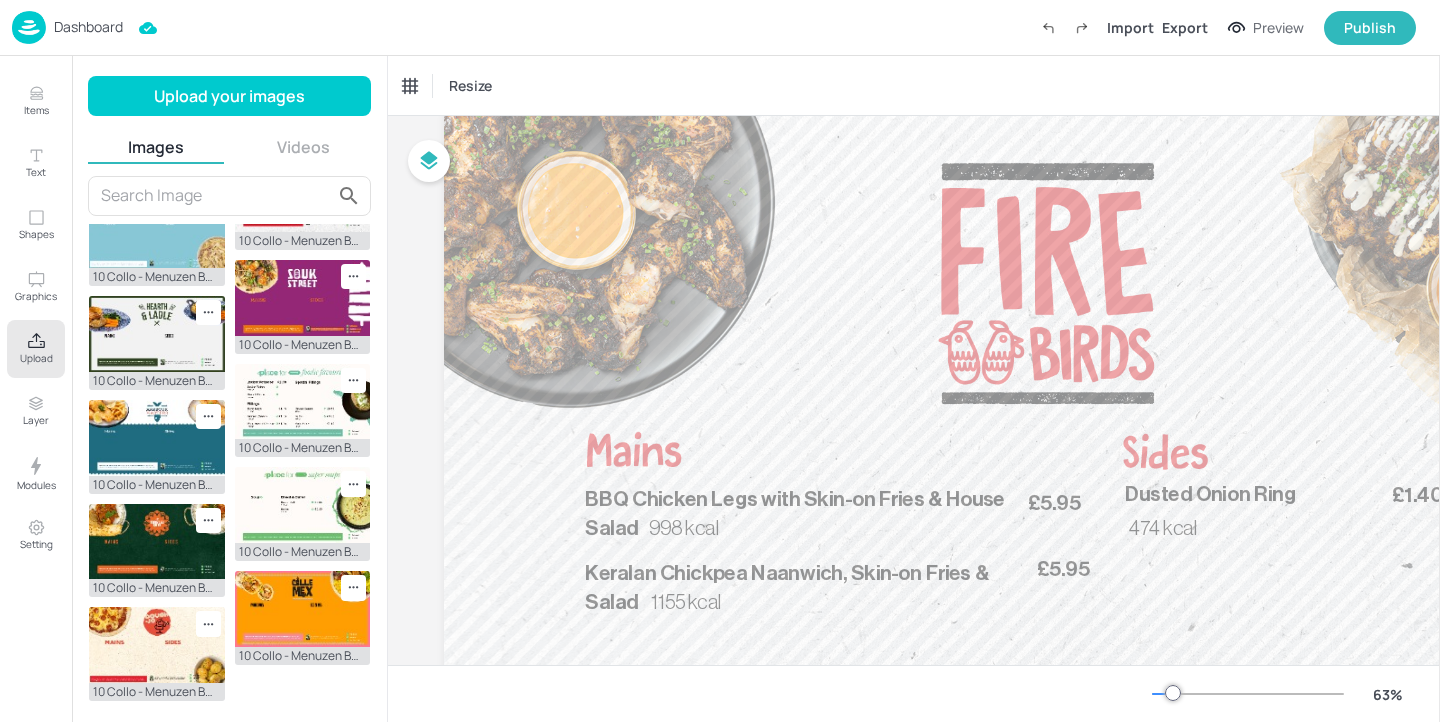 scroll, scrollTop: 442, scrollLeft: 0, axis: vertical 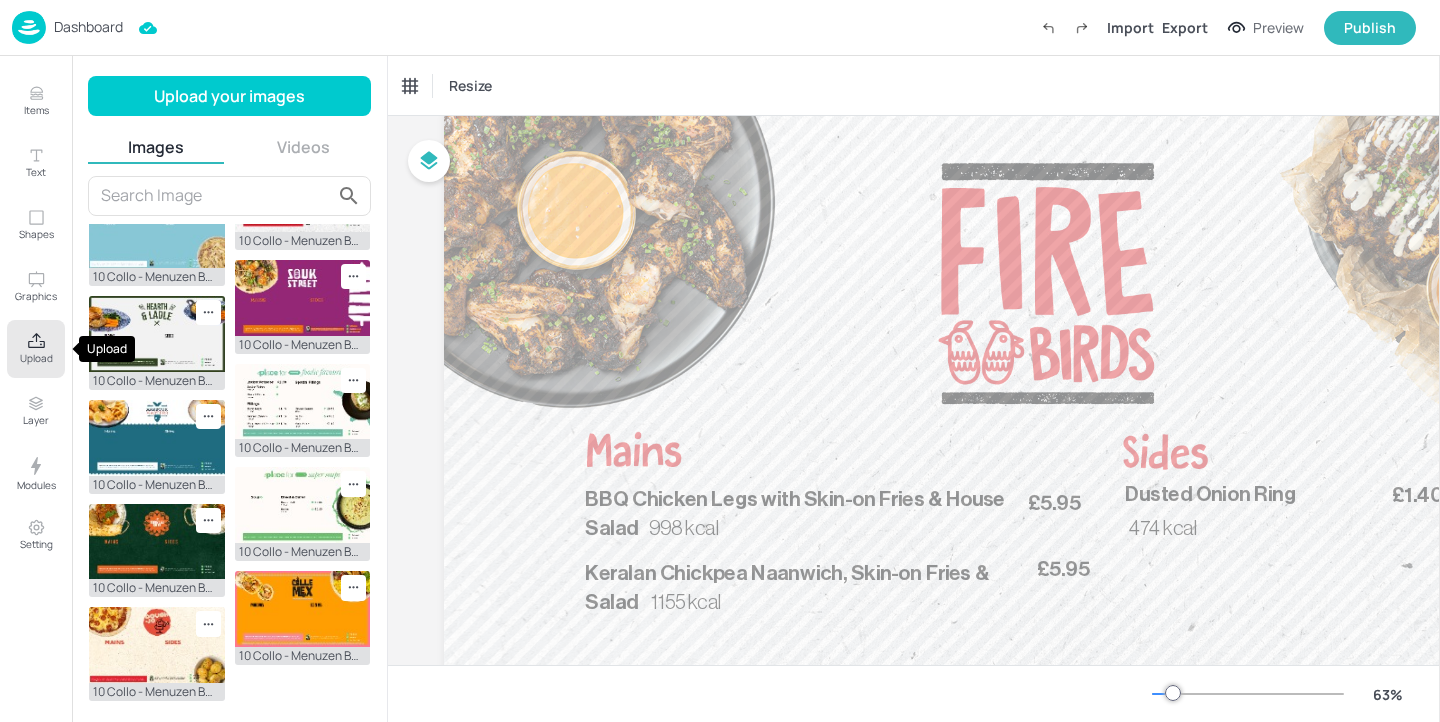 click 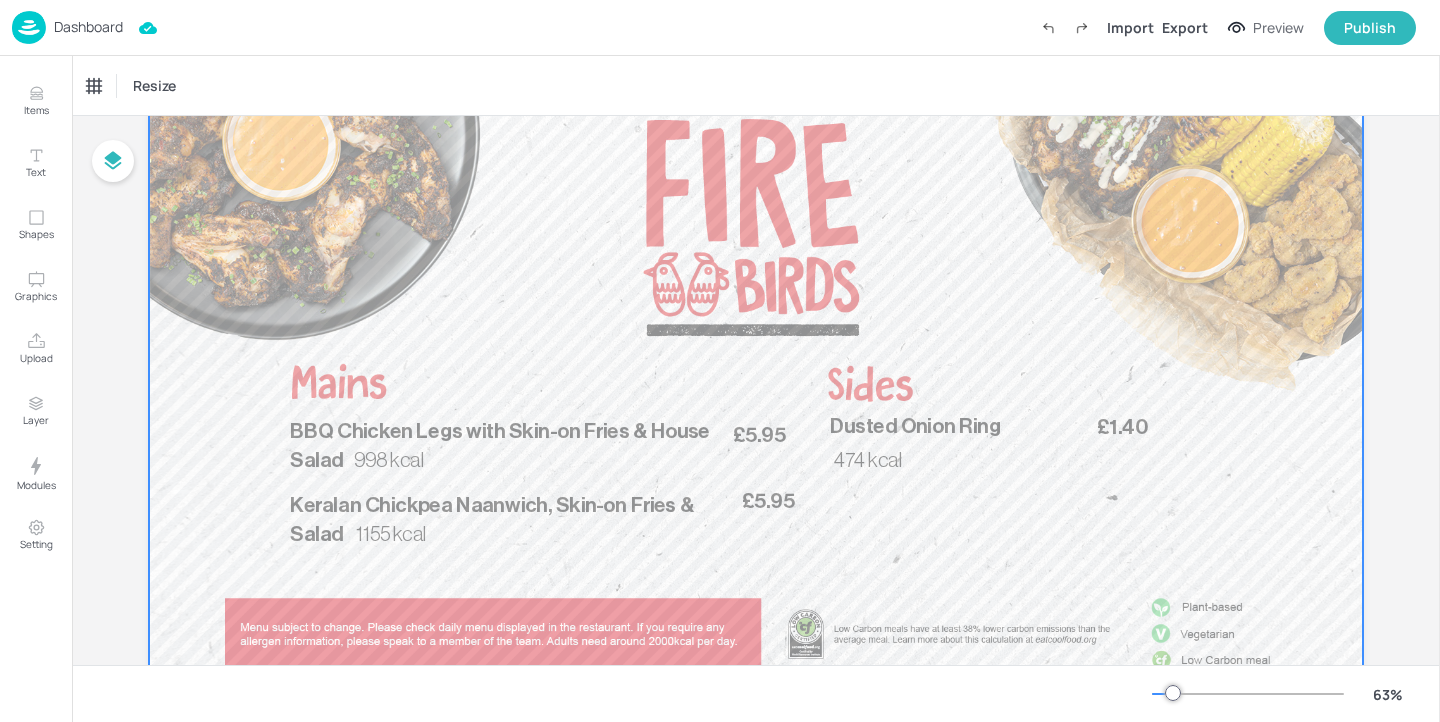 scroll, scrollTop: 214, scrollLeft: 0, axis: vertical 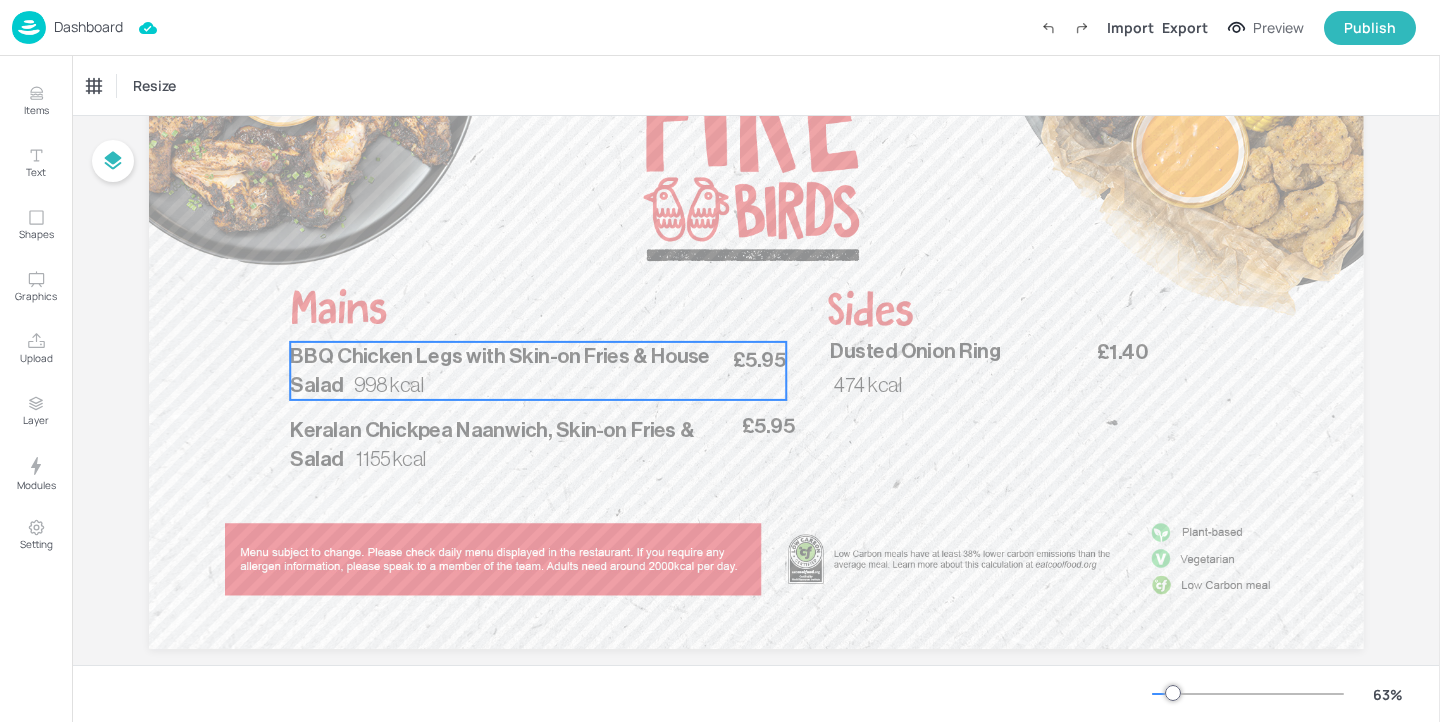 click on "BBQ Chicken Legs with Skin-on Fries & House Salad" at bounding box center (504, 371) 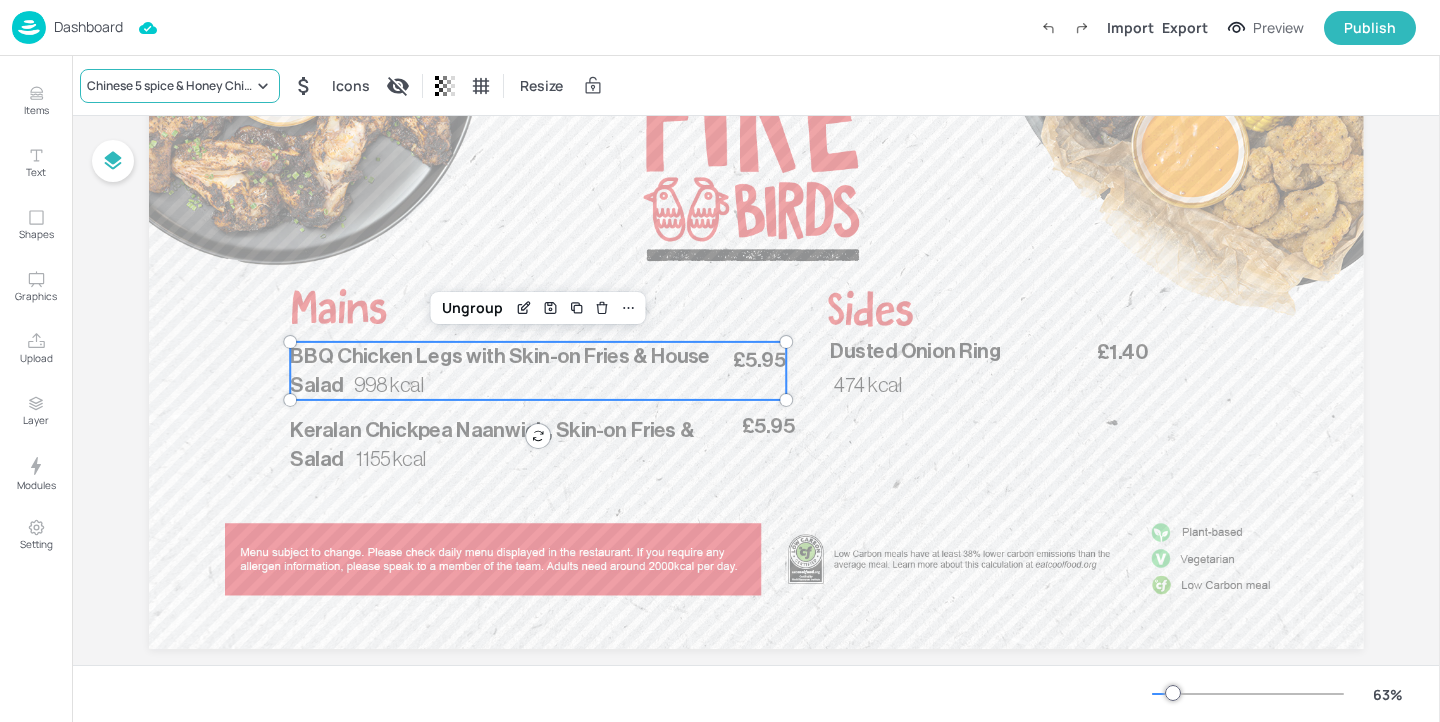 click on "Chinese 5 spice & Honey Chicken Leg served with Skin-fries & House Salad" at bounding box center (170, 86) 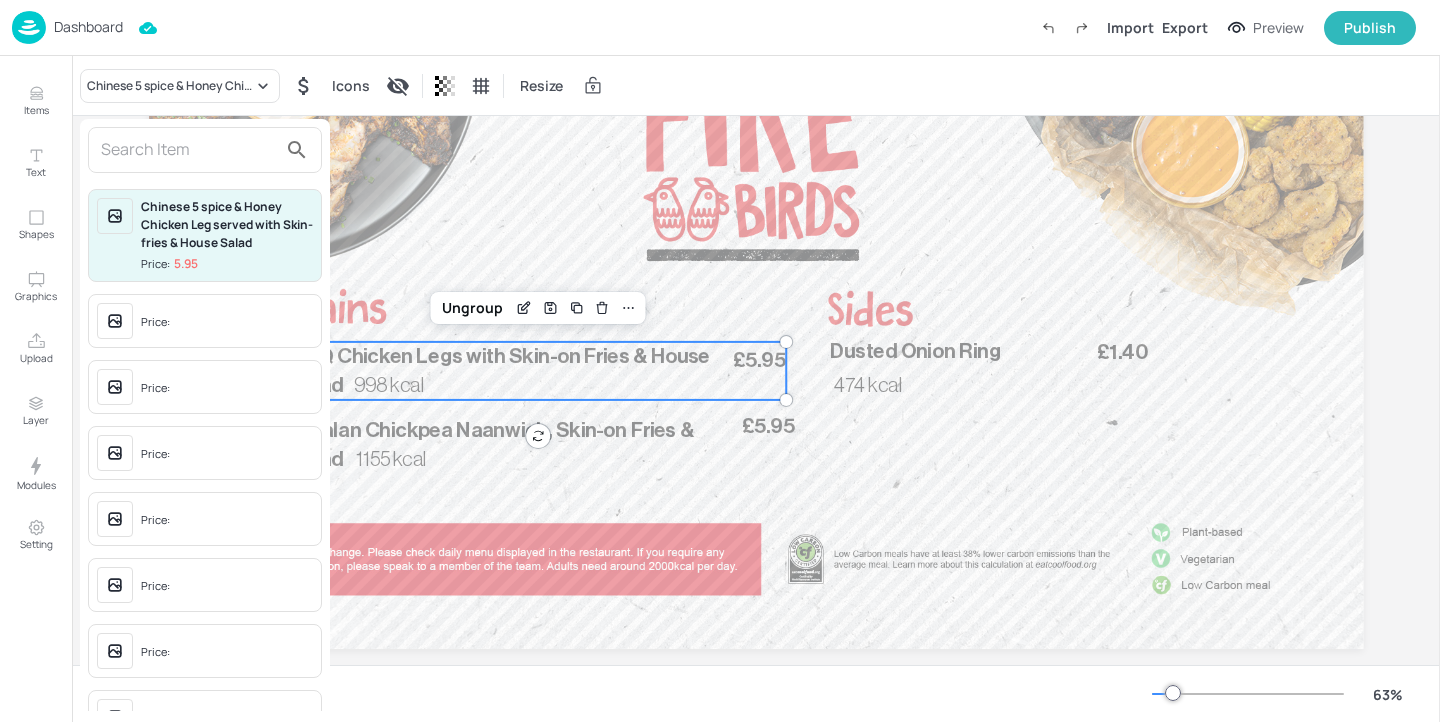 click at bounding box center (189, 150) 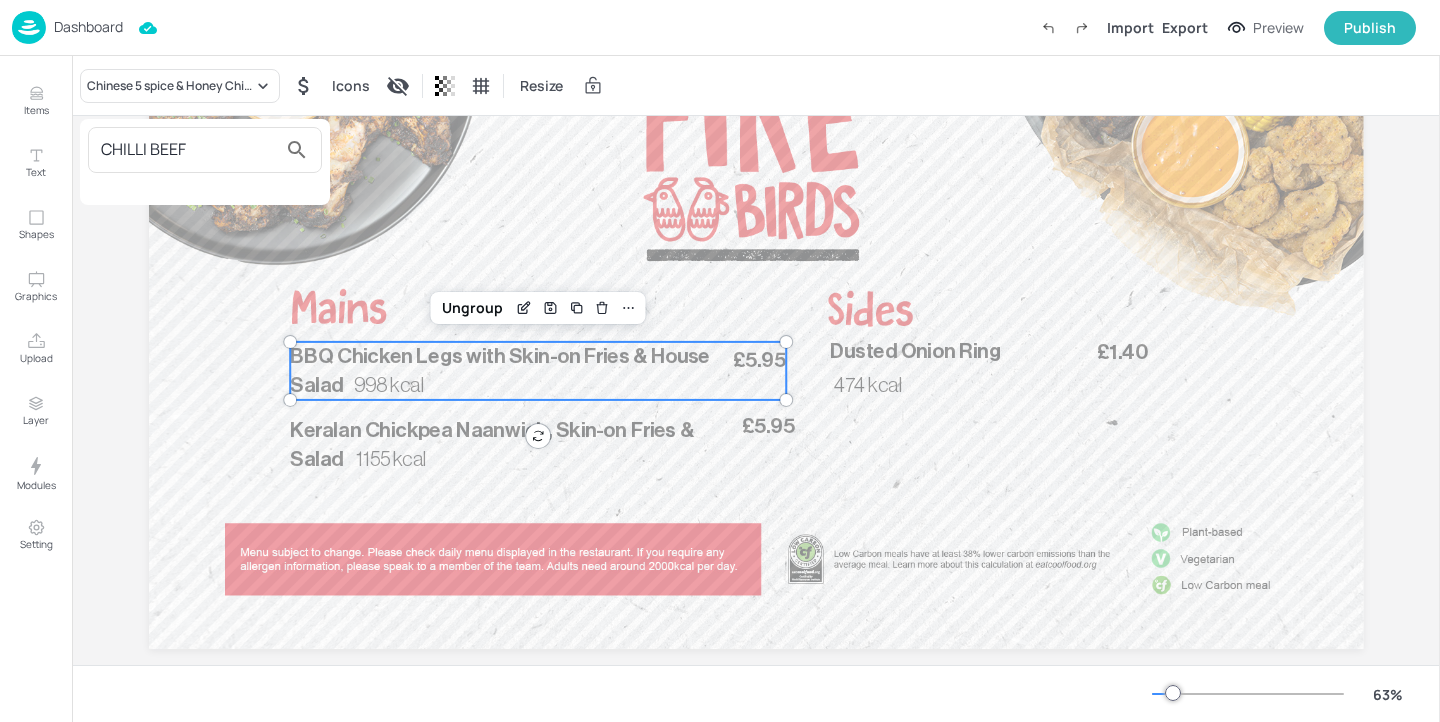 type on "CHILLI BEEF" 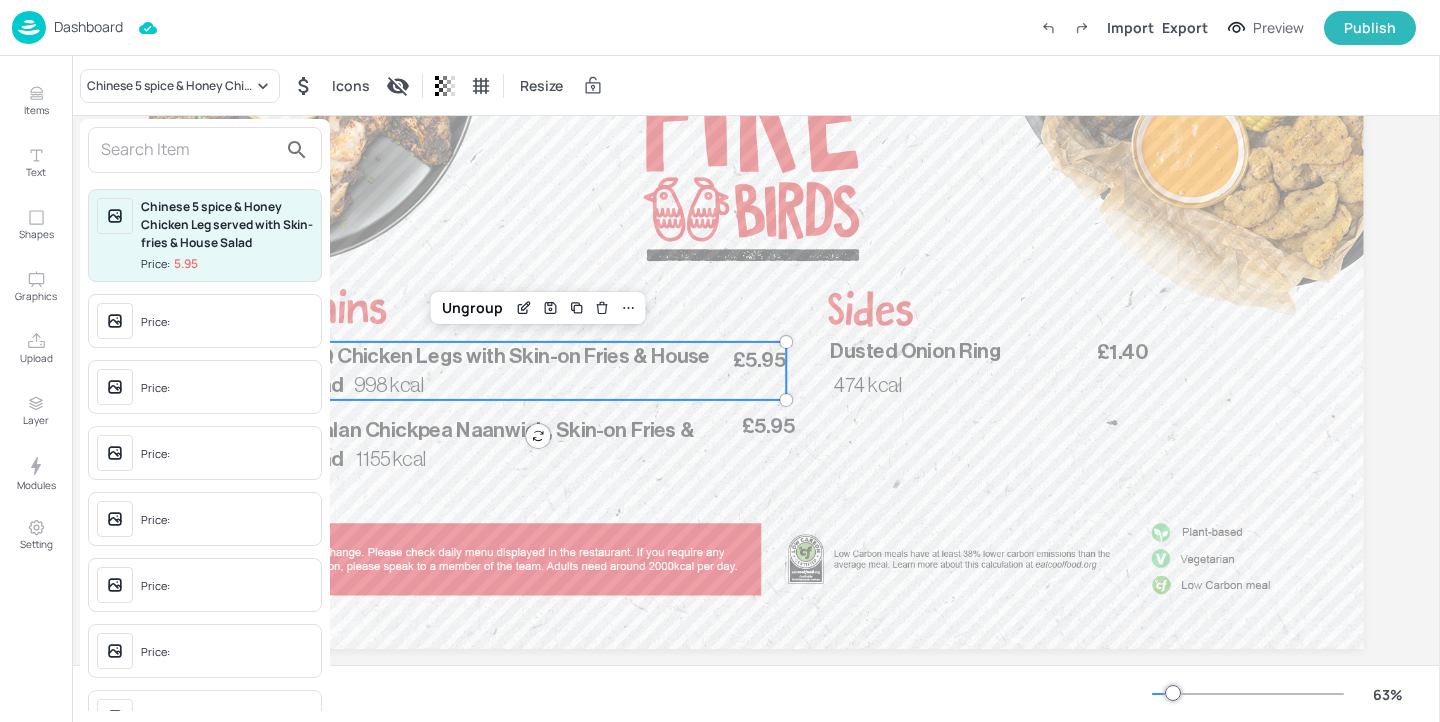 click at bounding box center (720, 361) 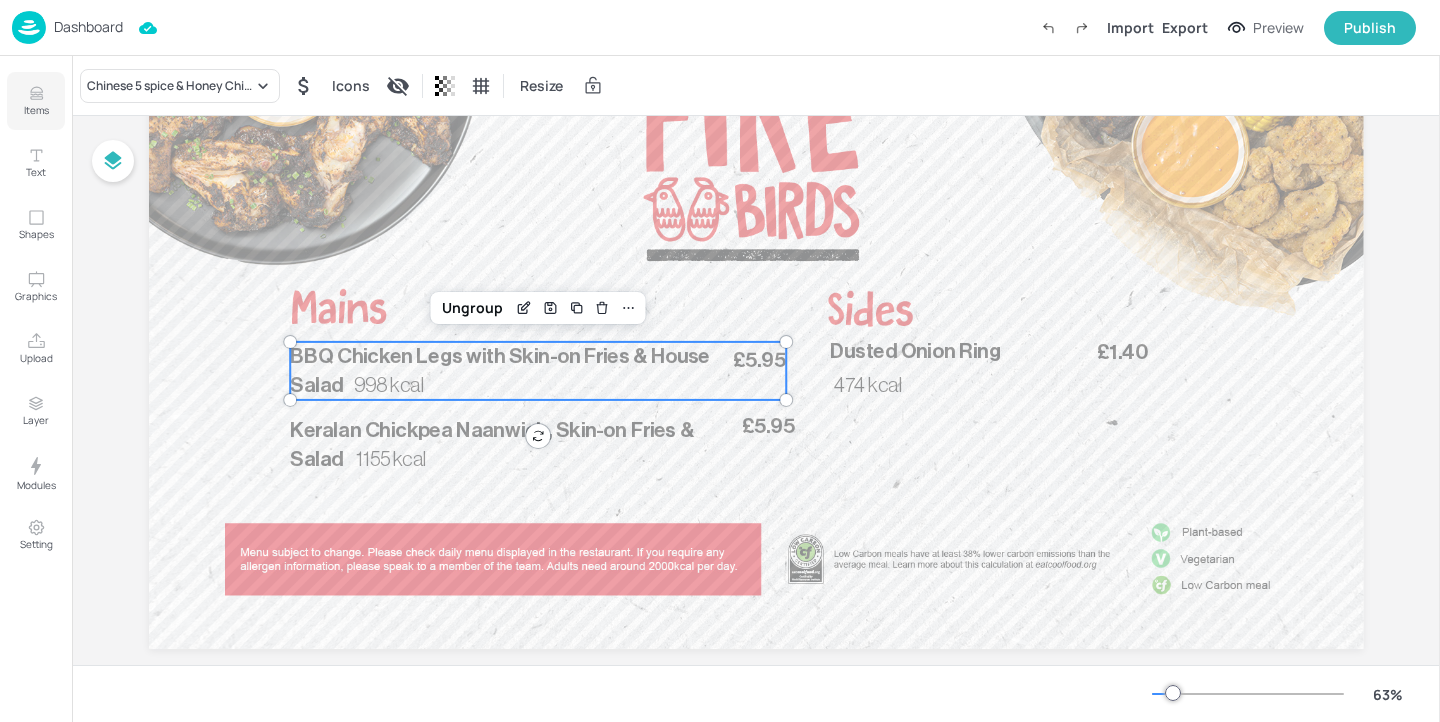 click 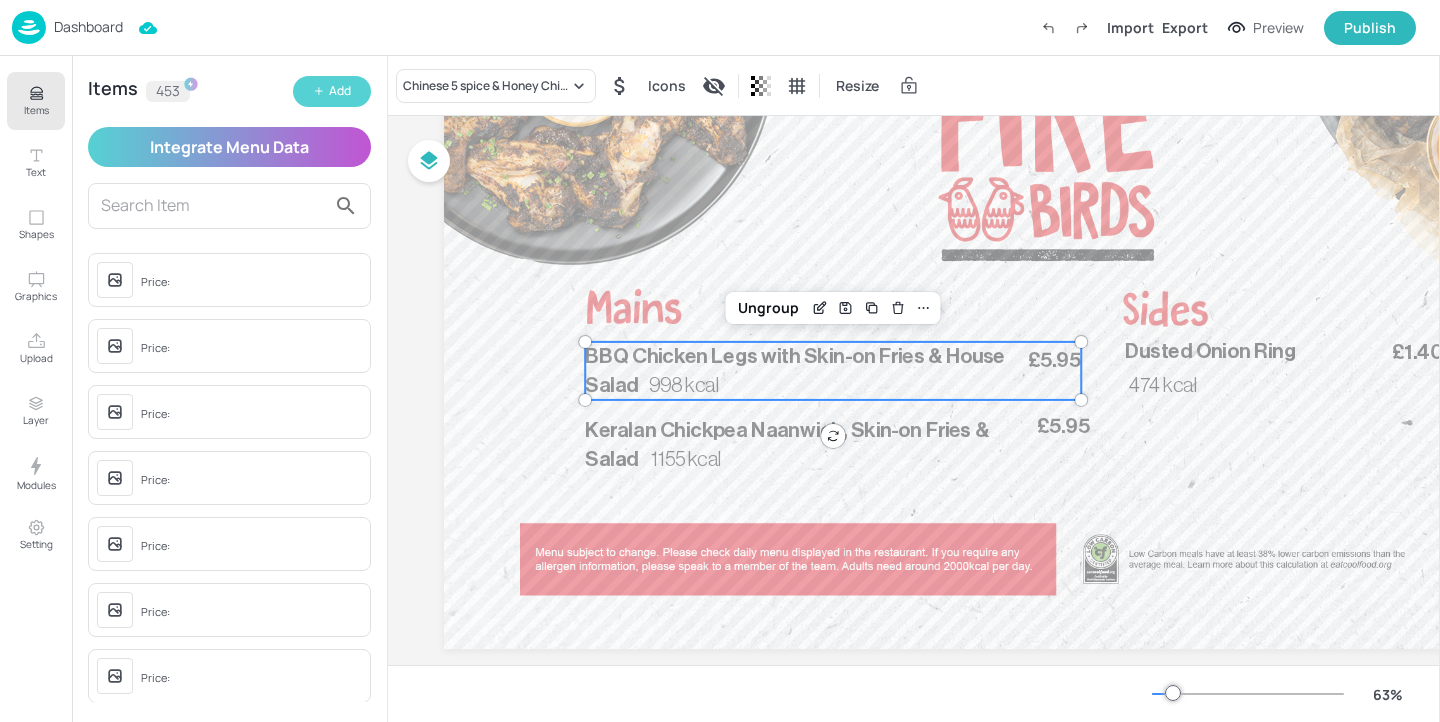 click on "Add" at bounding box center (340, 91) 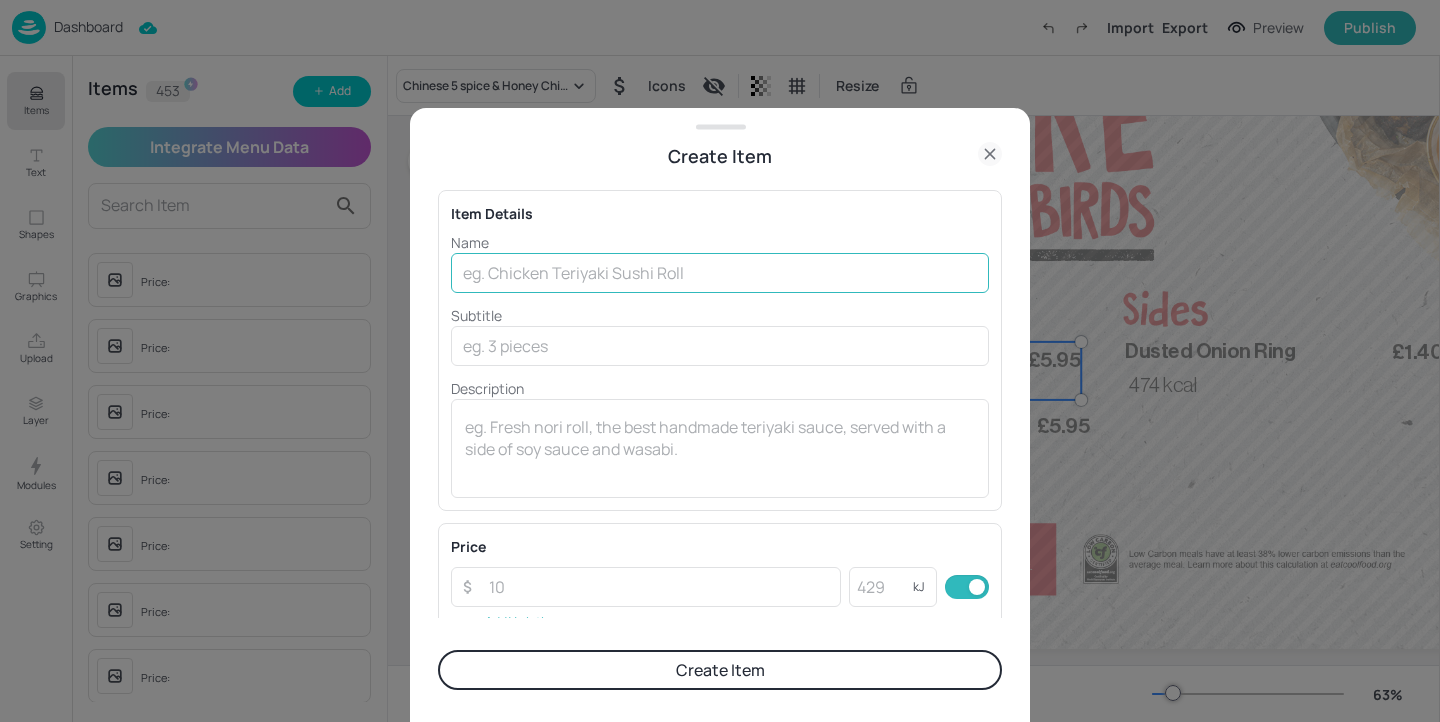 click at bounding box center [720, 273] 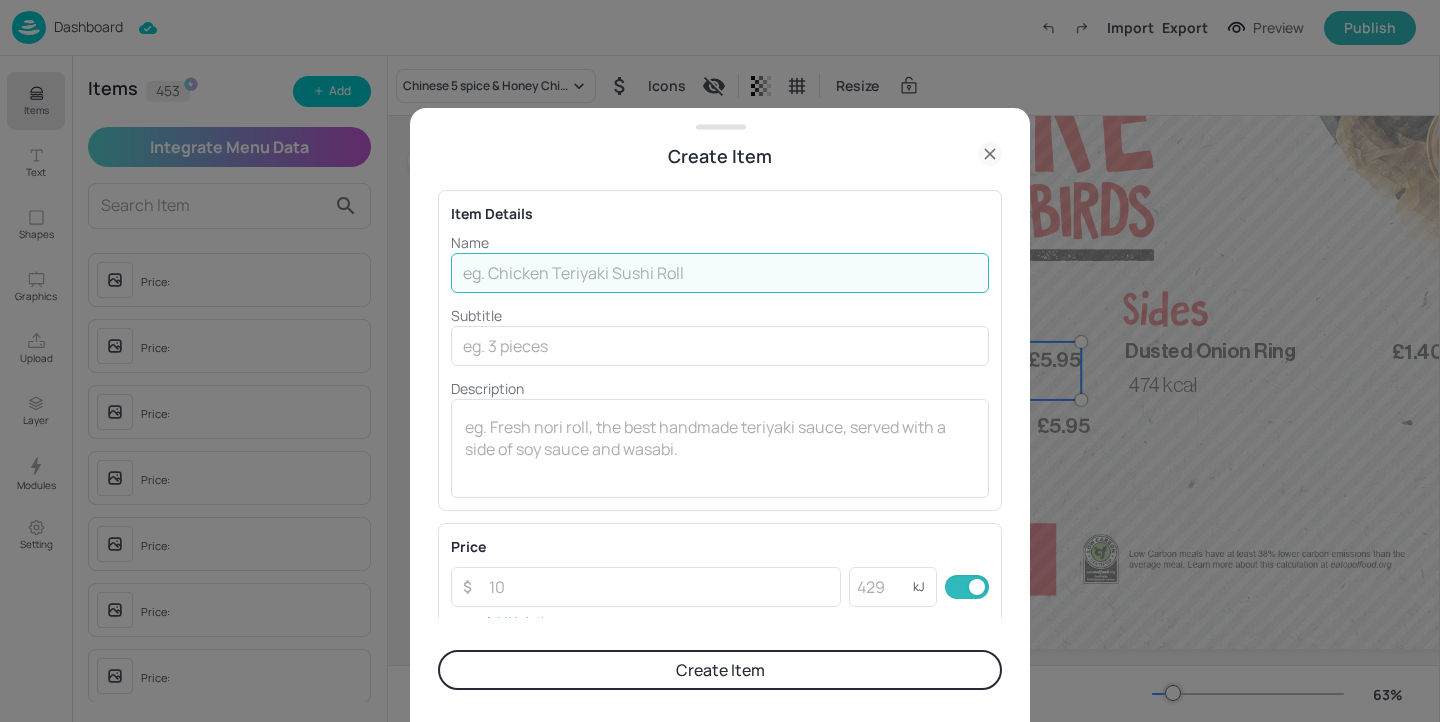 paste on "Crispy Chilli Beef & Egg noodles served with spring rolls" 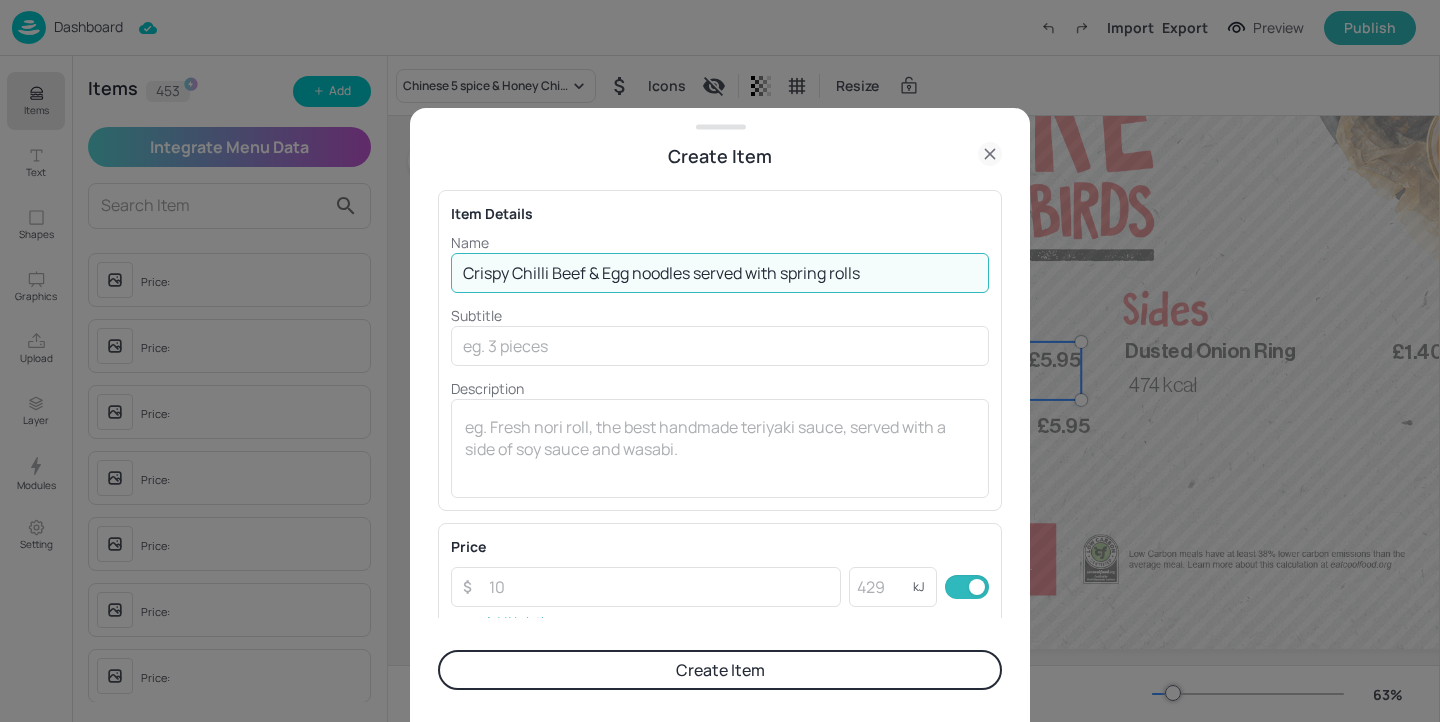 type on "Crispy Chilli Beef & Egg noodles served with spring rolls" 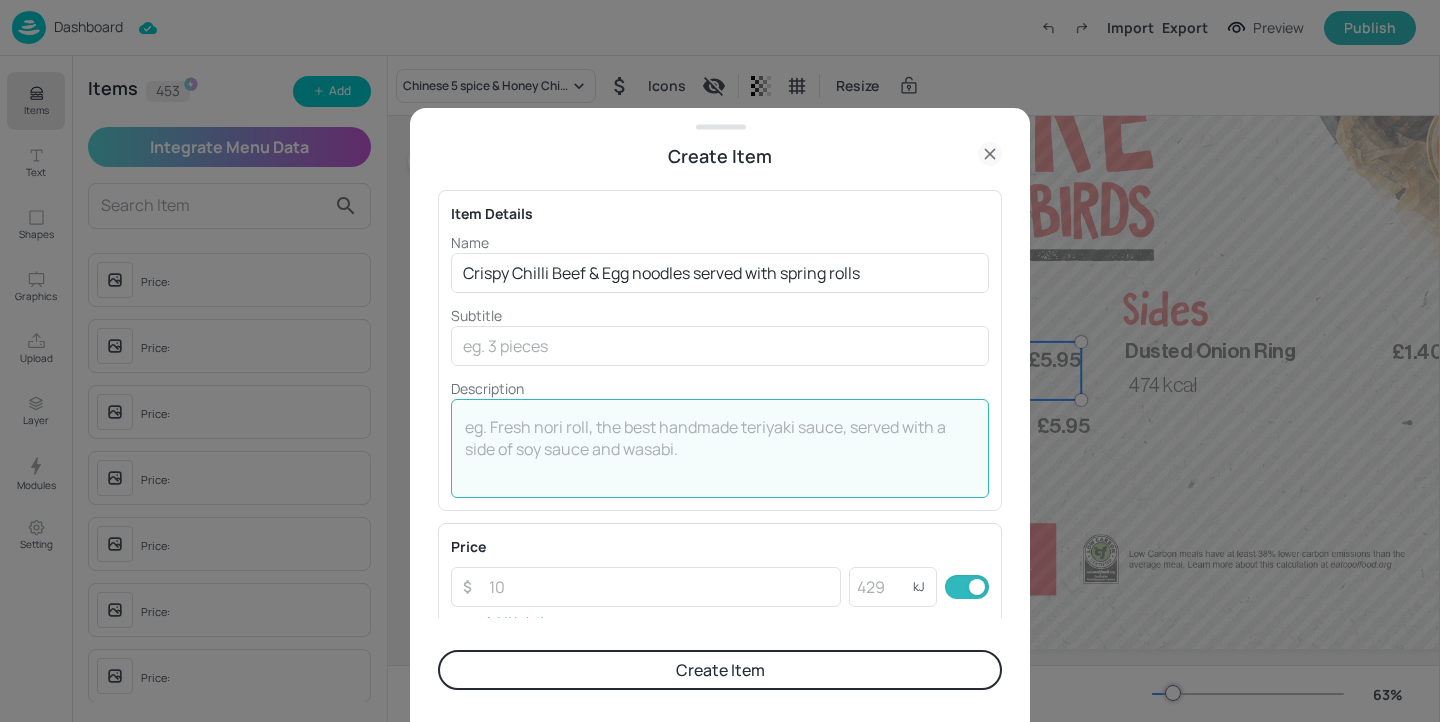 click at bounding box center [720, 449] 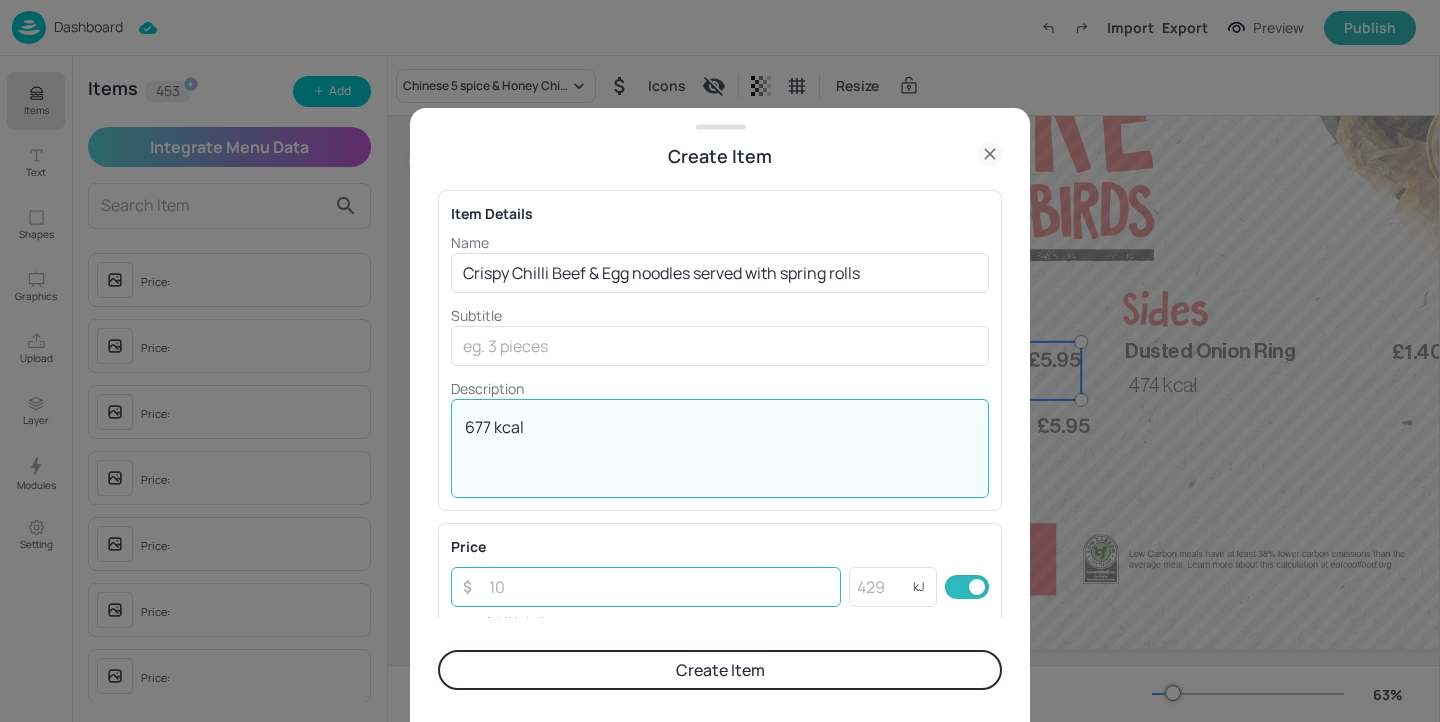 type on "677 kcal" 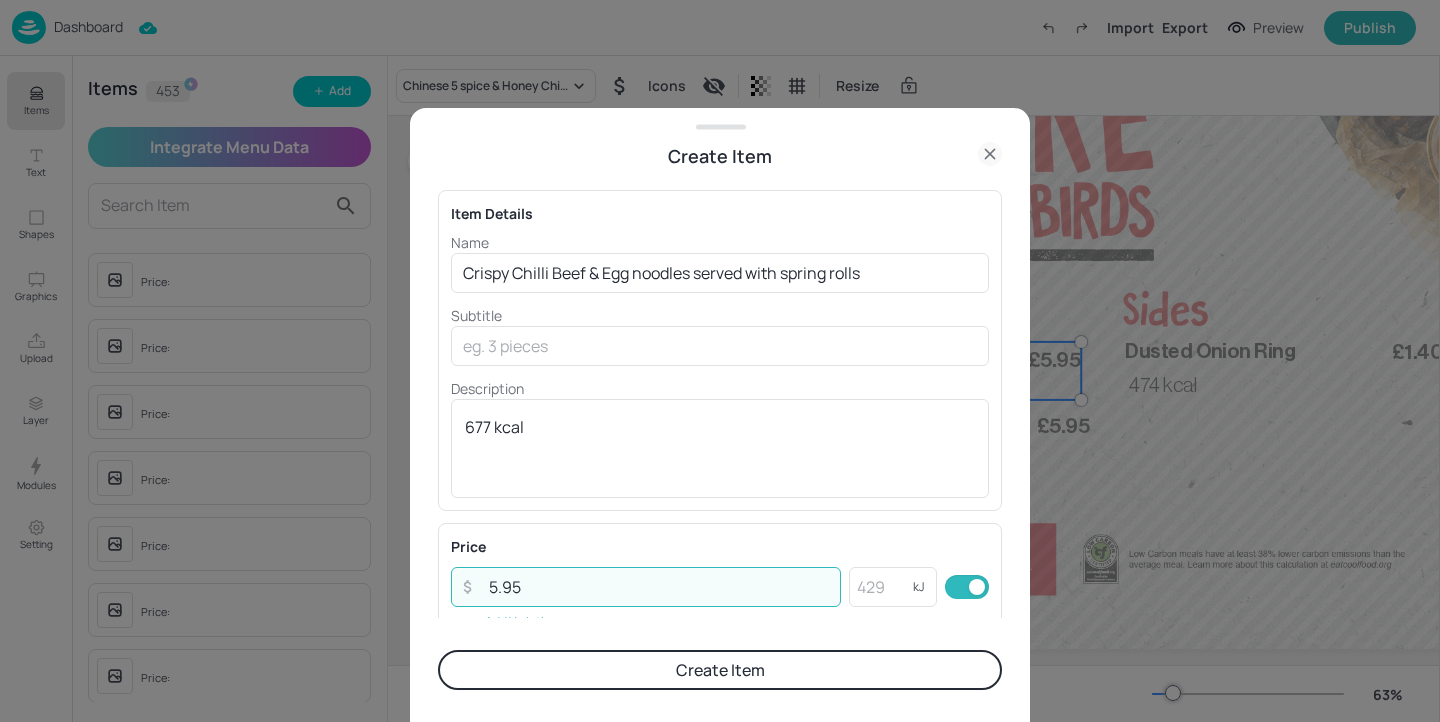 type on "5.95" 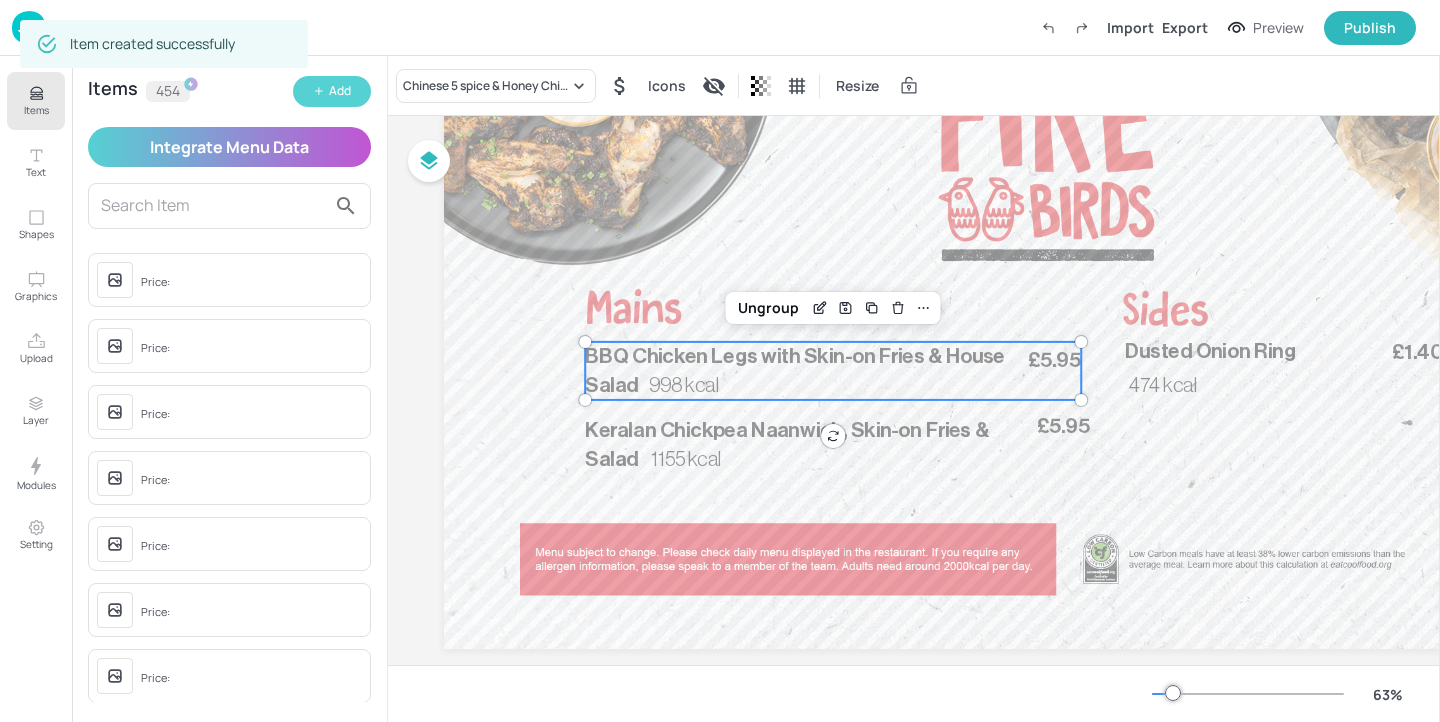 click 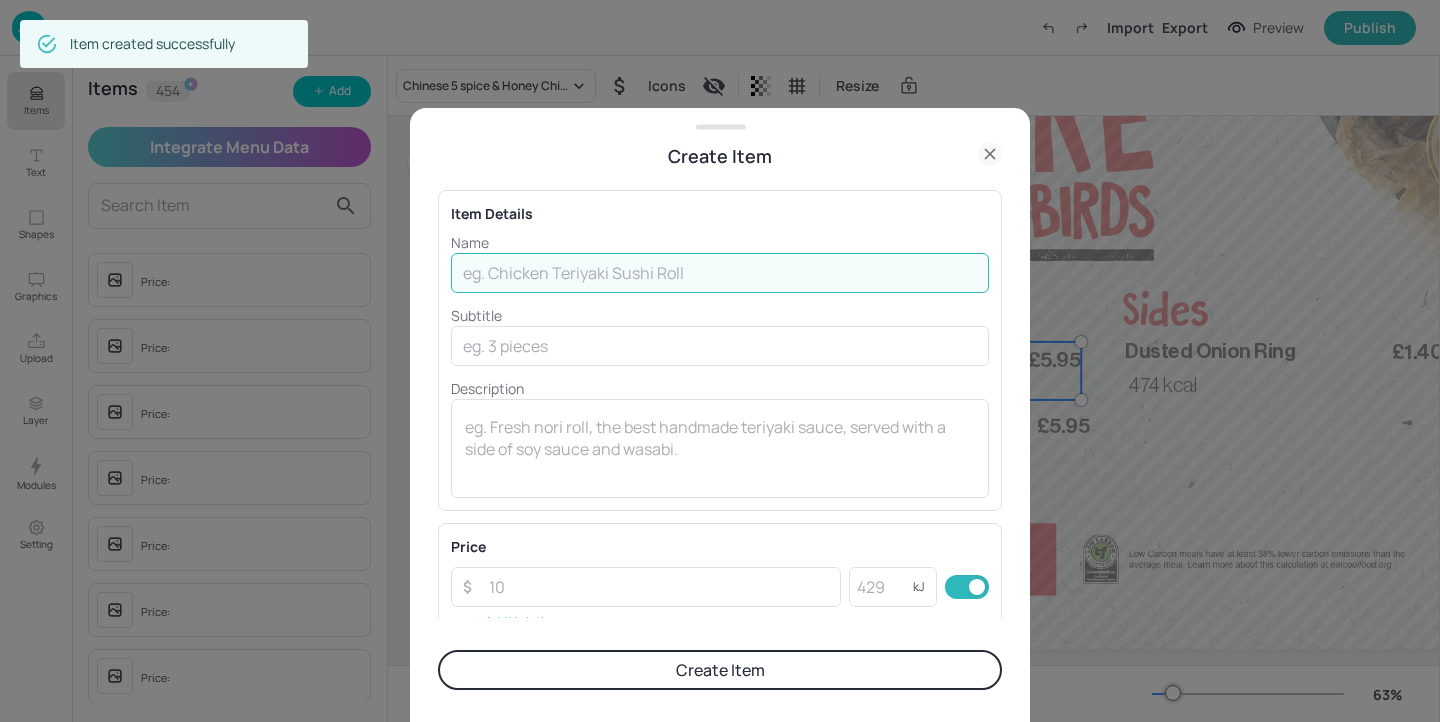 click at bounding box center [720, 273] 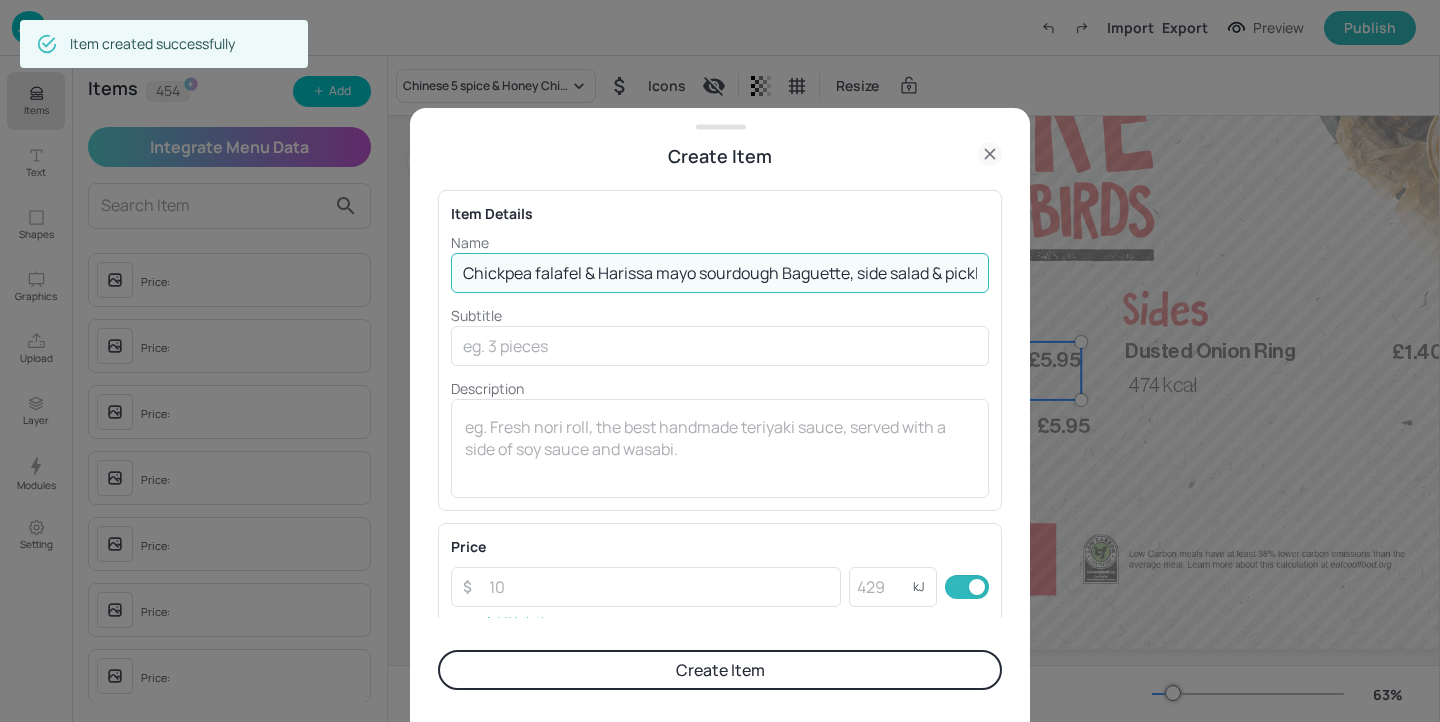 scroll, scrollTop: 0, scrollLeft: 31, axis: horizontal 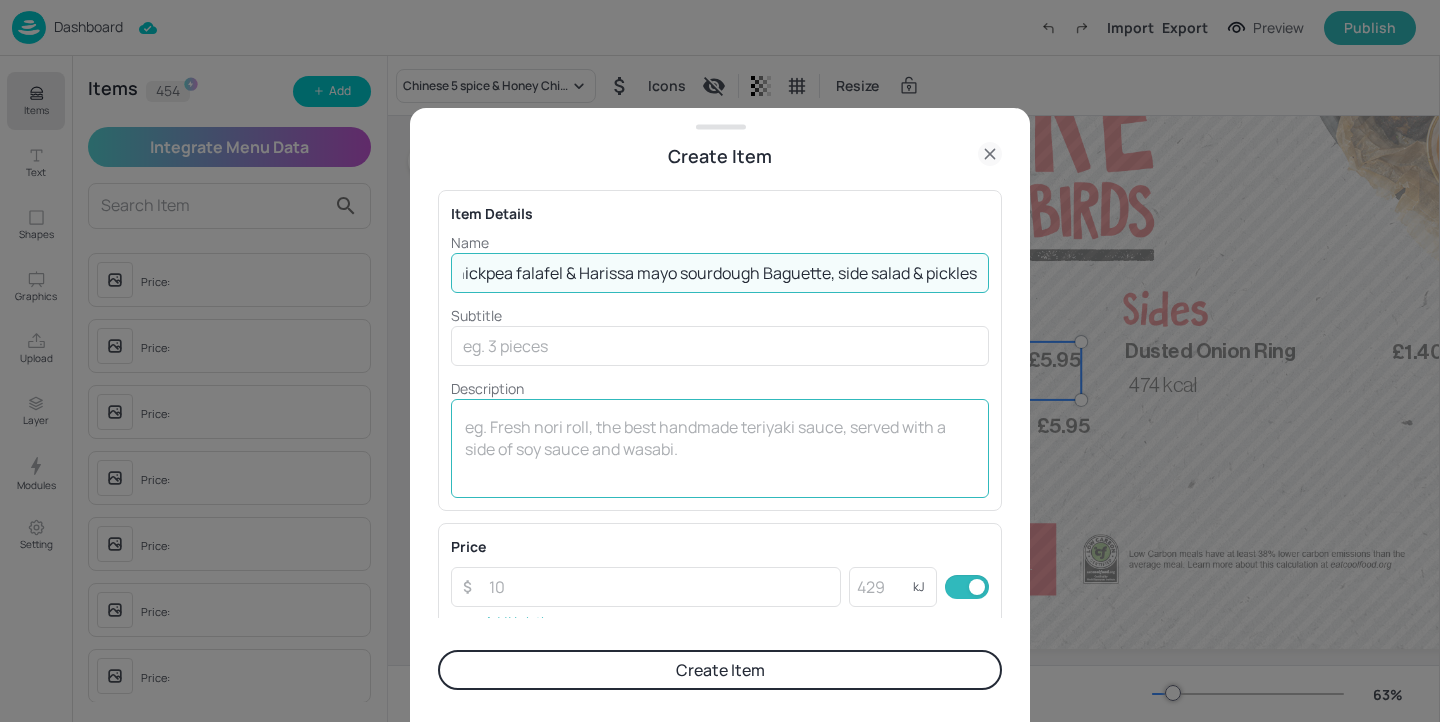 type on "Chickpea falafel & Harissa mayo sourdough Baguette, side salad & pickles" 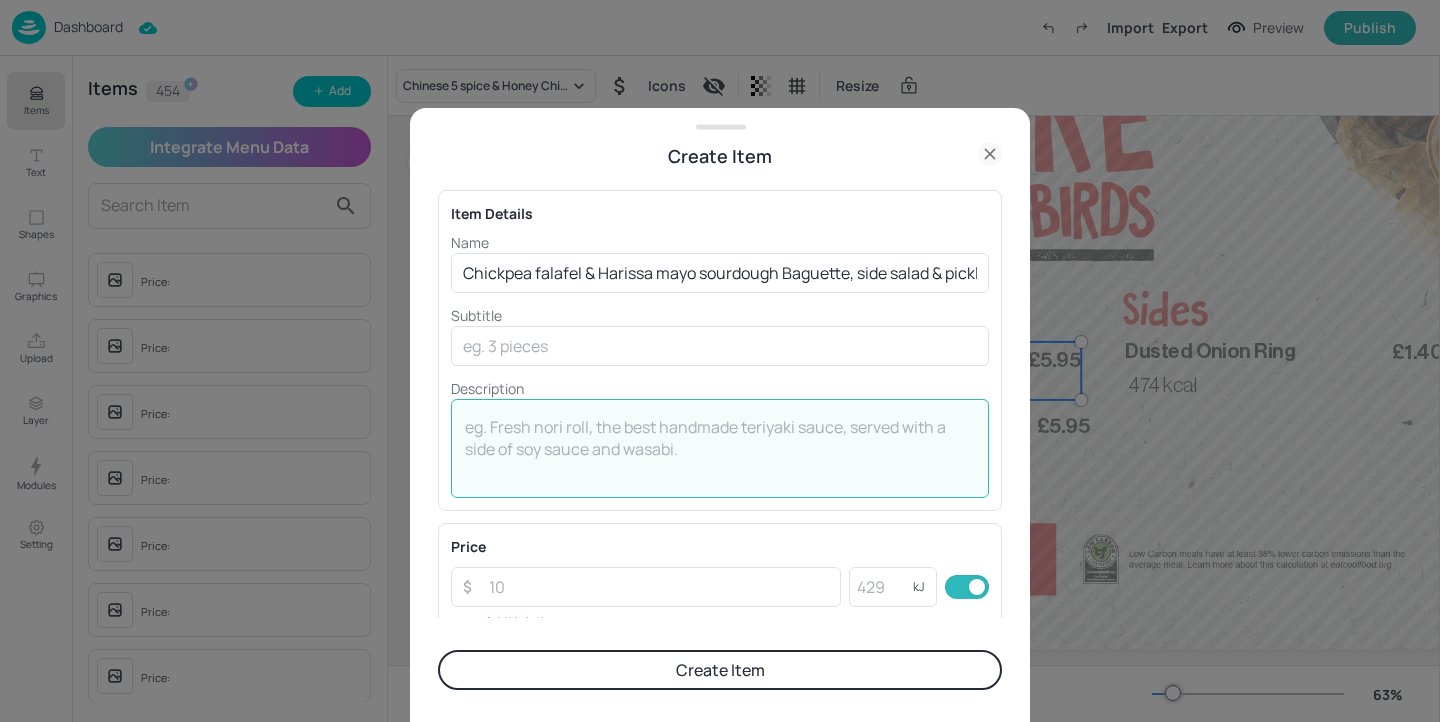 click at bounding box center (720, 449) 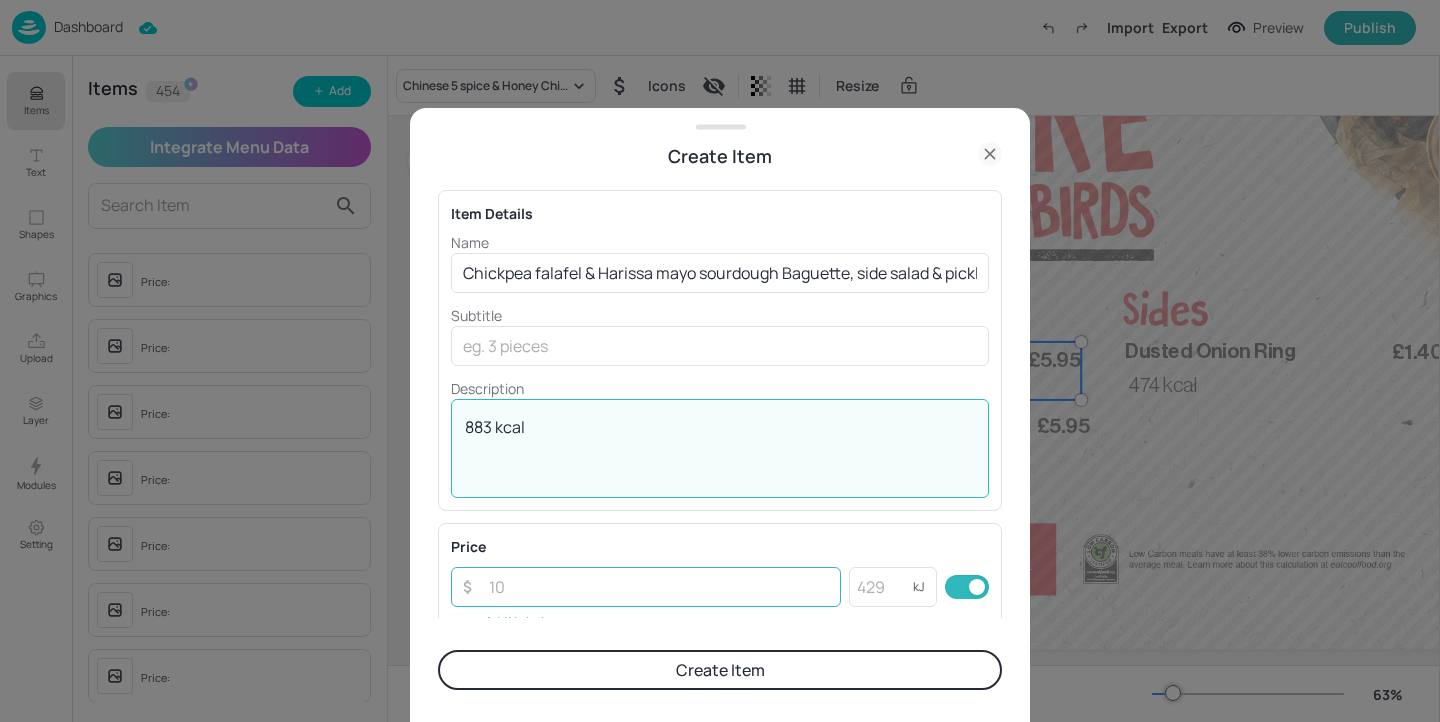 type on "883 kcal" 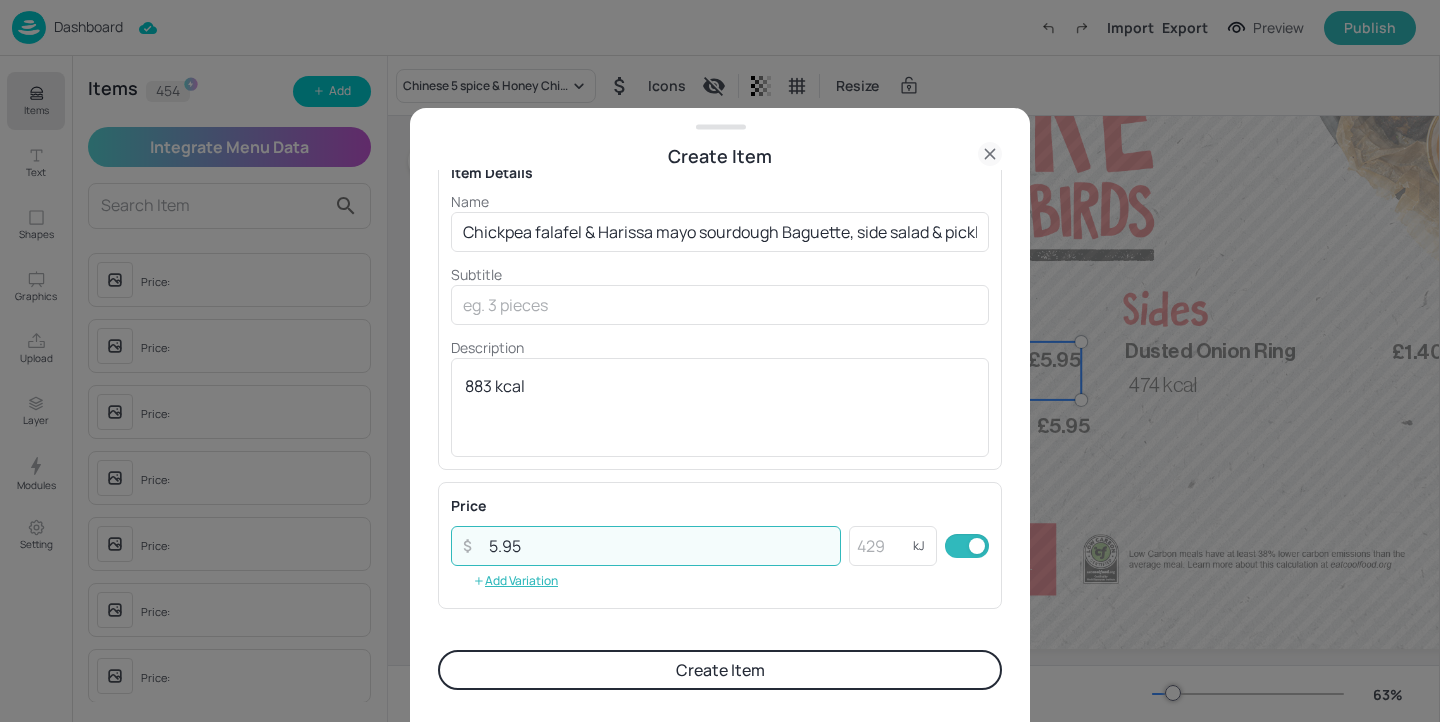 scroll, scrollTop: 345, scrollLeft: 0, axis: vertical 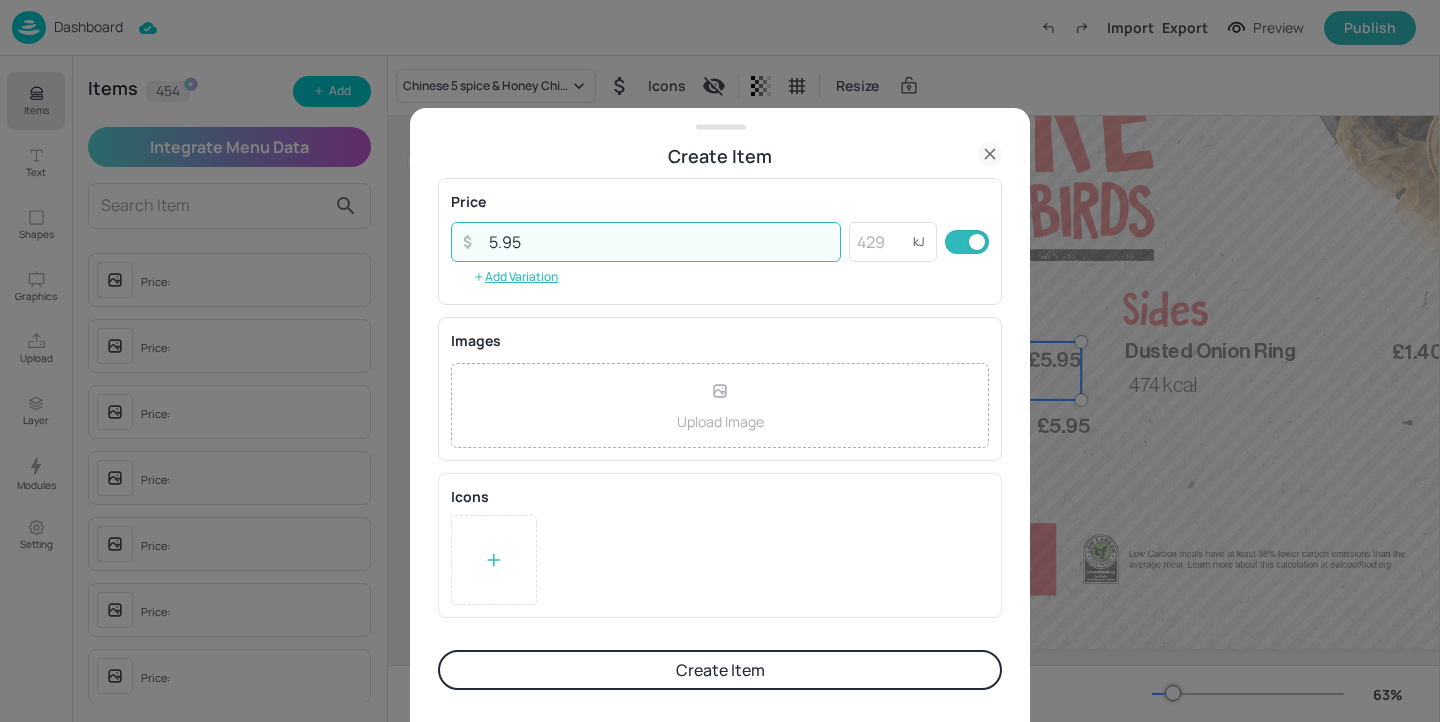 type on "5.95" 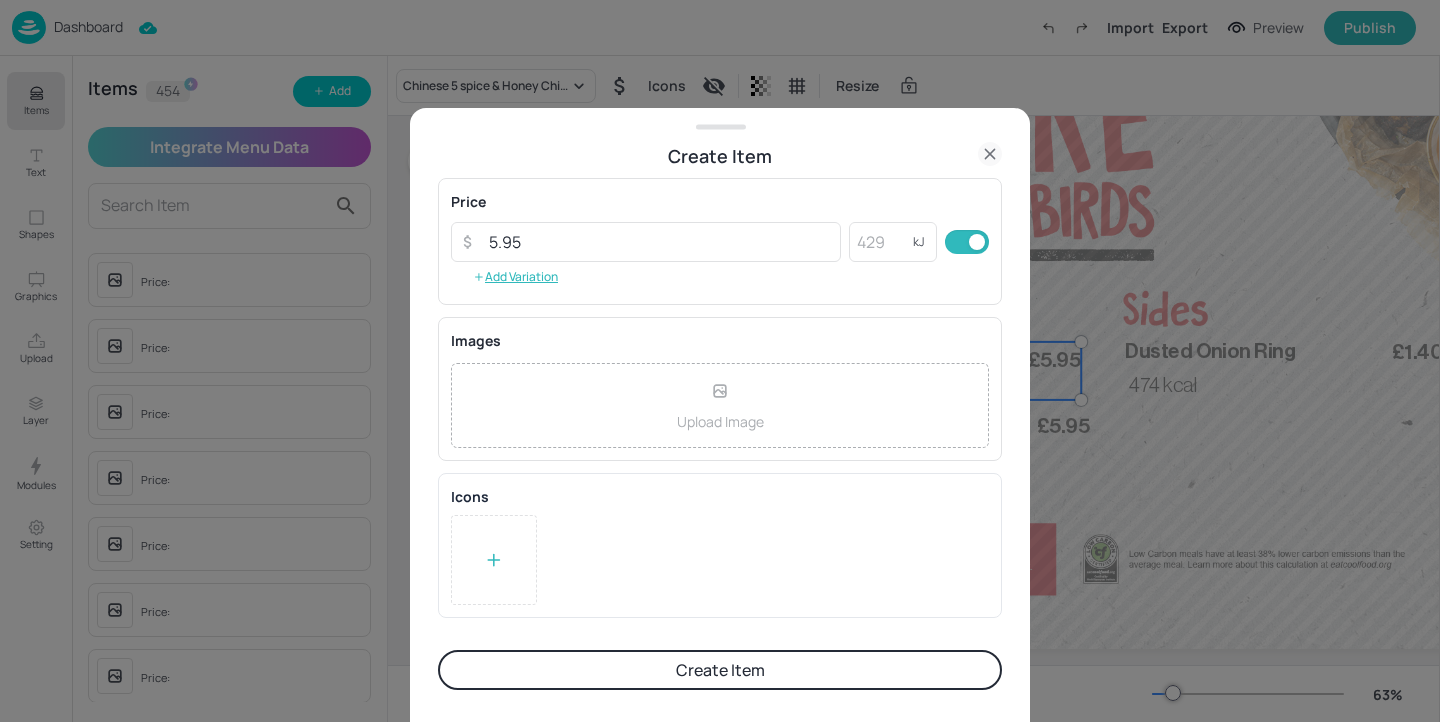 click at bounding box center (494, 560) 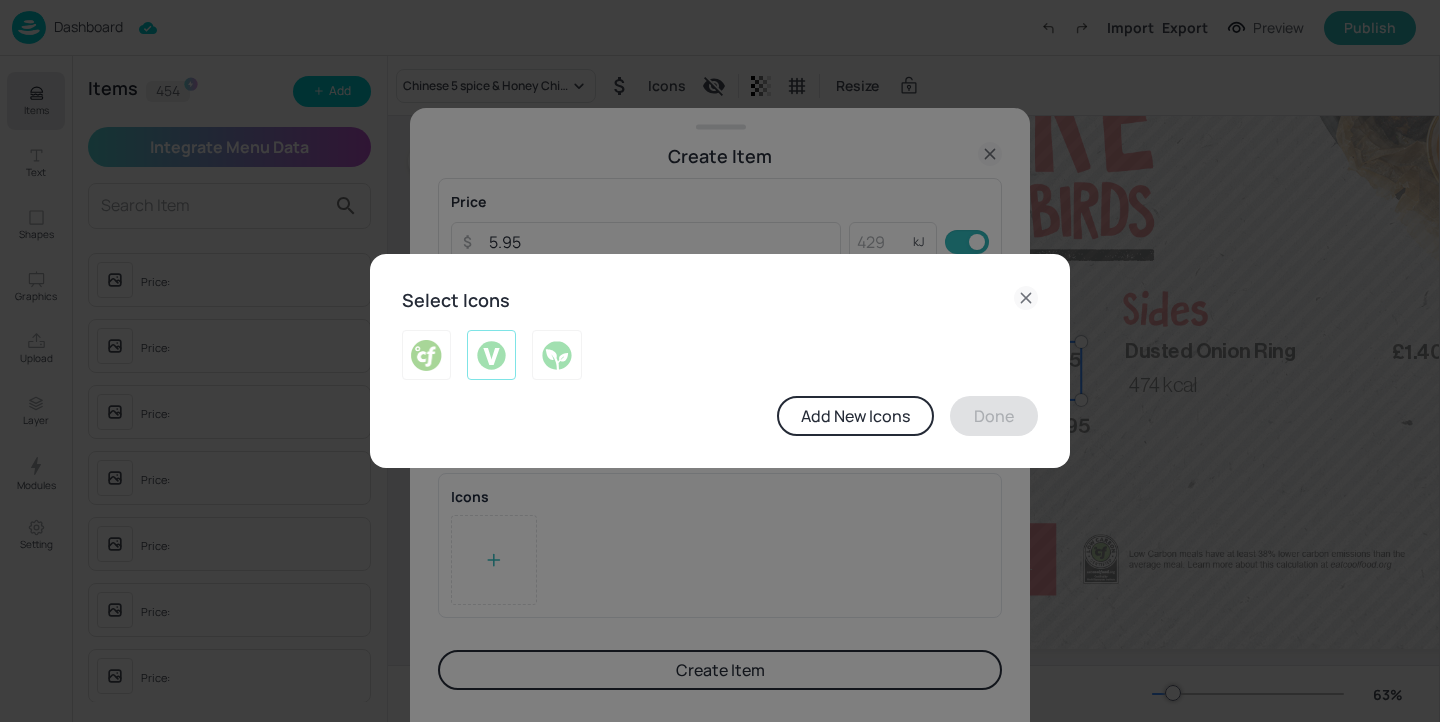 click at bounding box center (491, 355) 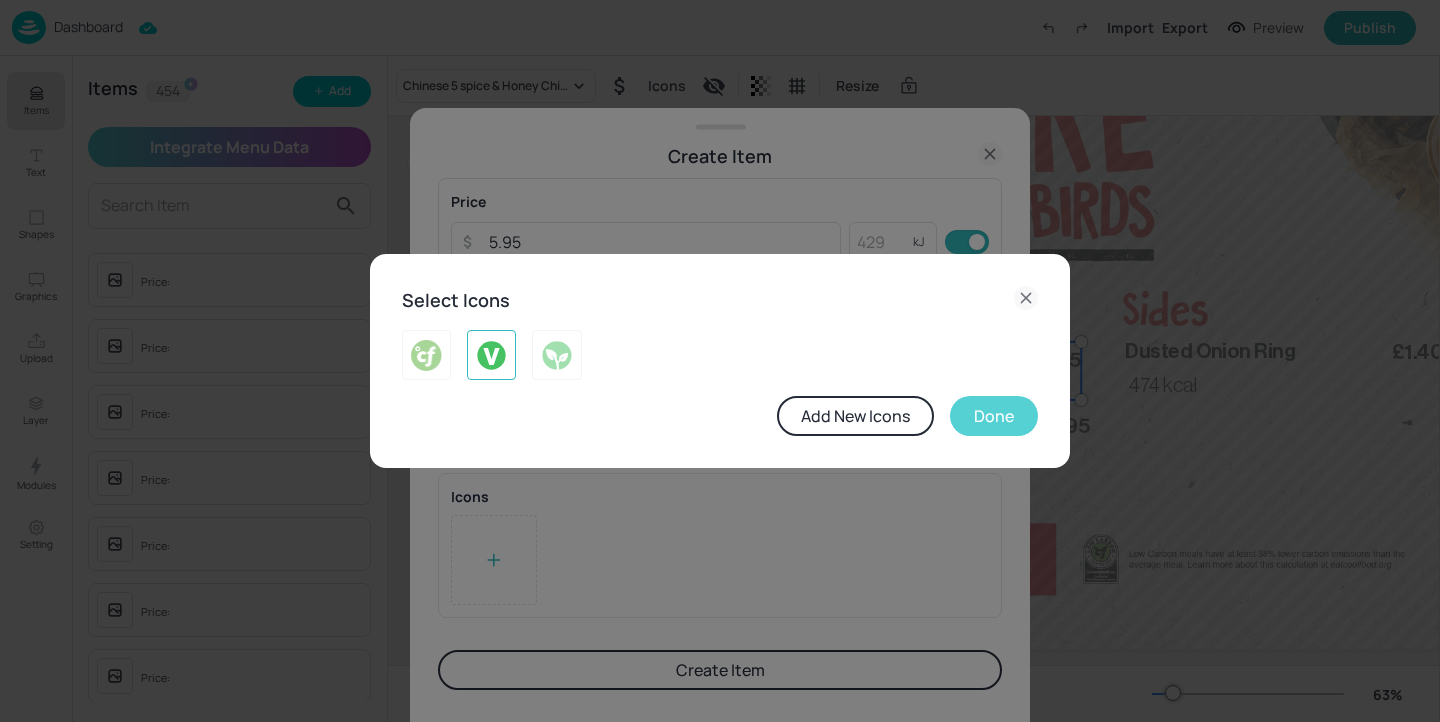click on "Done" at bounding box center [994, 416] 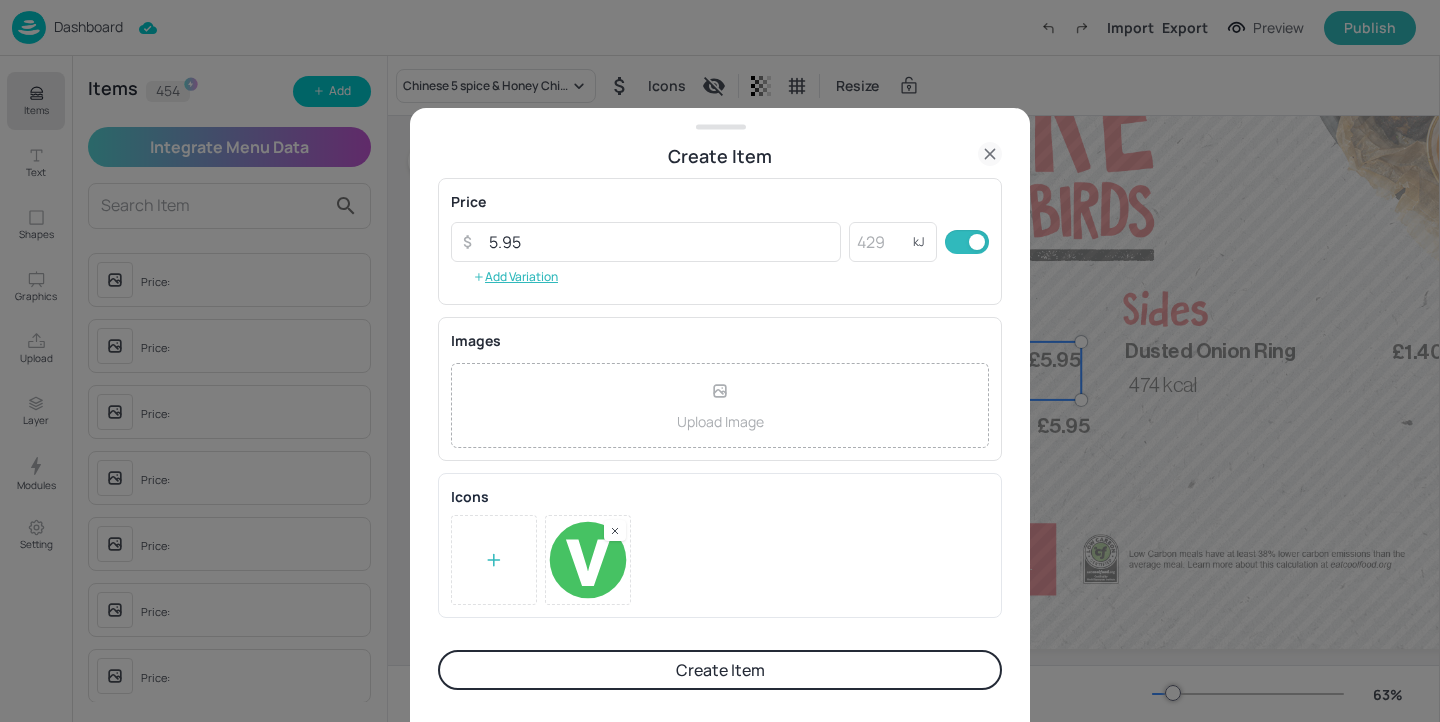 click on "Create Item" at bounding box center [720, 670] 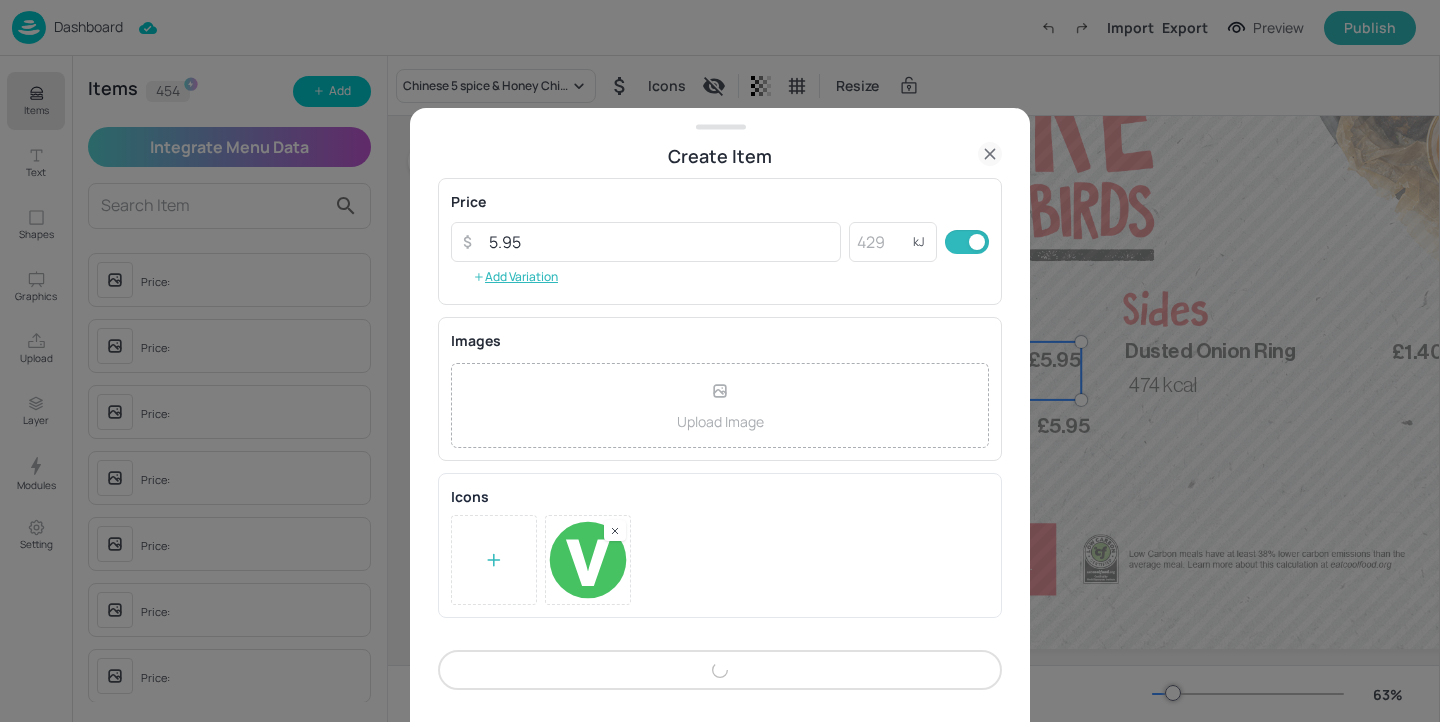 scroll, scrollTop: 343, scrollLeft: 0, axis: vertical 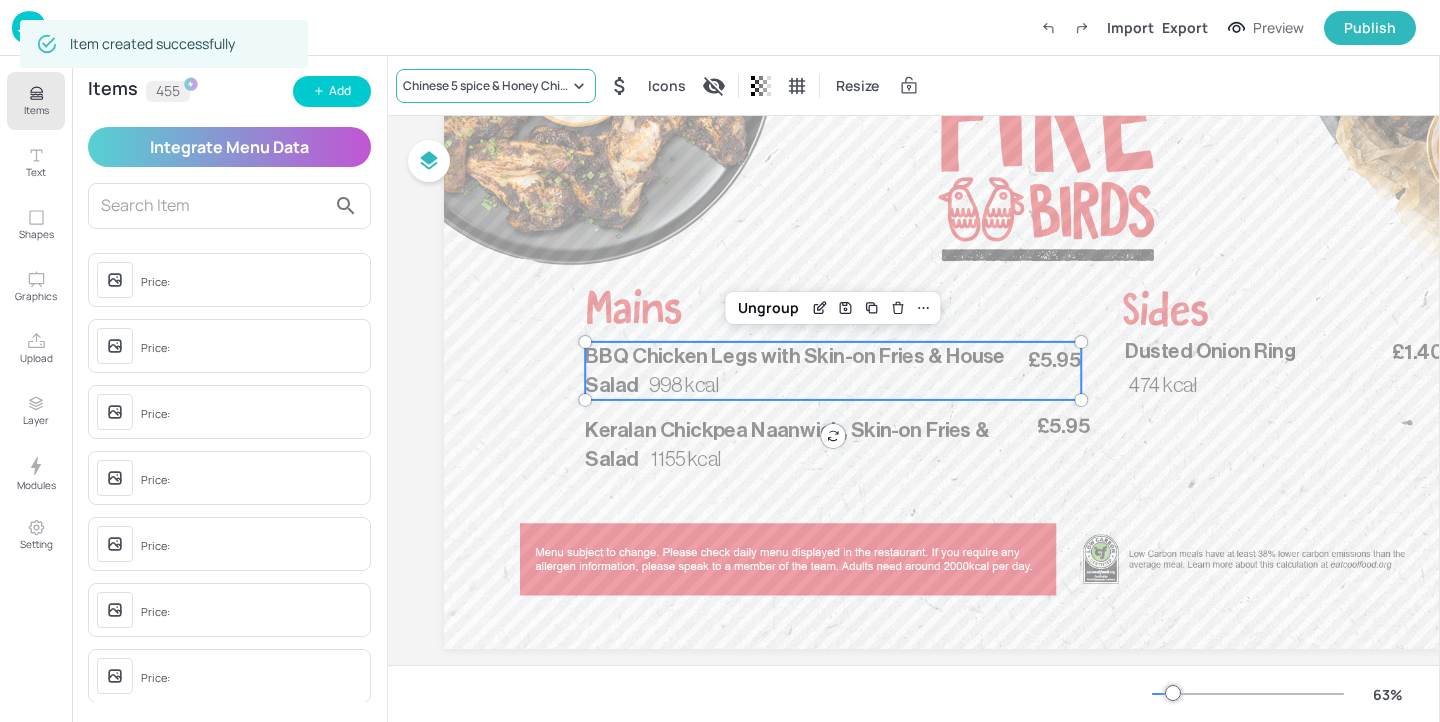 click on "Chinese 5 spice & Honey Chicken Leg served with Skin-fries & House Salad" at bounding box center [496, 86] 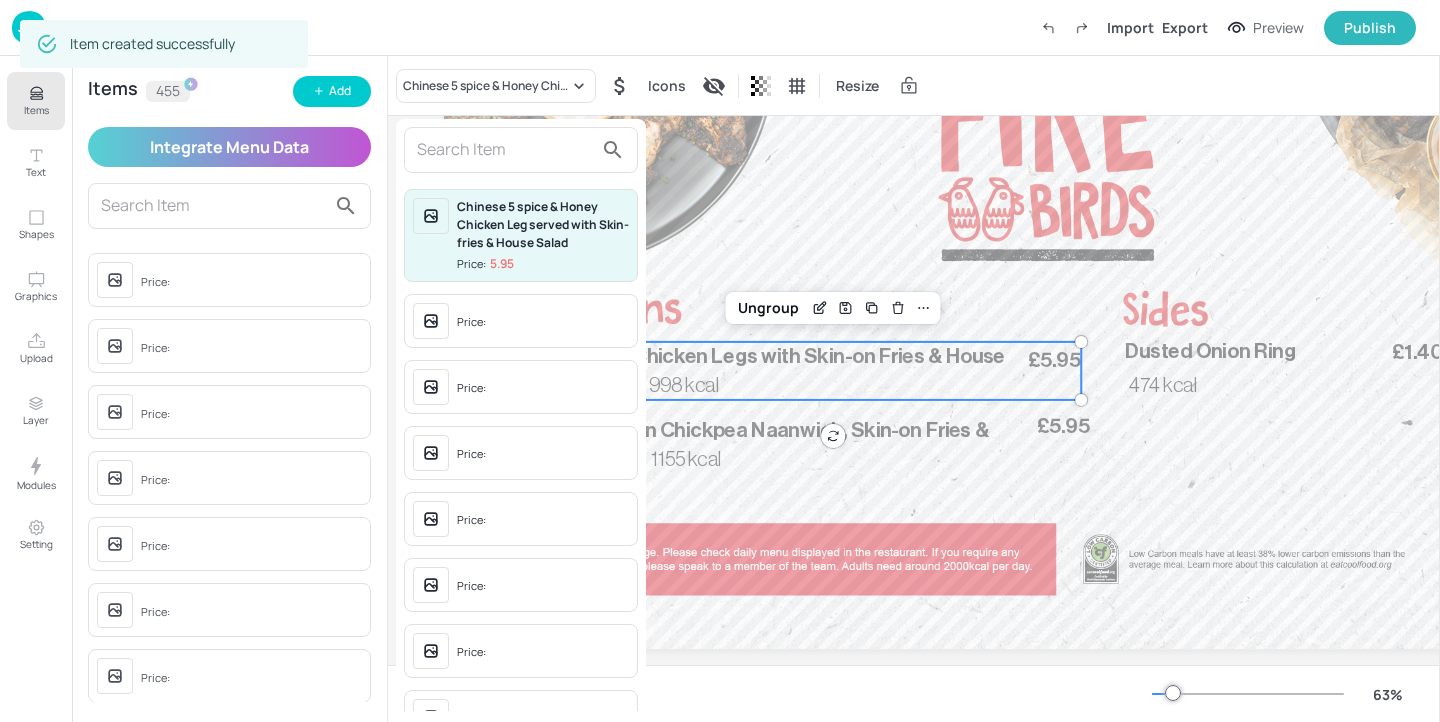 click at bounding box center (521, 150) 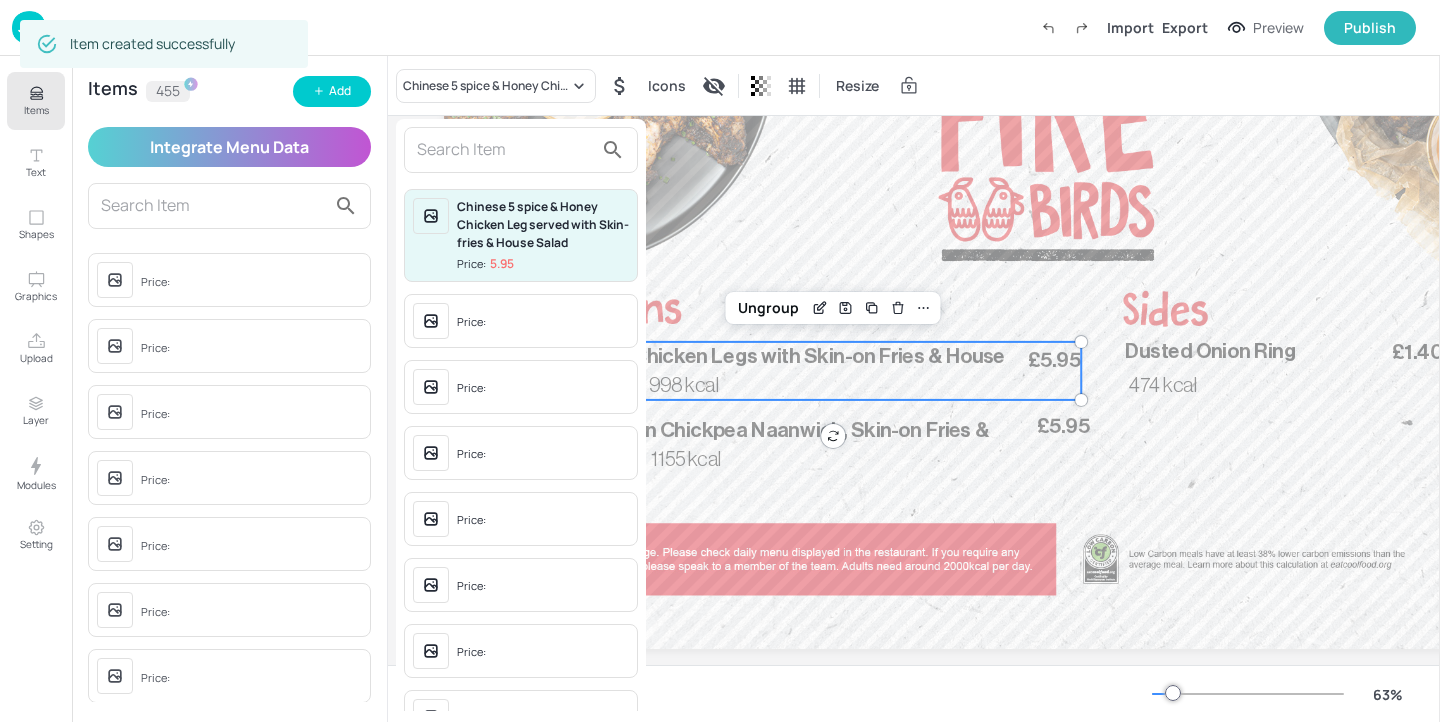 click at bounding box center (505, 150) 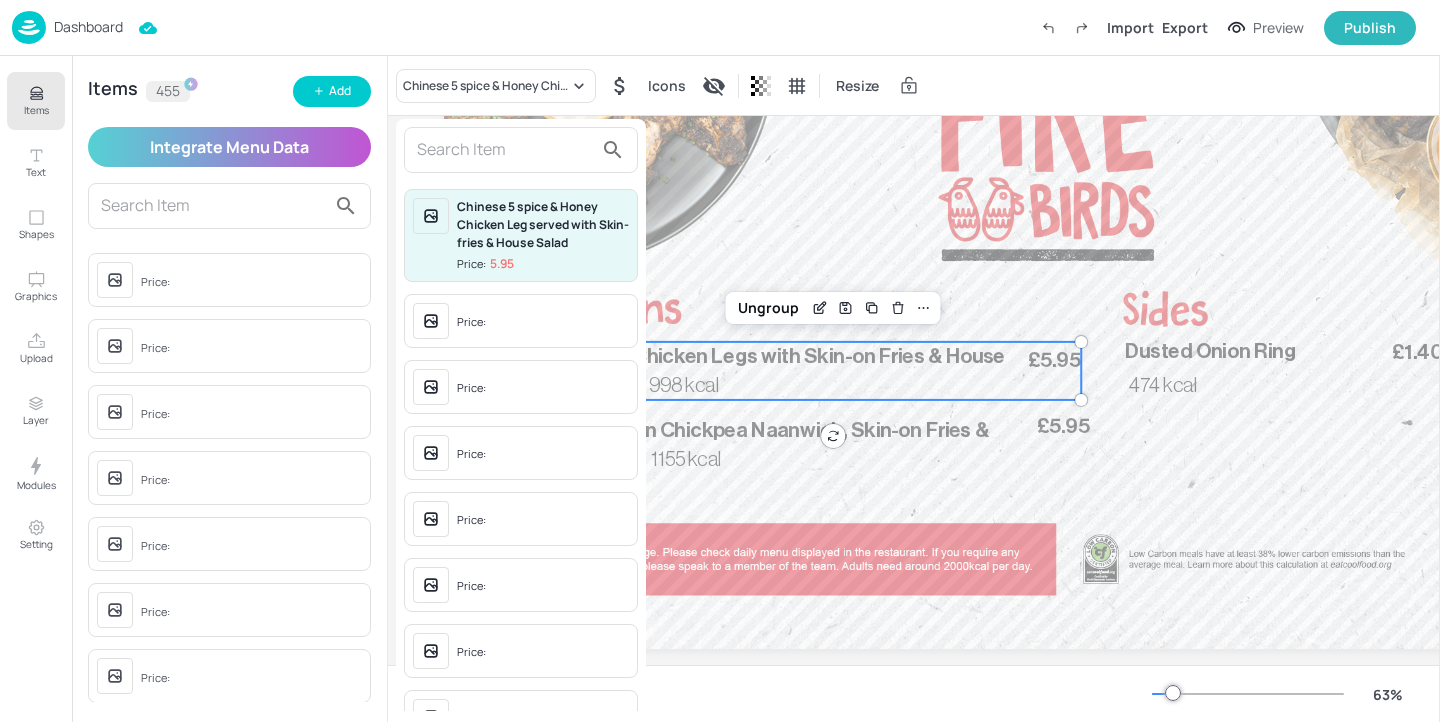 click at bounding box center [720, 361] 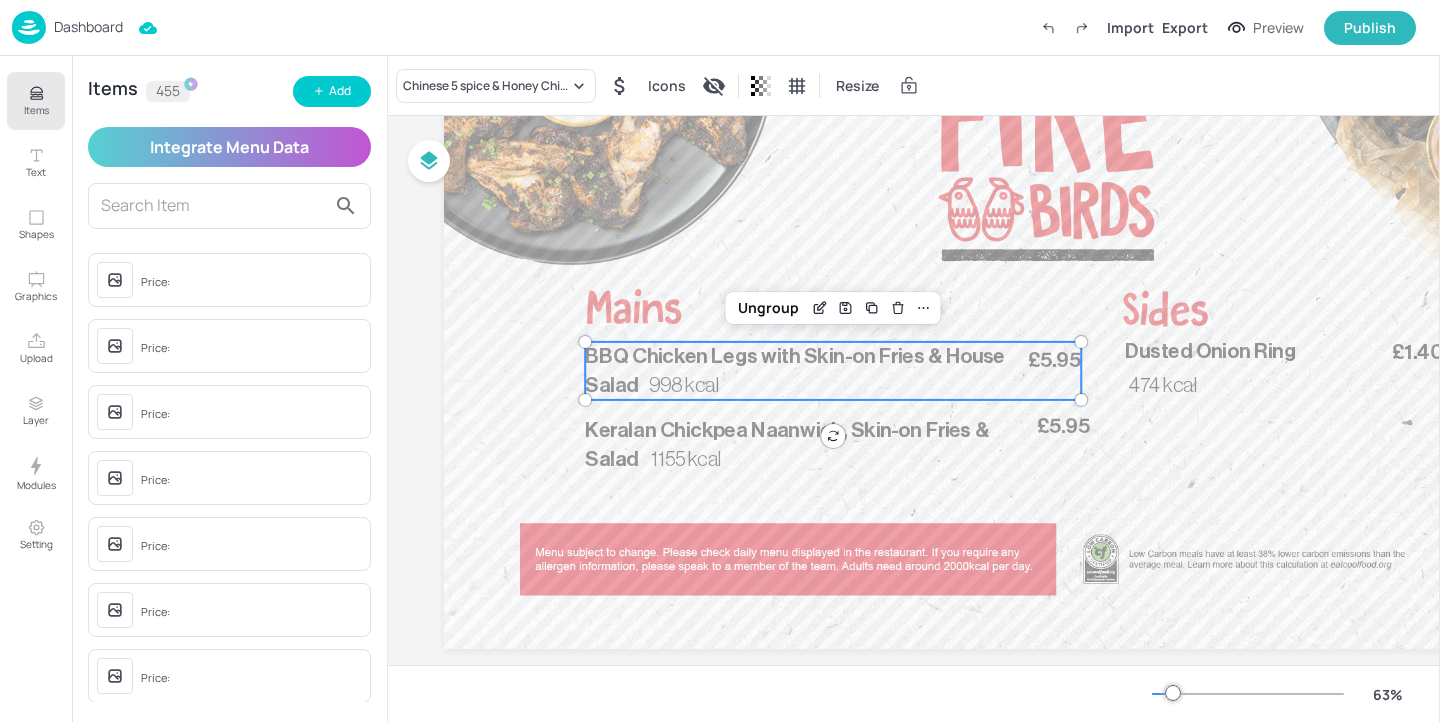 click on "Chinese 5 spice & Honey Chicken Leg served with Skin-fries & House Salad    Price: 5.95   Price:   Price:   Price:   Price:   Price:   Price:   Price:   Price:   Price:   Price:   Price:  Bombay Potato Salad  Price: 1.4  Chicken Tinga Taco, Guacamole, Sour Cream, Side Salad  Price: 5.95  Crispy Chilli Beef & Egg noodles served with spring rolls  Price: 5.95  Grilled Jerk Pork Steak, served with Steamed Rice & Peas and Jerk Gravy & Pineapple Salsa  Price: 5.95  Mushroom Shepherdâs Pie Price: 3.35  Roast Beef & Yorkshire Pudding, Roasted Potatoes, Buttered Cabbage with Gravy  Price: 5.95  Vegan Burger Price: 3.4  Vegetable Samosa Price: 1.4 Alaine's Congolese Beef Meatballs Price: 3.7 Alaine's Congolese Ntaba Price: 3.7 Alaine's Congolese White Bean Stew Price: 3.35 Angolan Sweet Potato Muamba Price: 3.35 Asian Soy Sesame and Broccoli Salad Price: Aubergine & Sweet Potato Katsu with Steamed Rice & Asian Sesame Slaw  Price: 5.95 Aubergine & Sweet Potato Katsu, Steamed Rice, Asian Sesame Slaw  Price: 5.95" at bounding box center [720, 365] 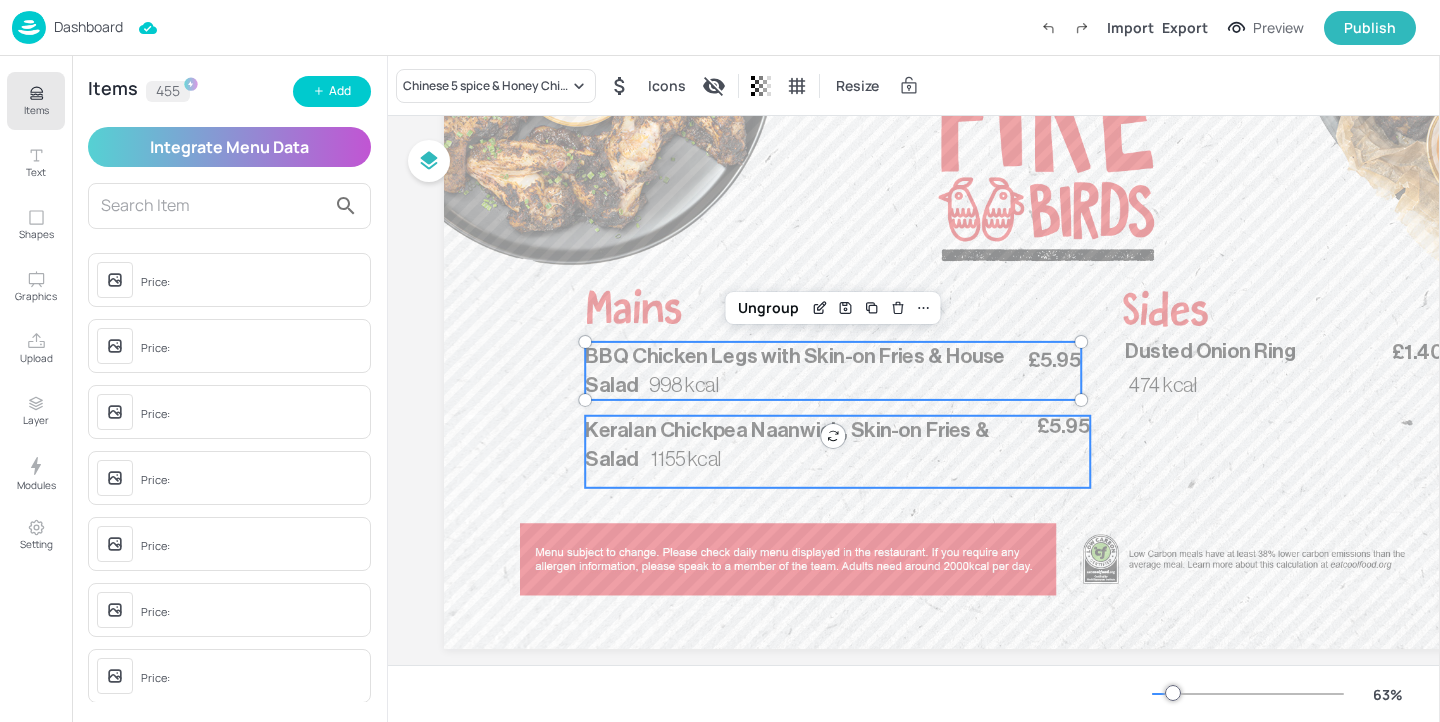 click on "1155 kcal" at bounding box center [688, 474] 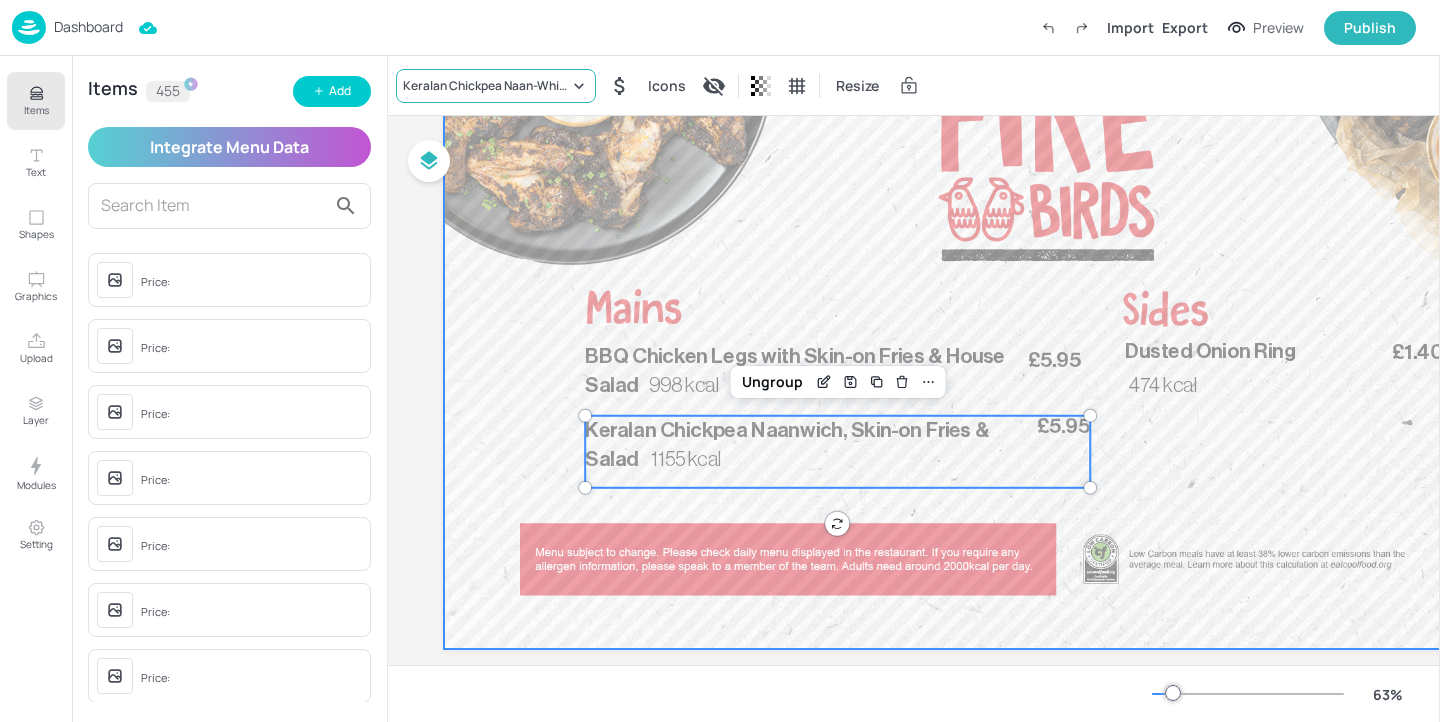 click on "Keralan Chickpea Naan-Which, Skin-on Fries & Side Salad" at bounding box center (496, 86) 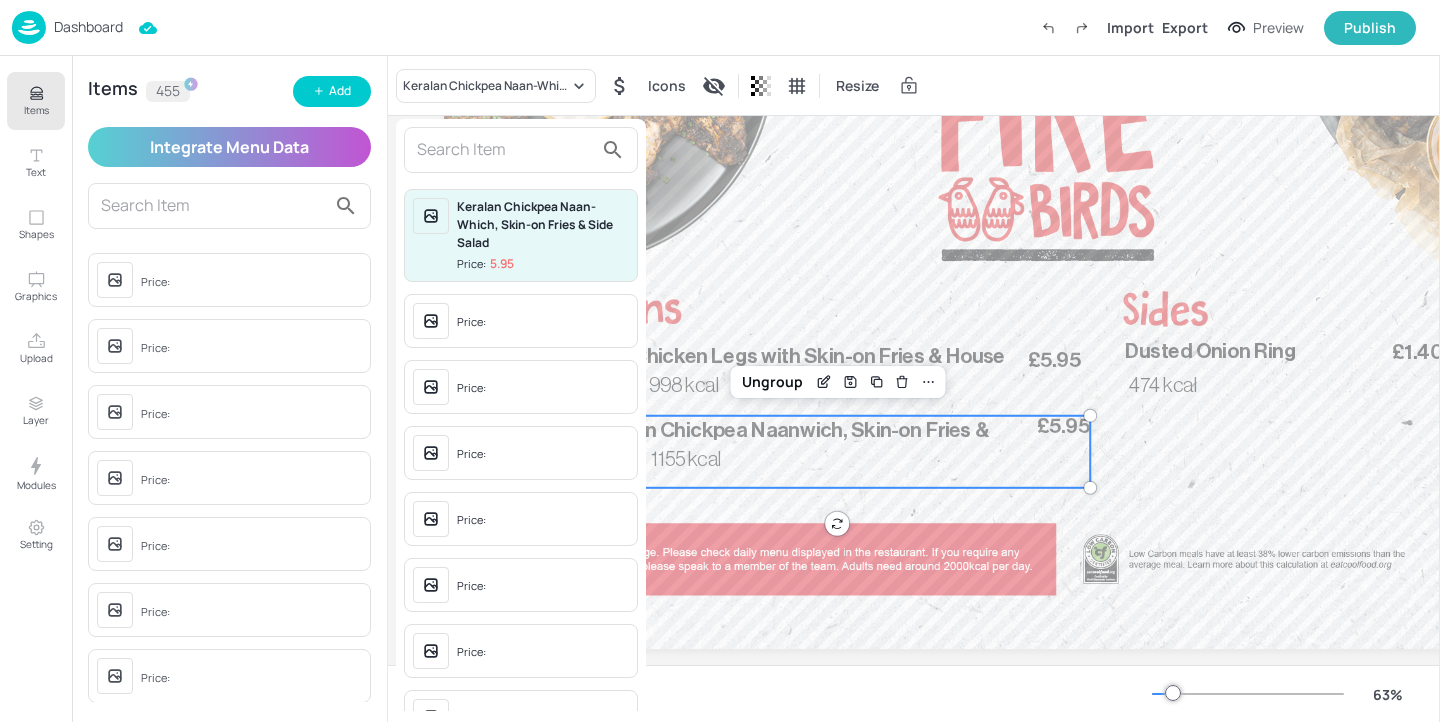 click at bounding box center (505, 150) 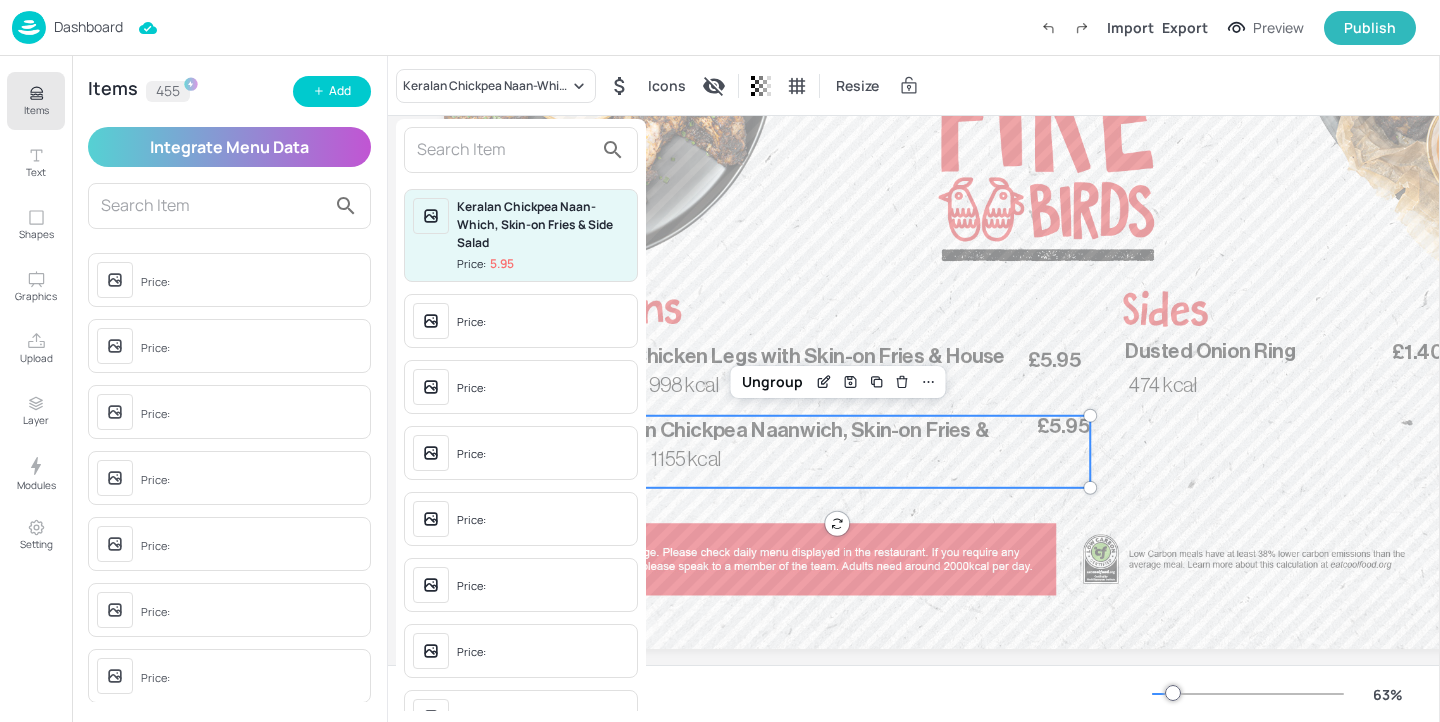 paste on "883 kcal" 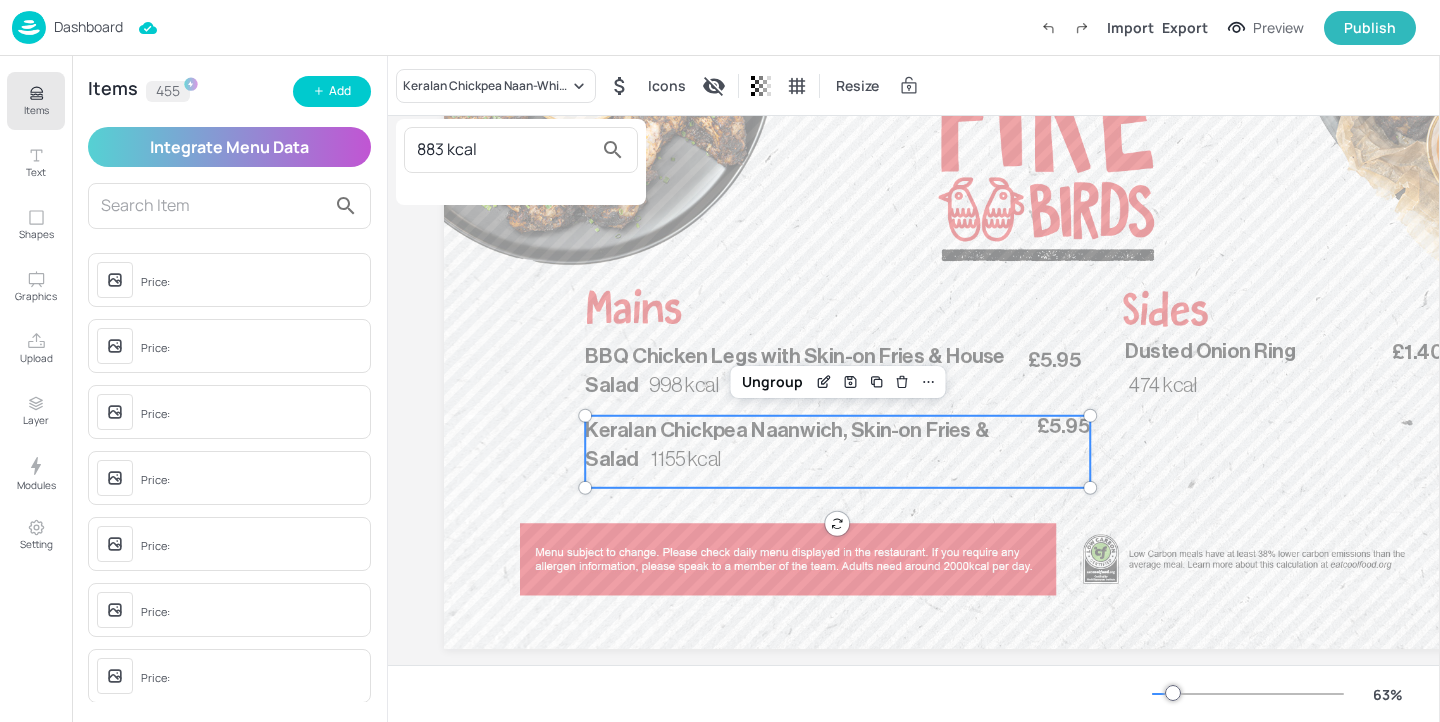 drag, startPoint x: 488, startPoint y: 150, endPoint x: 270, endPoint y: 150, distance: 218 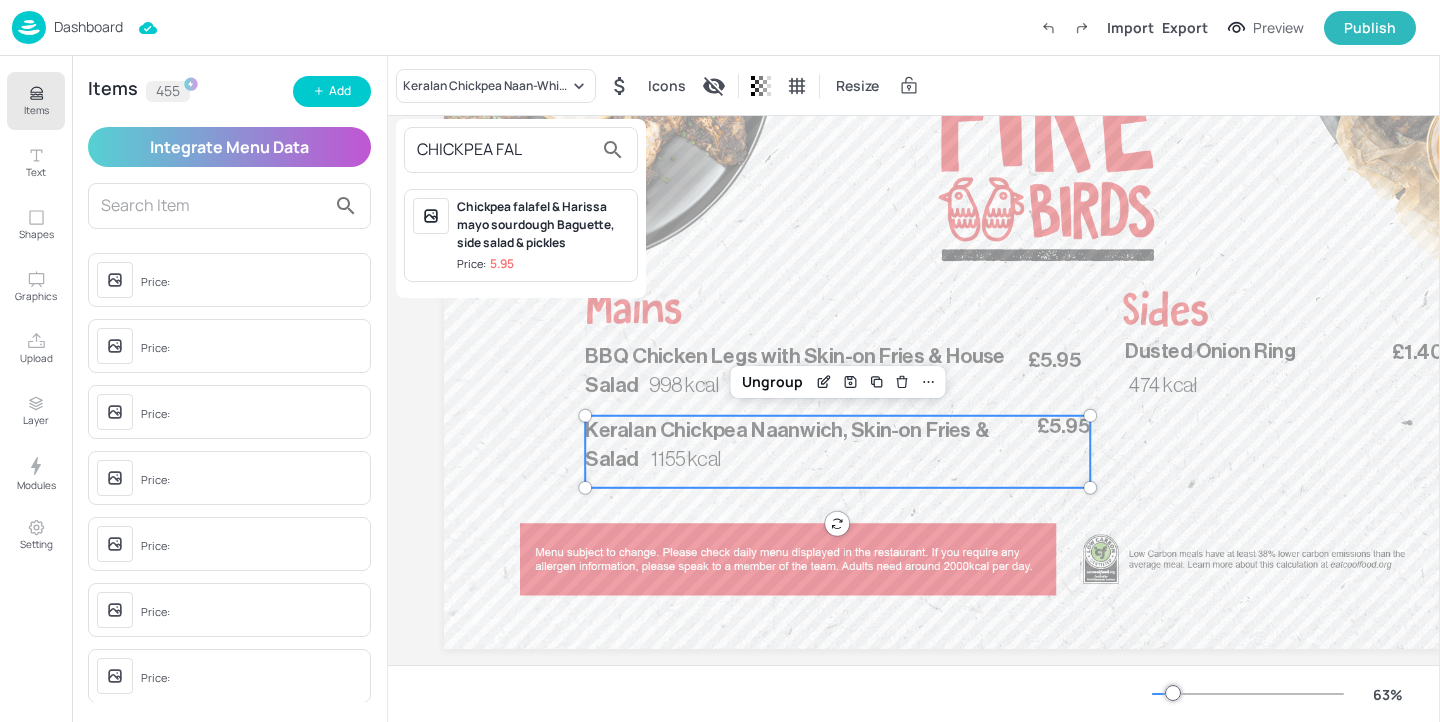 type on "CHICKPEA FAL" 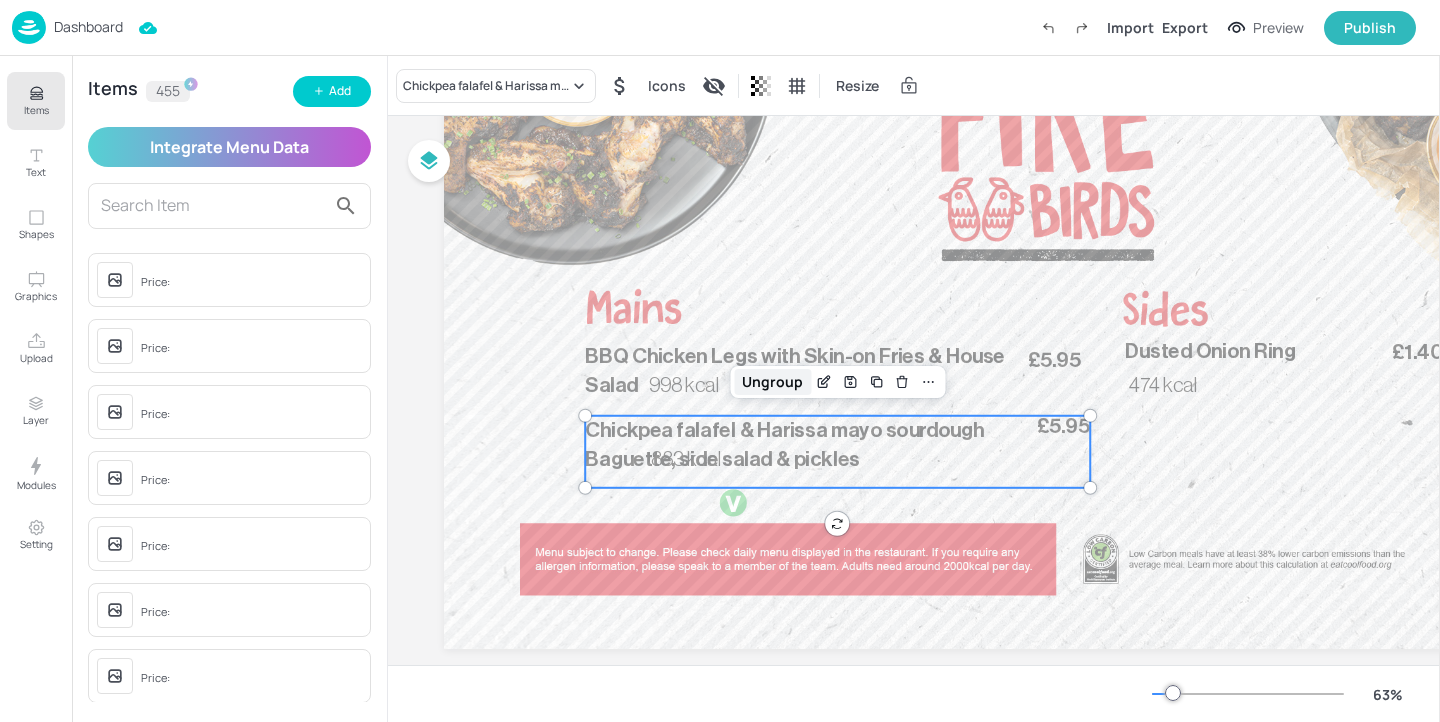 click on "Ungroup" at bounding box center (772, 382) 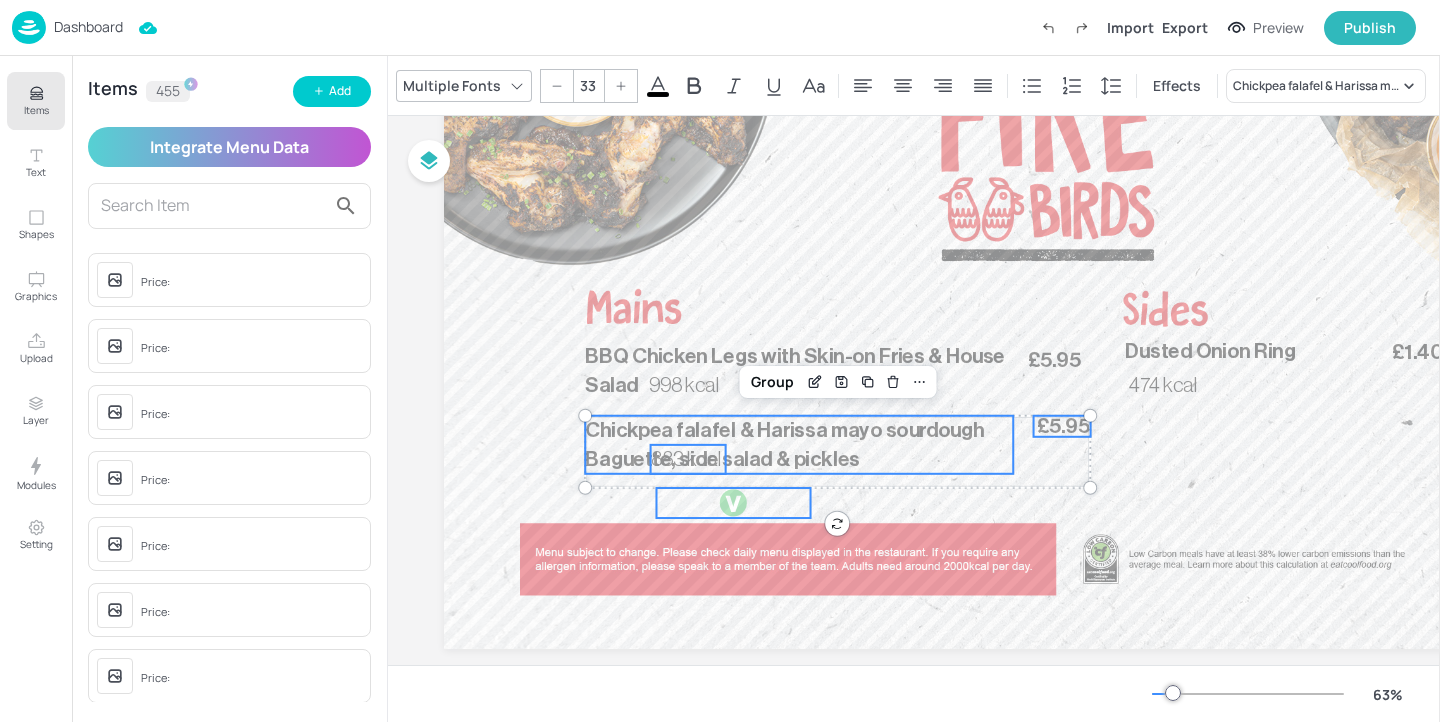 click on "Chickpea falafel & Harissa mayo sourdough Baguette, side salad & pickles" at bounding box center [784, 445] 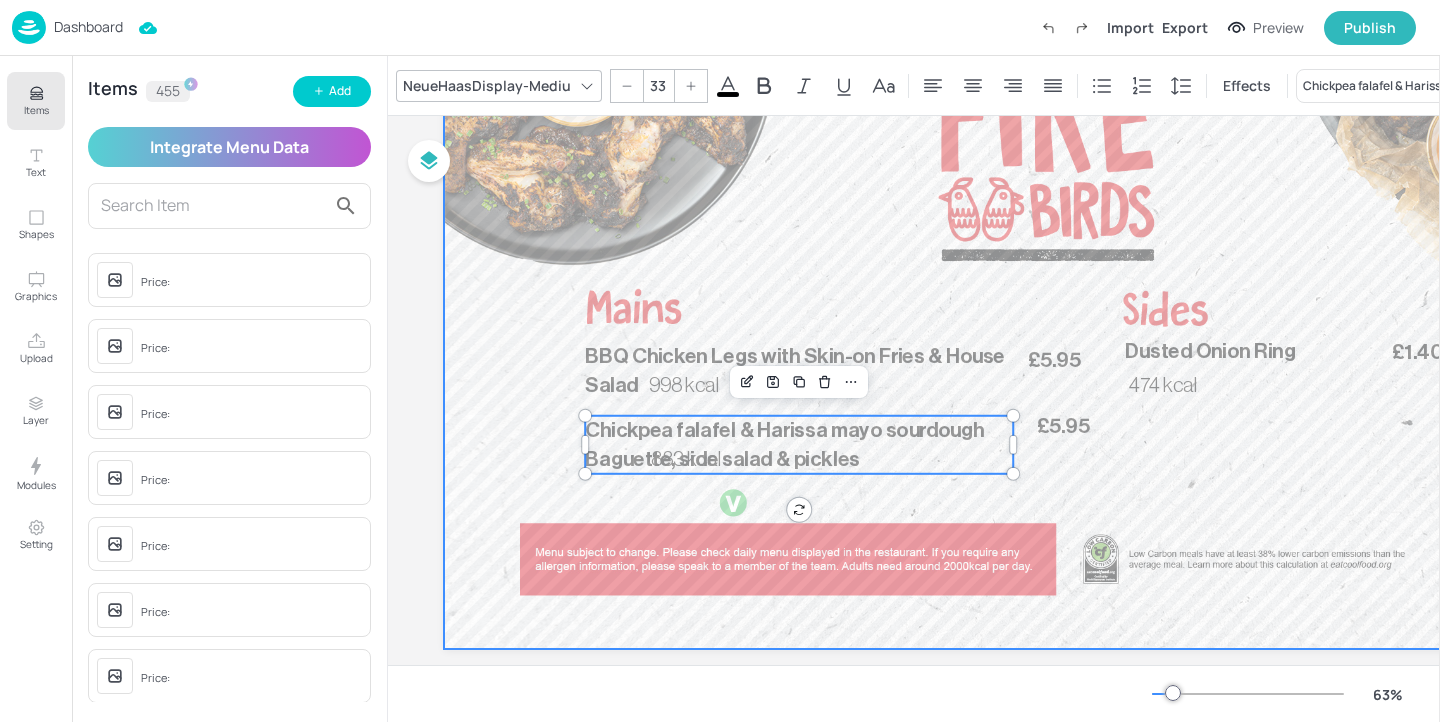 click at bounding box center (1051, 307) 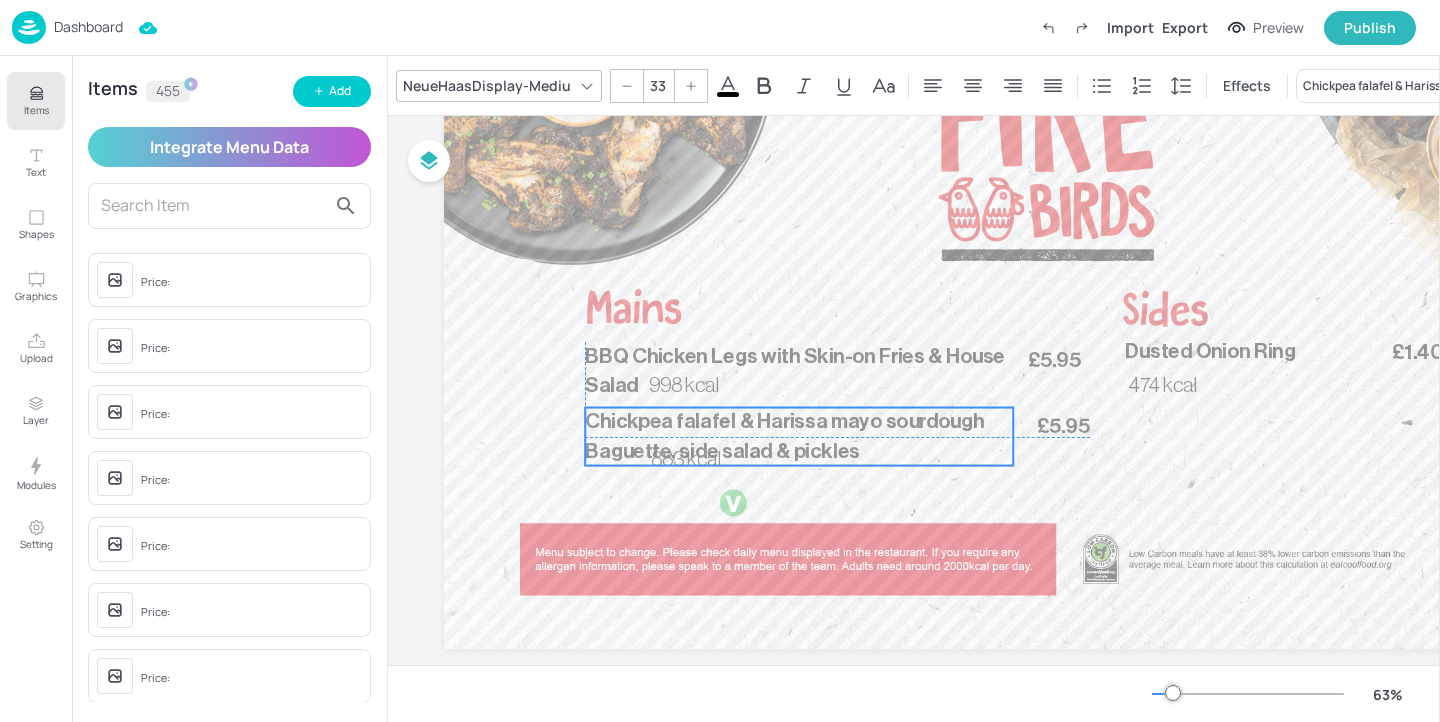 click on "Chickpea falafel & Harissa mayo sourdough Baguette, side salad & pickles" at bounding box center [784, 436] 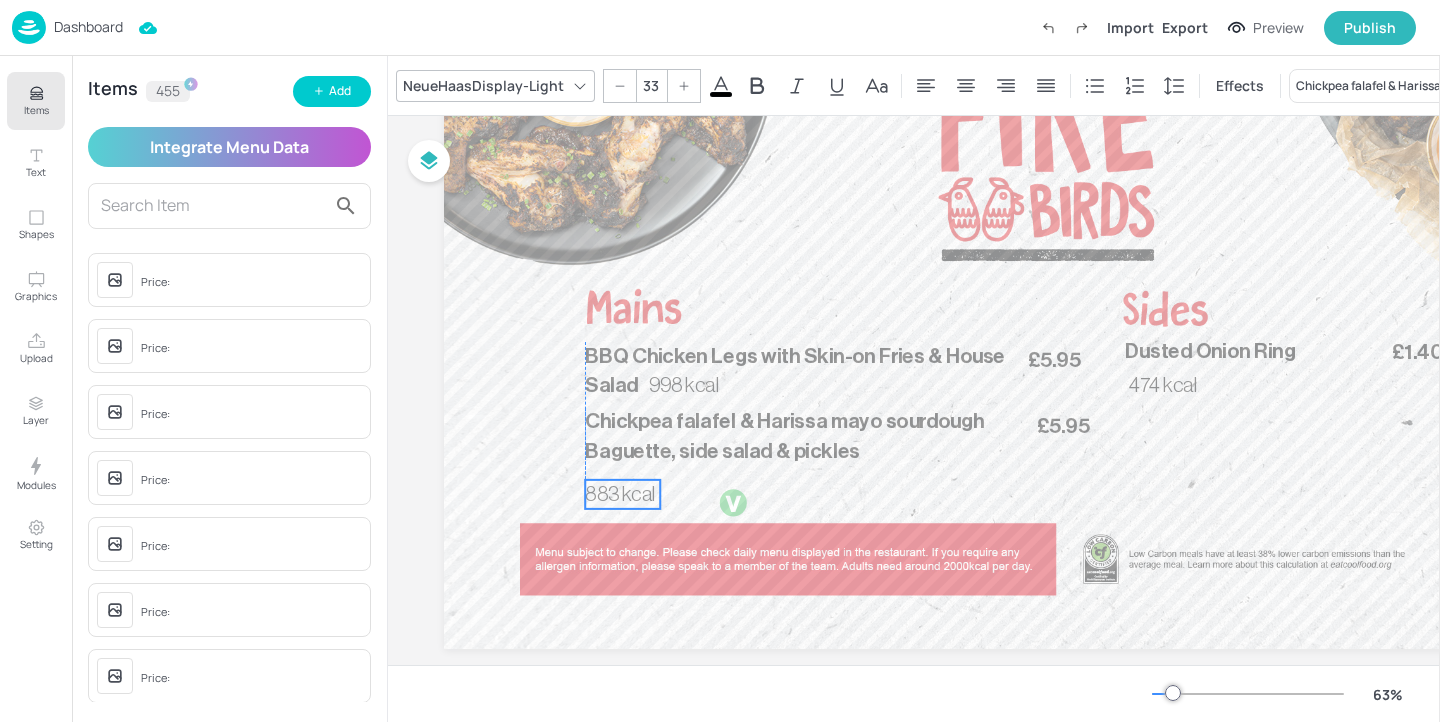 drag, startPoint x: 698, startPoint y: 466, endPoint x: 632, endPoint y: 501, distance: 74.70609 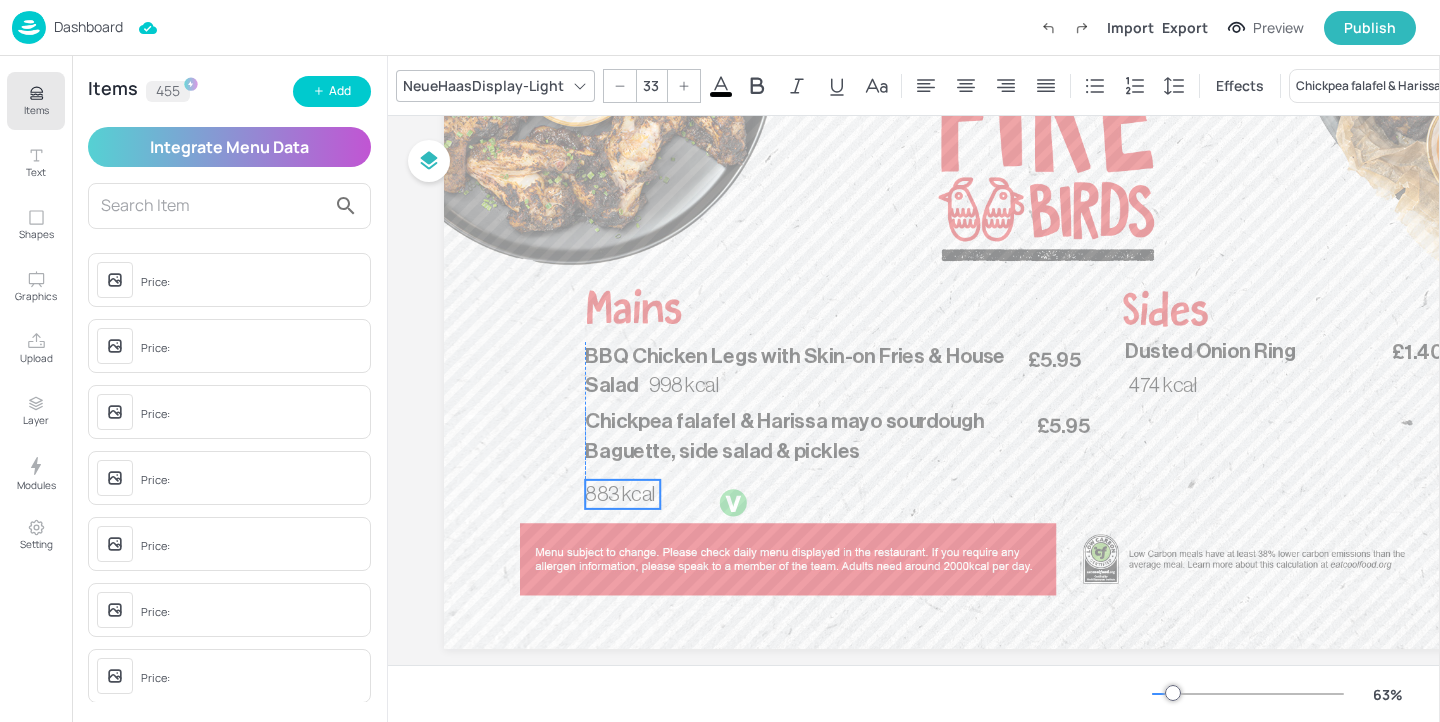 click on "883 kcal" at bounding box center (620, 494) 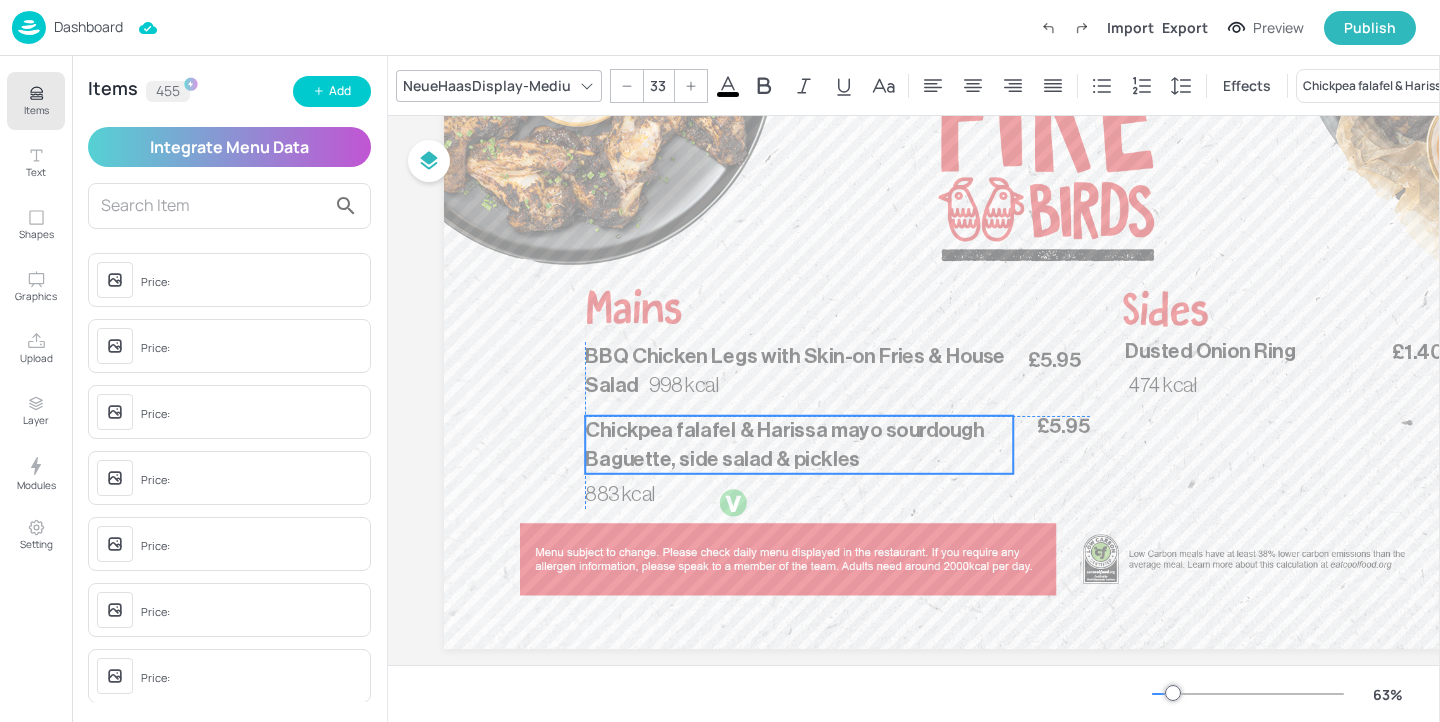 click on "Chickpea falafel & Harissa mayo sourdough Baguette, side salad & pickles" at bounding box center [784, 445] 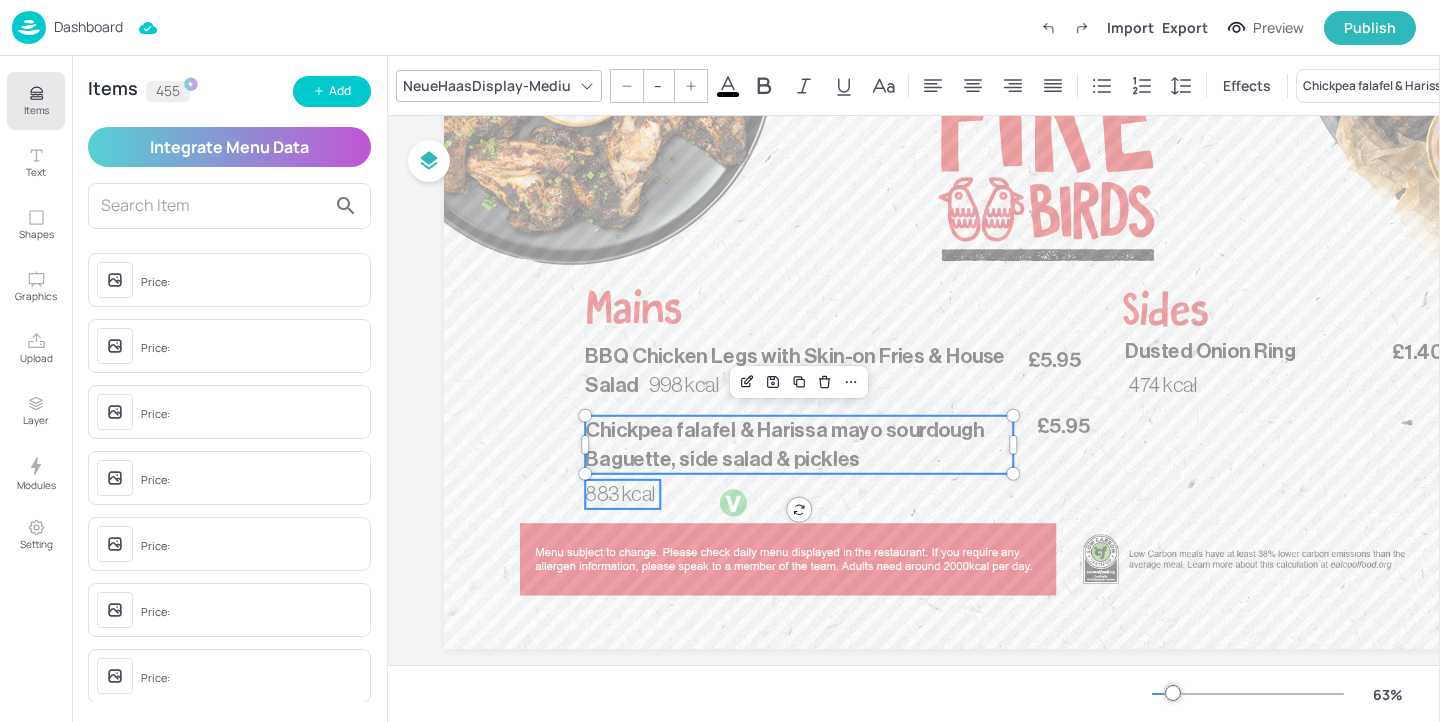 type on "33" 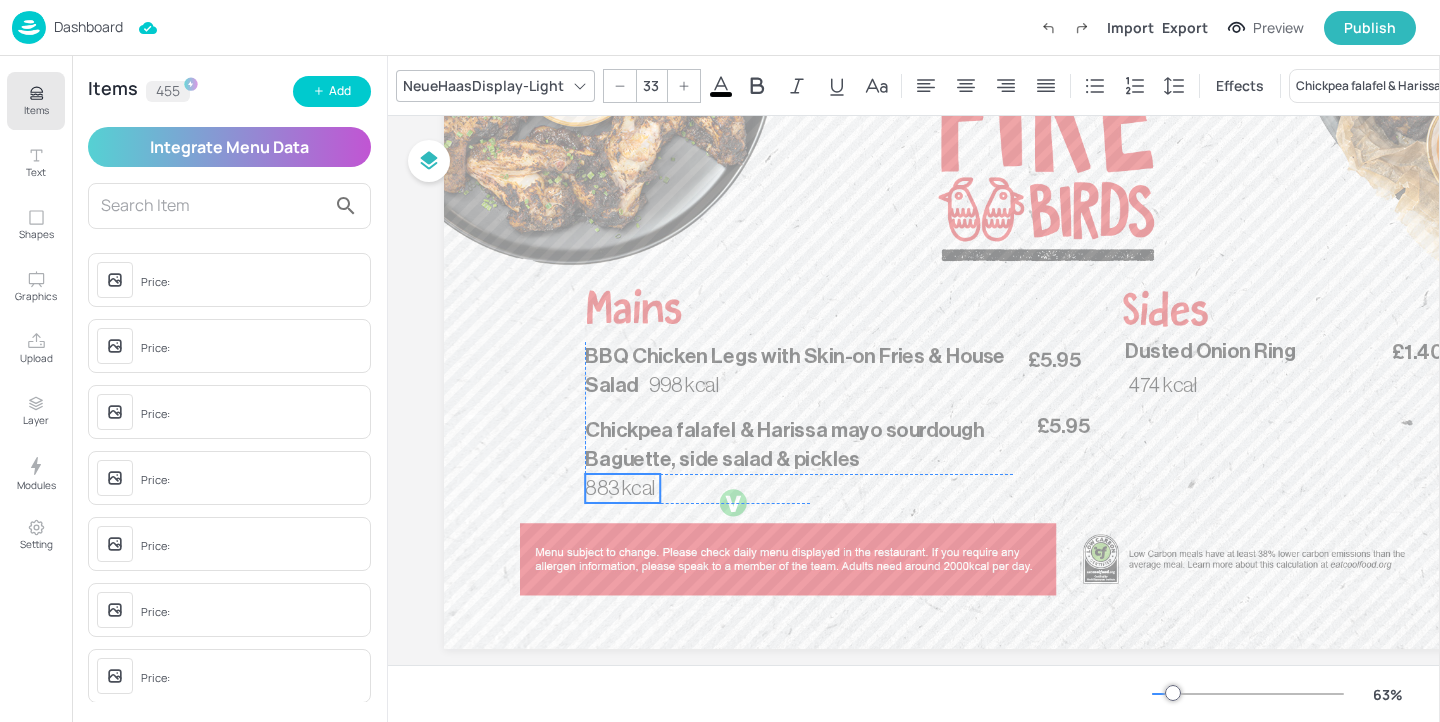 click on "883 kcal" at bounding box center [620, 488] 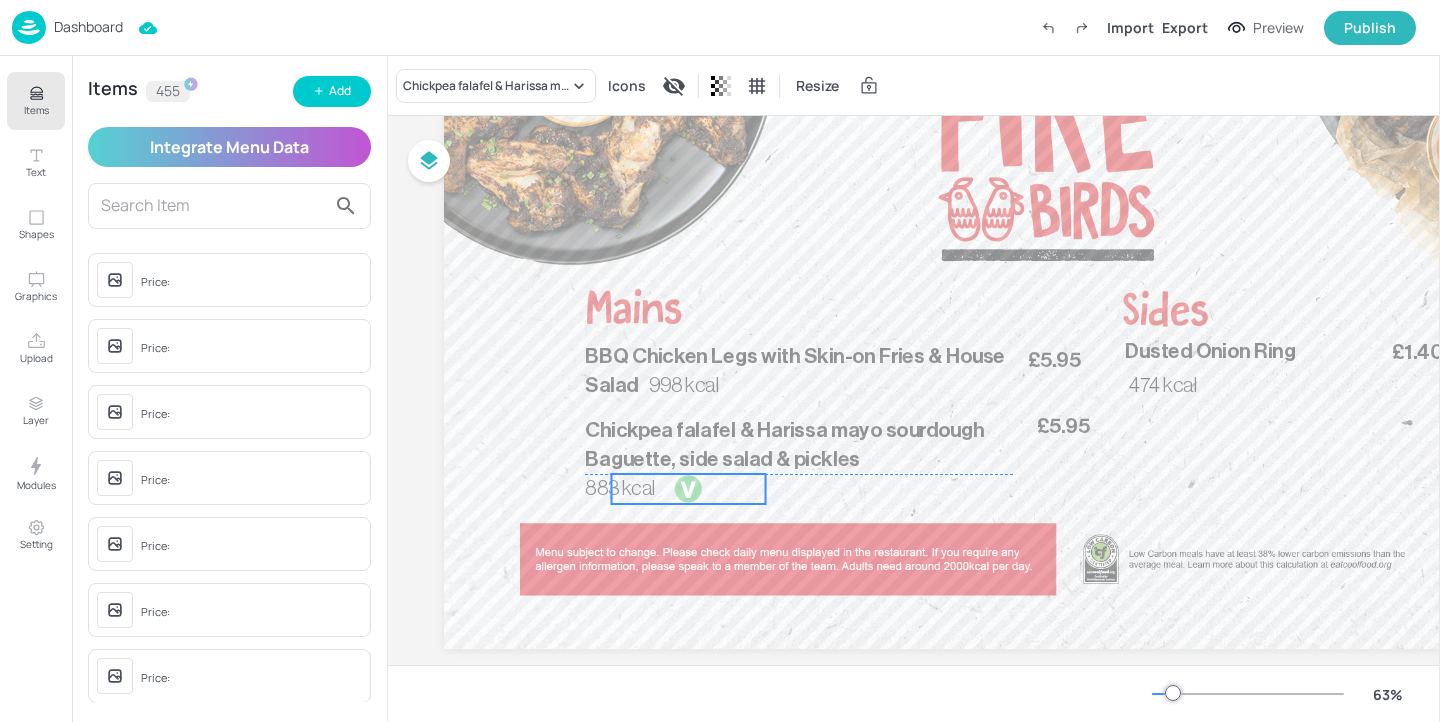 drag, startPoint x: 736, startPoint y: 501, endPoint x: 691, endPoint y: 483, distance: 48.466484 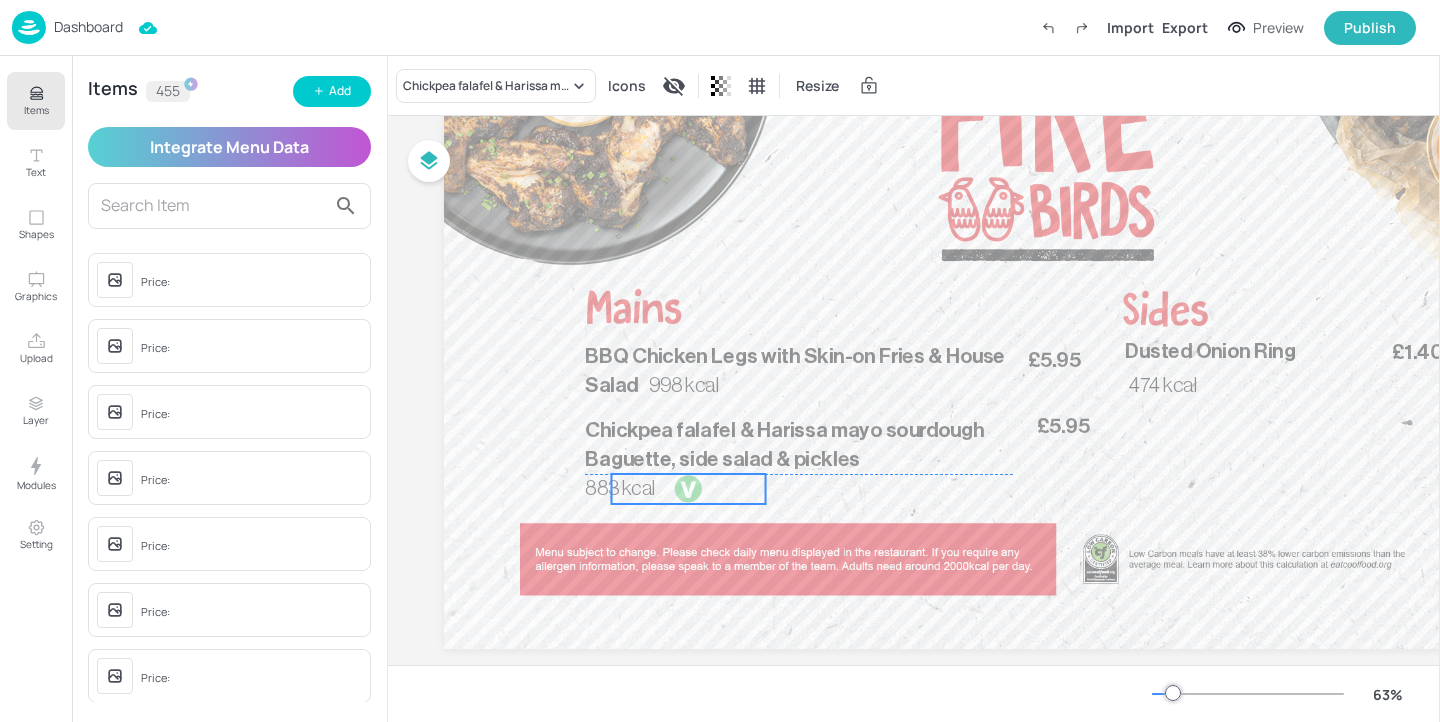 click at bounding box center (689, 489) 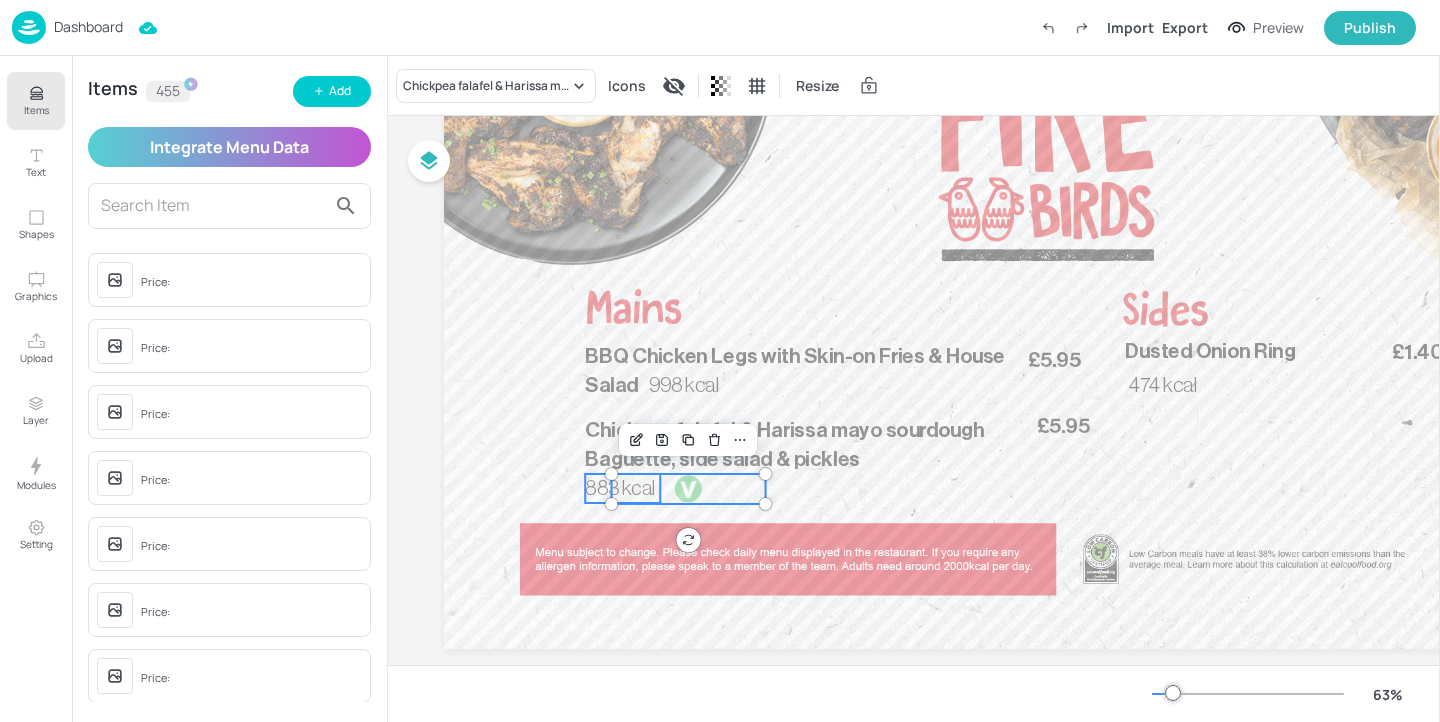 click on "883 kcal" at bounding box center (620, 488) 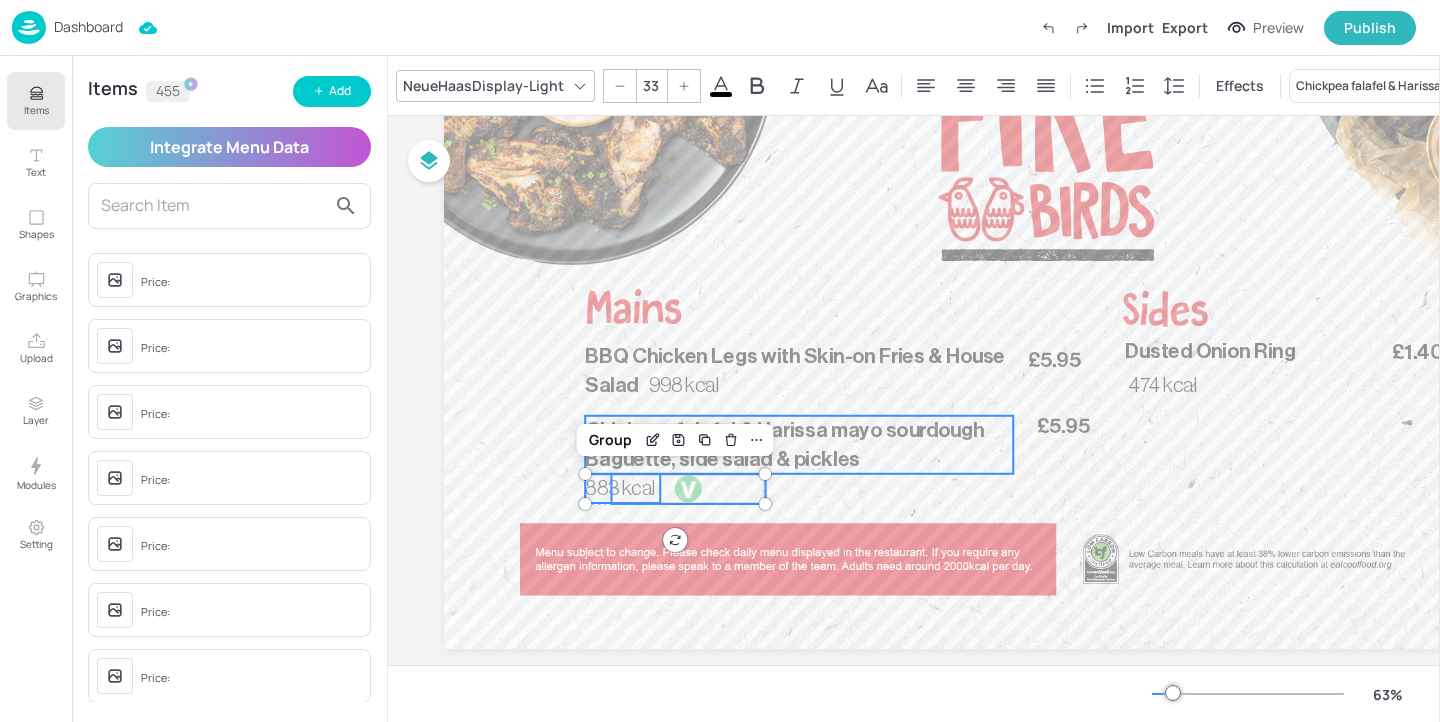 click on "Chickpea falafel & Harissa mayo sourdough Baguette, side salad & pickles" at bounding box center (799, 445) 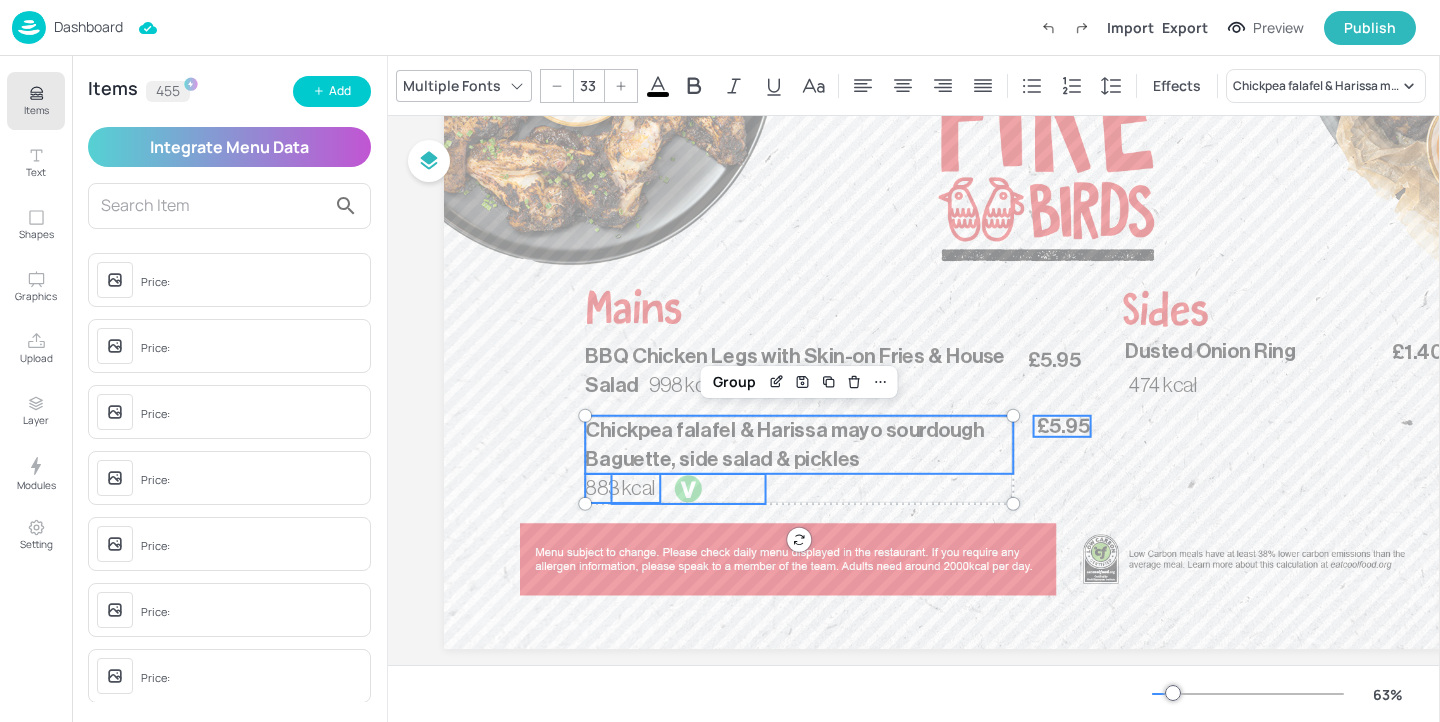 click on "£5.95" at bounding box center (1063, 426) 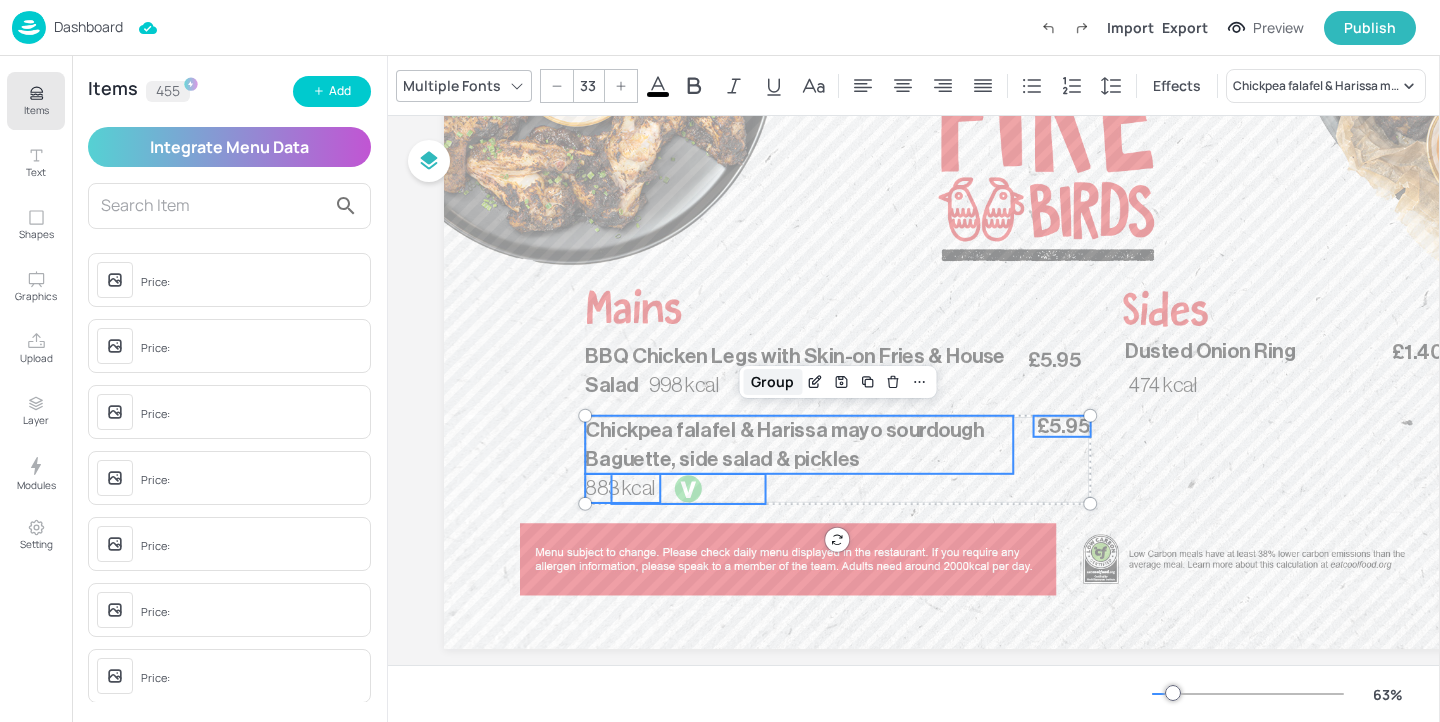 click on "Group" at bounding box center (772, 382) 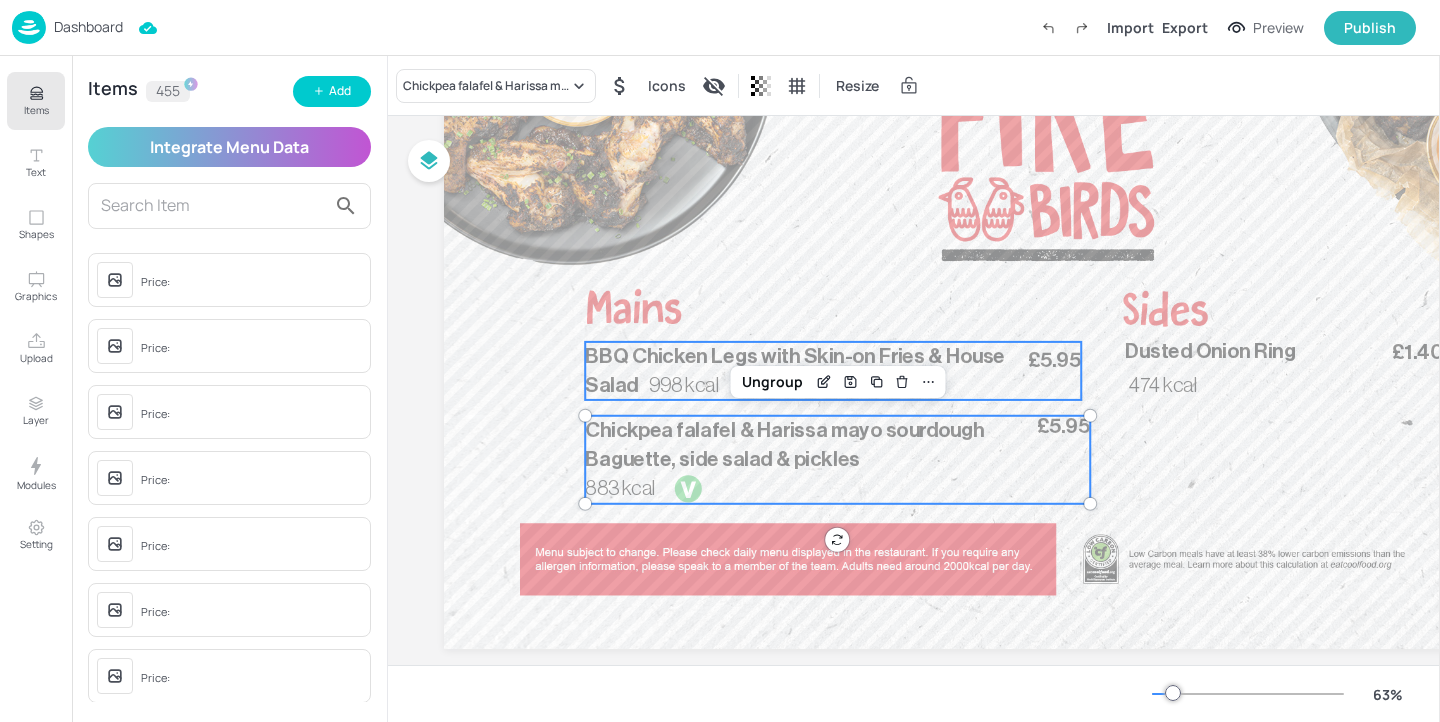 click on "BBQ Chicken Legs with Skin-on Fries & House Salad" at bounding box center (799, 371) 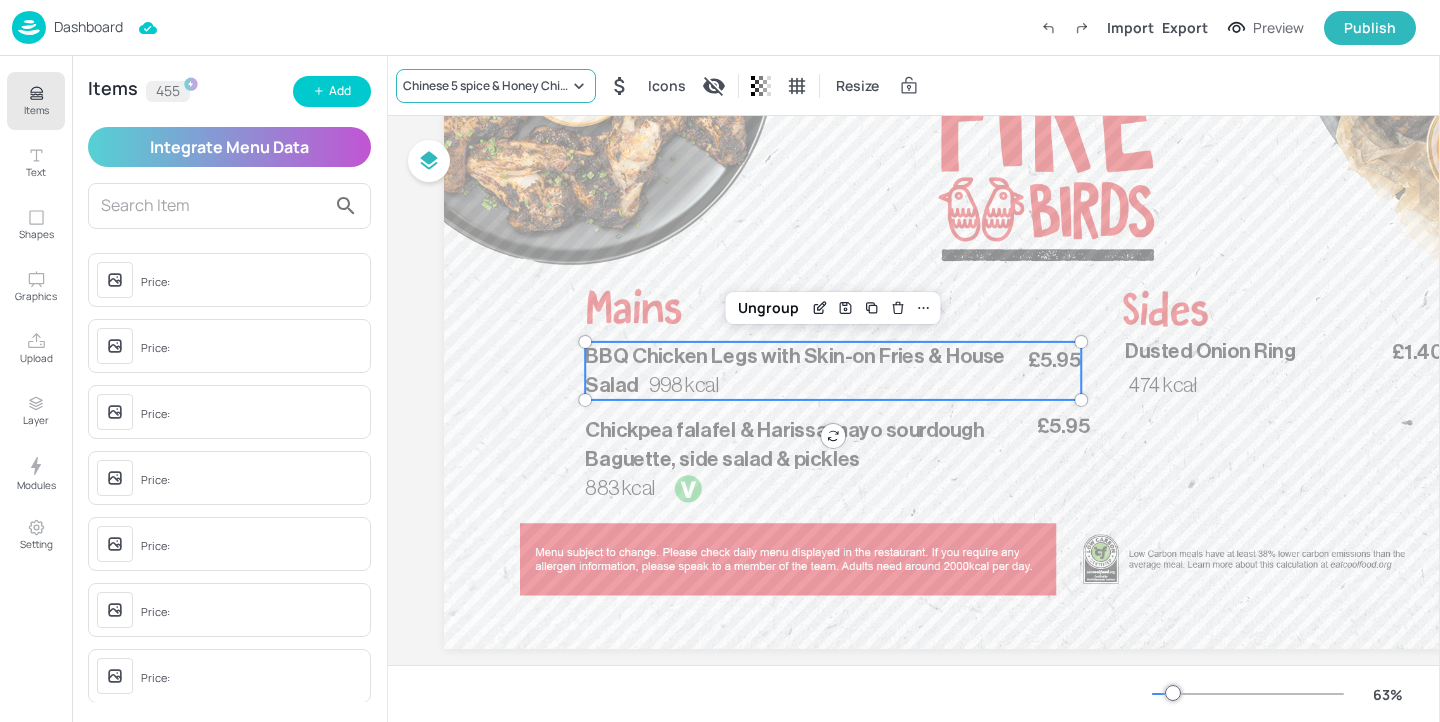click on "Chinese 5 spice & Honey Chicken Leg served with Skin-fries & House Salad" at bounding box center (486, 86) 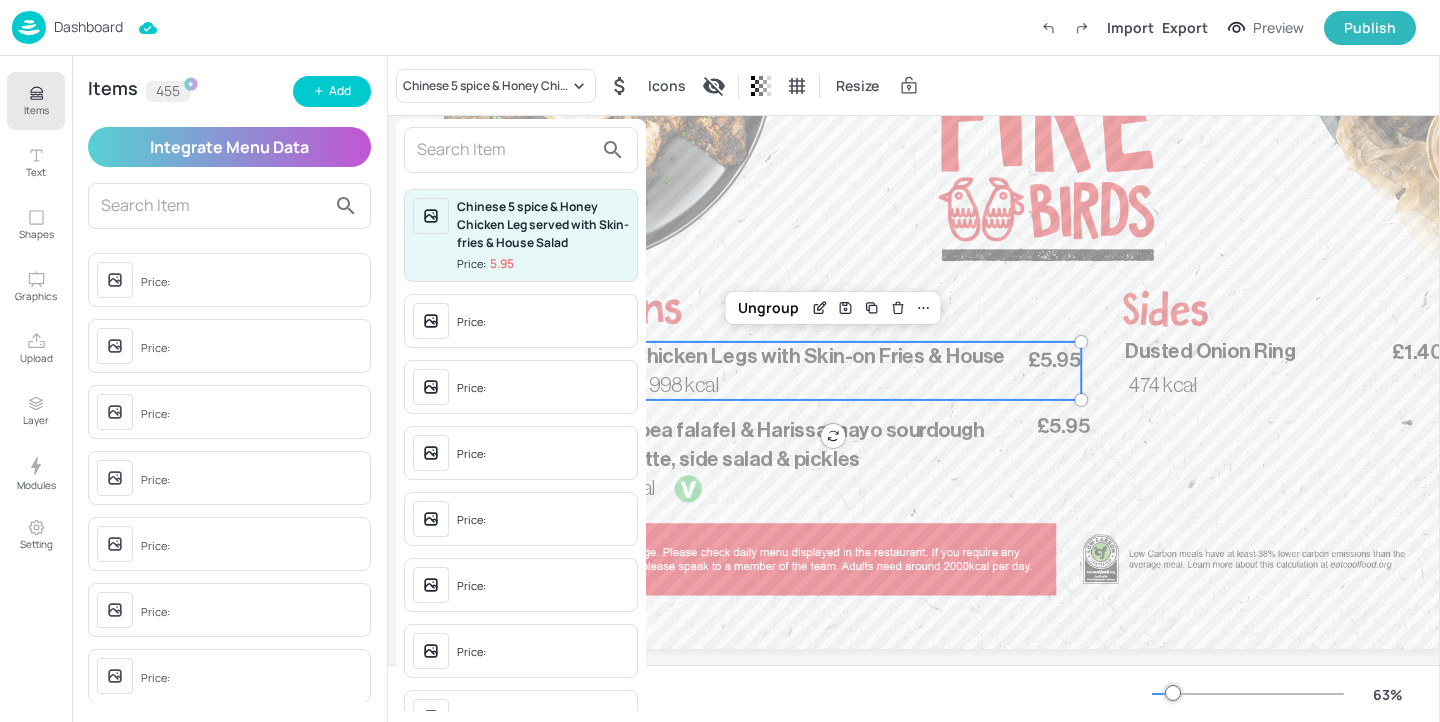 click at bounding box center [505, 150] 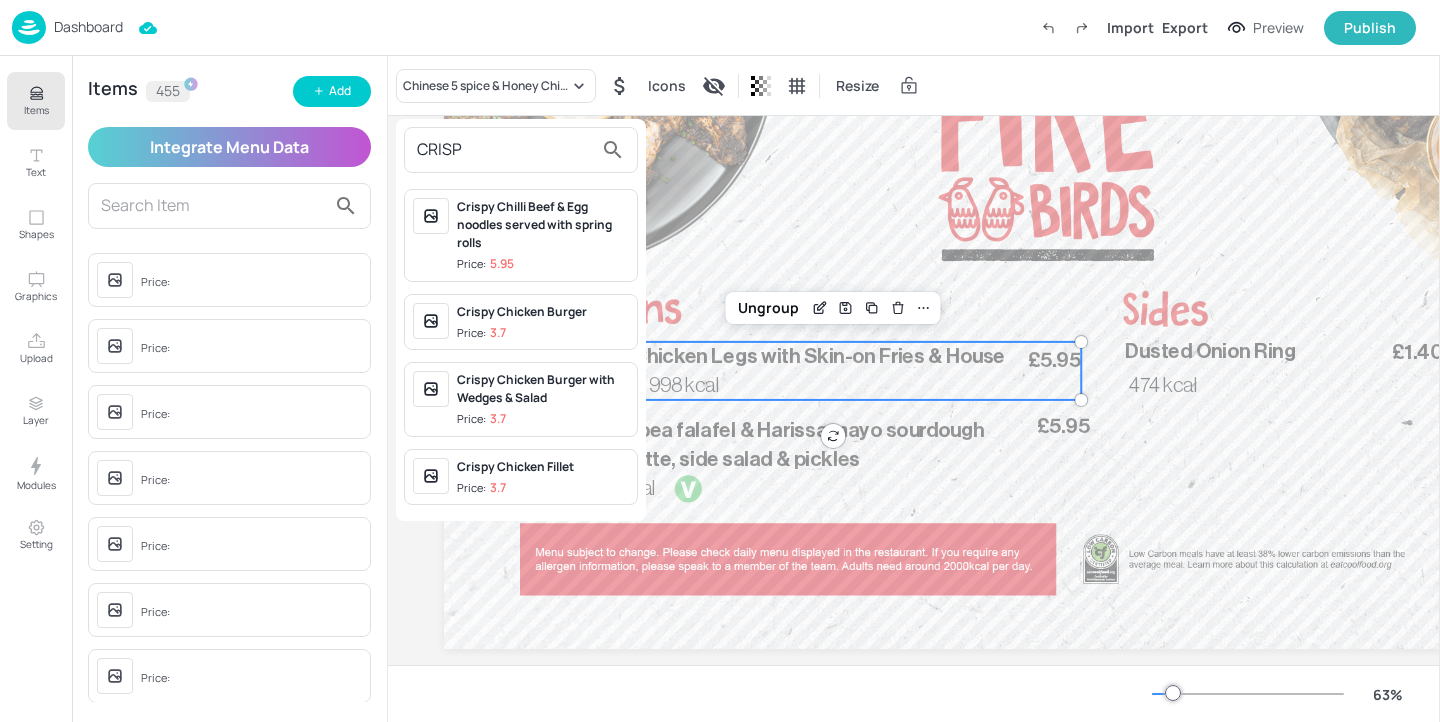 type on "CRISP" 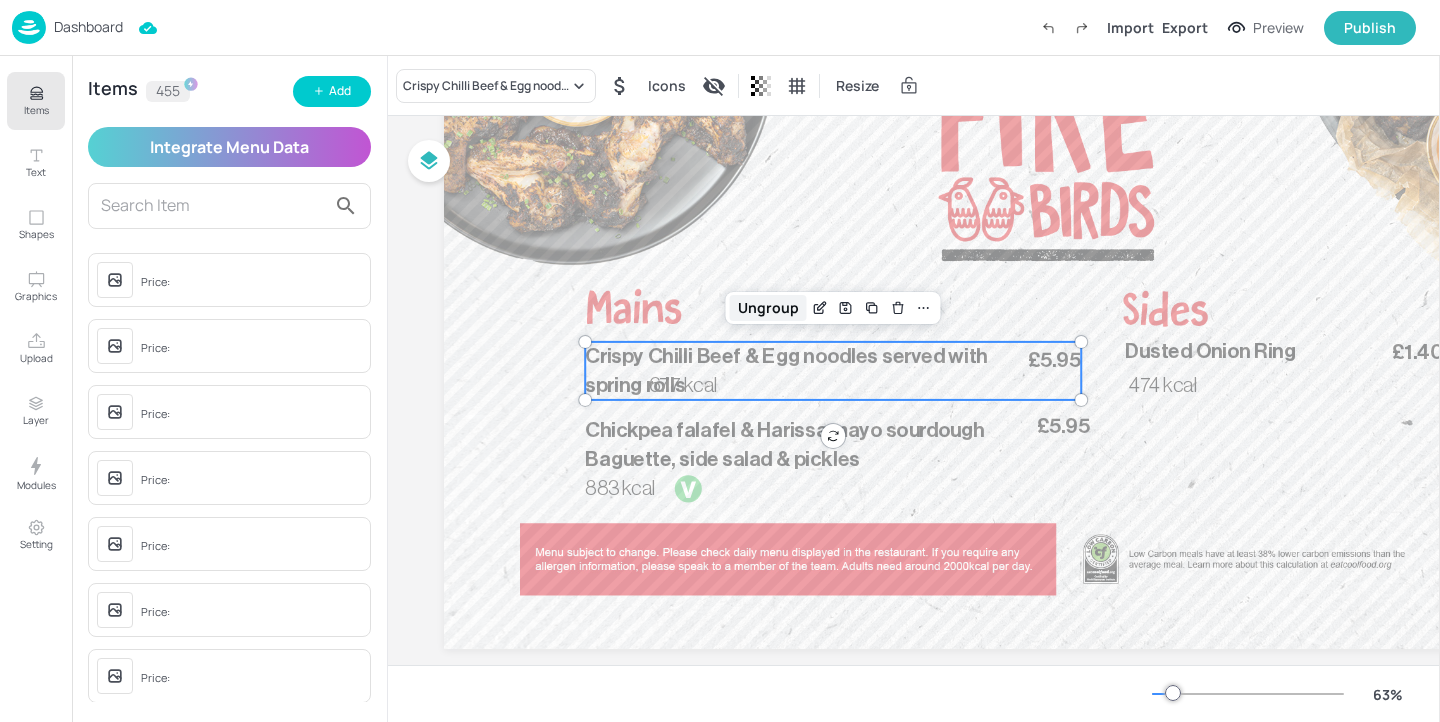 click on "Ungroup" at bounding box center [768, 308] 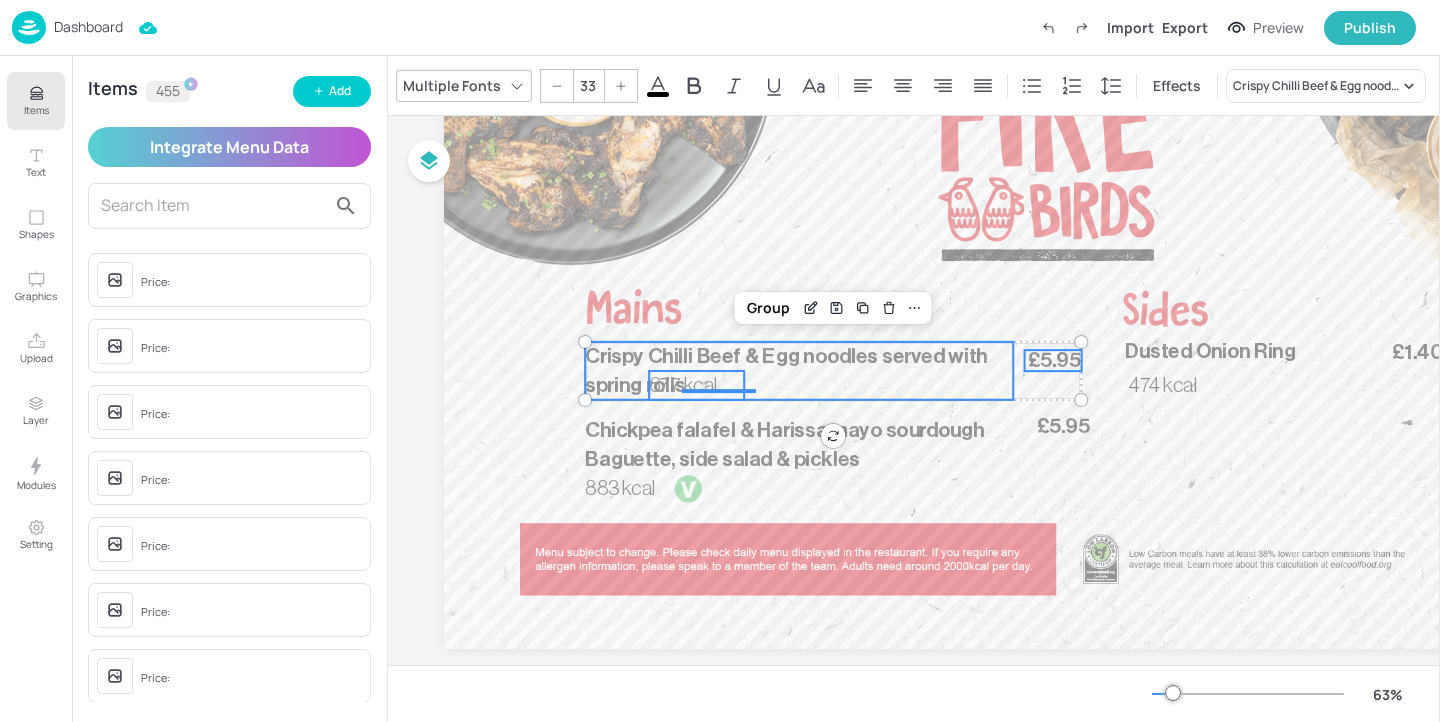 click on "Crispy Chilli Beef & Egg noodles served with spring rolls" at bounding box center [799, 371] 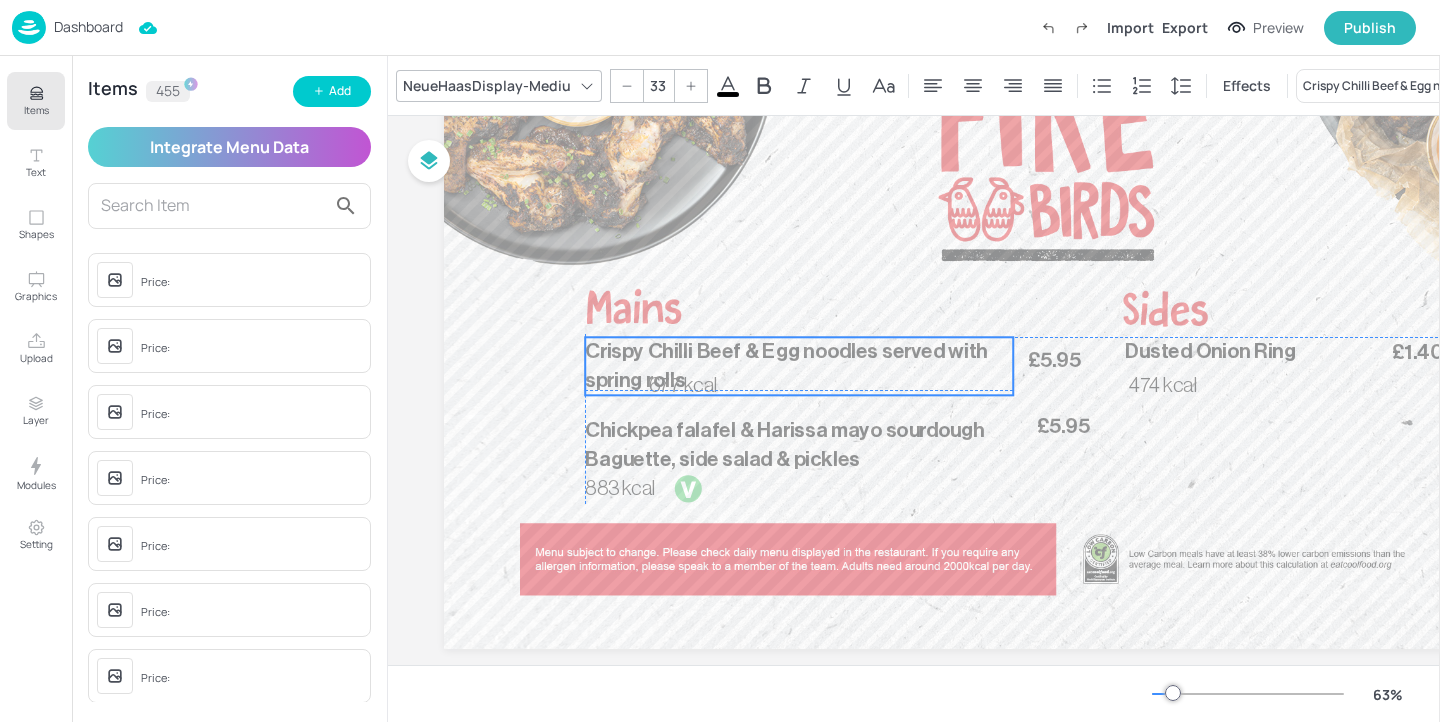 click on "Crispy Chilli Beef & Egg noodles served with spring rolls" at bounding box center (799, 366) 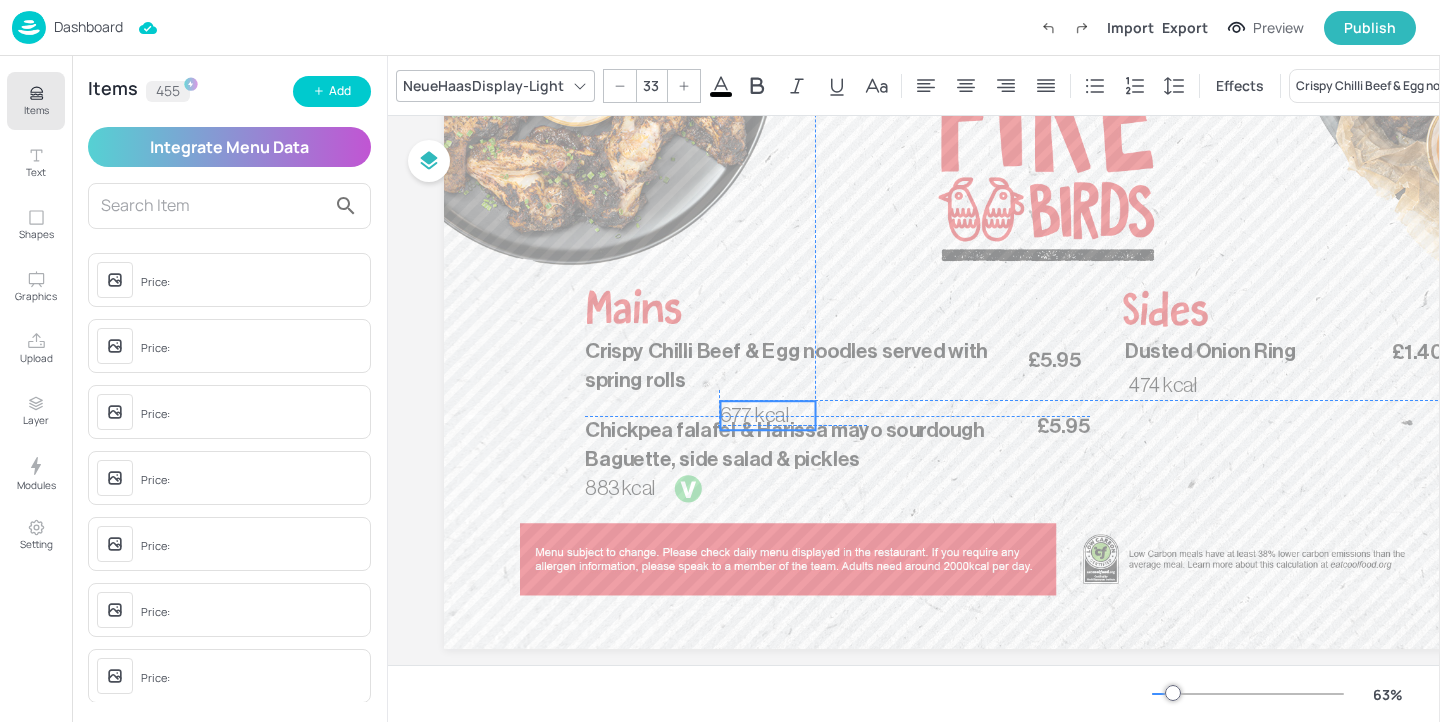 drag, startPoint x: 718, startPoint y: 397, endPoint x: 789, endPoint y: 426, distance: 76.6942 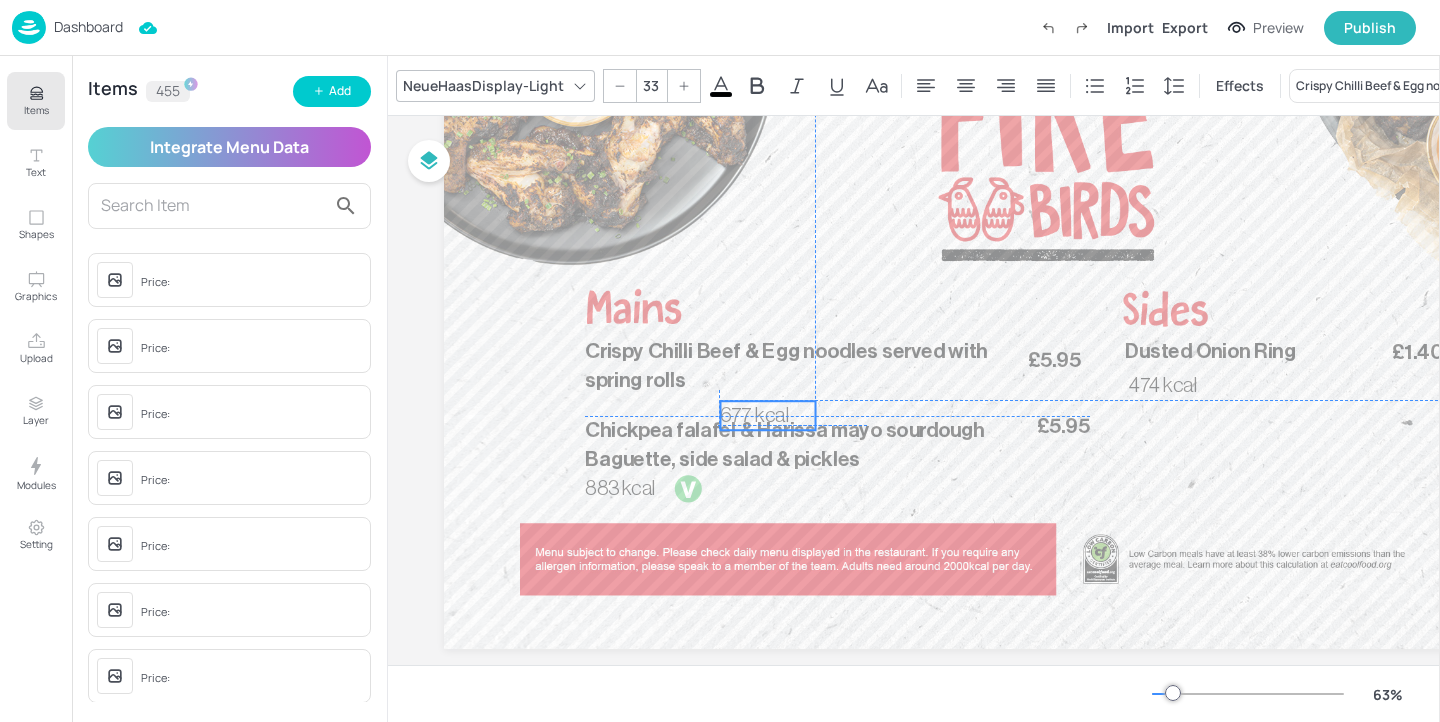 click on "677 kcal £5.95  Crispy Chilli Beef & Egg noodles served with spring rolls  883 kcal  £5.95 Chickpea falafel & Harissa mayo sourdough Baguette, side salad & pickles  474 kcal  £1.40 Dusted Onion Ring" at bounding box center (1051, -34) 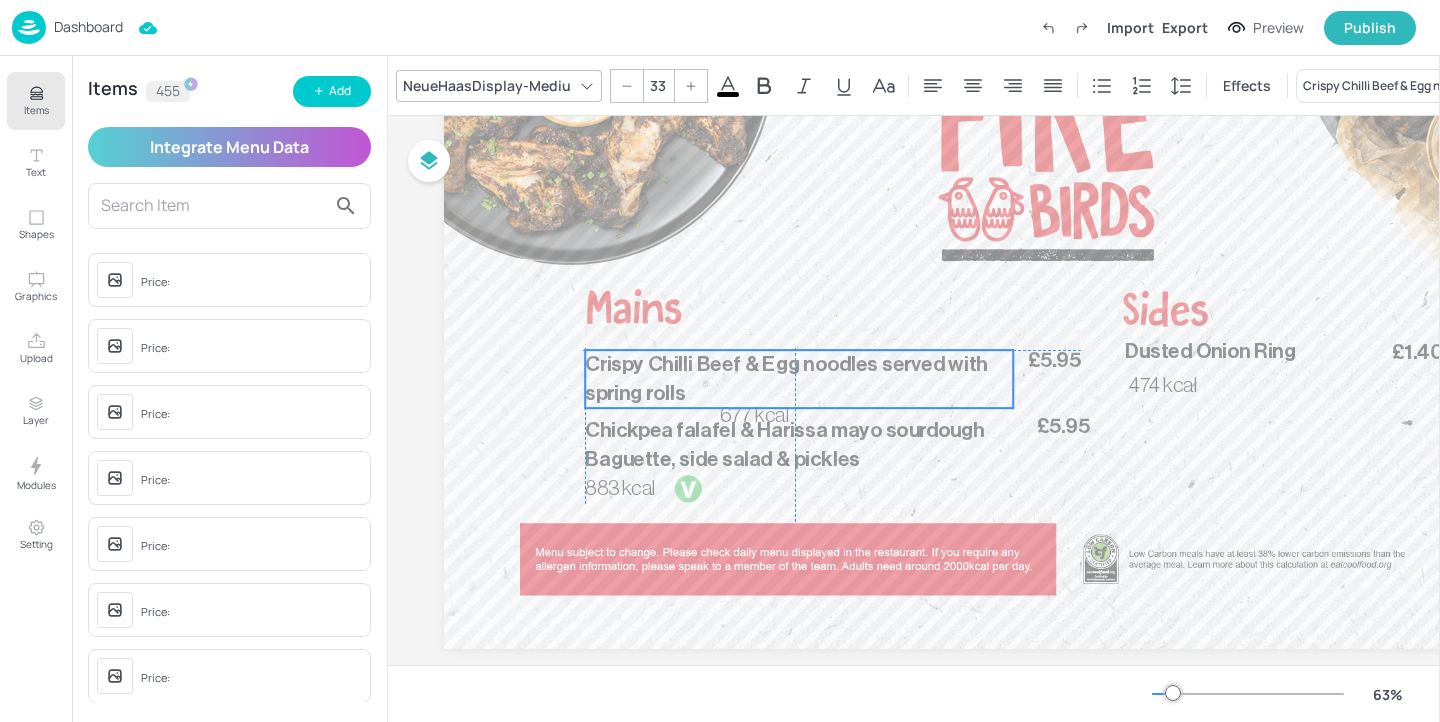 drag, startPoint x: 649, startPoint y: 366, endPoint x: 647, endPoint y: 377, distance: 11.18034 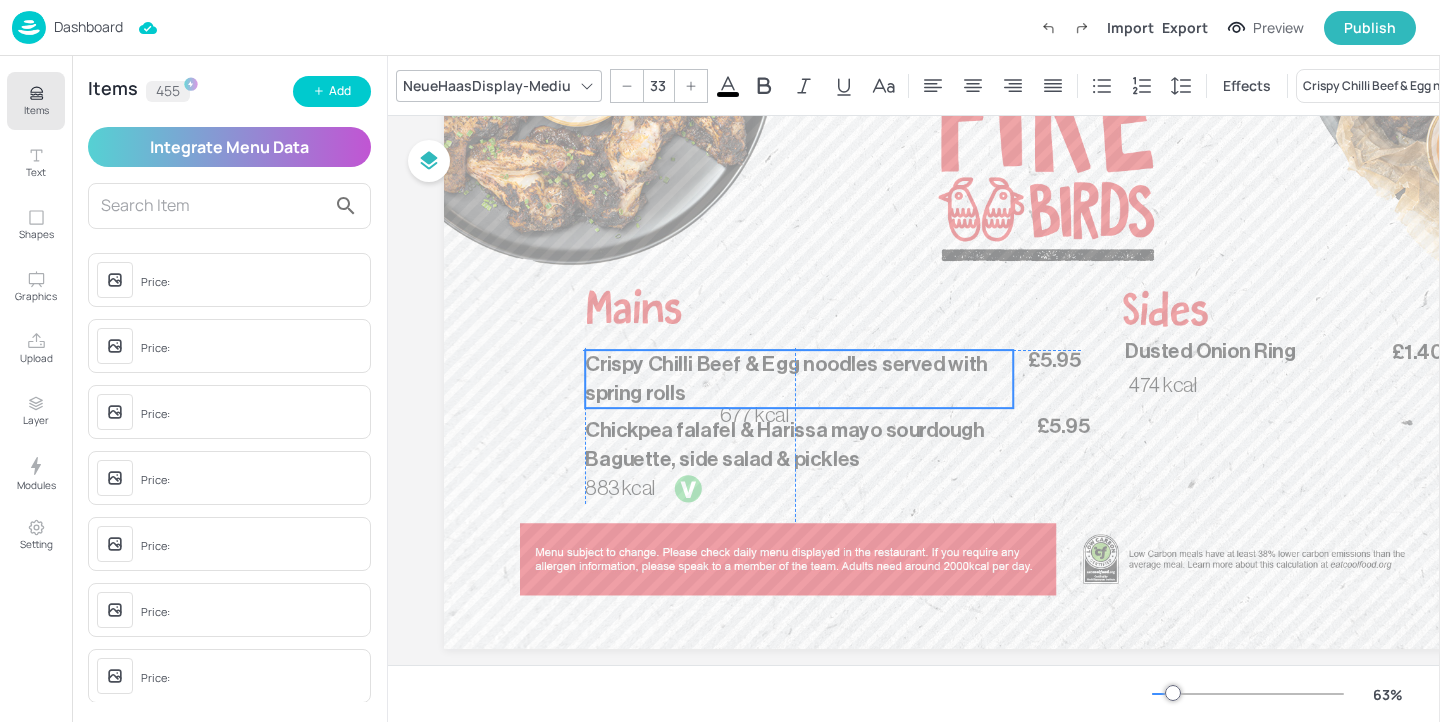 click on "Crispy Chilli Beef & Egg noodles served with spring rolls" at bounding box center [799, 379] 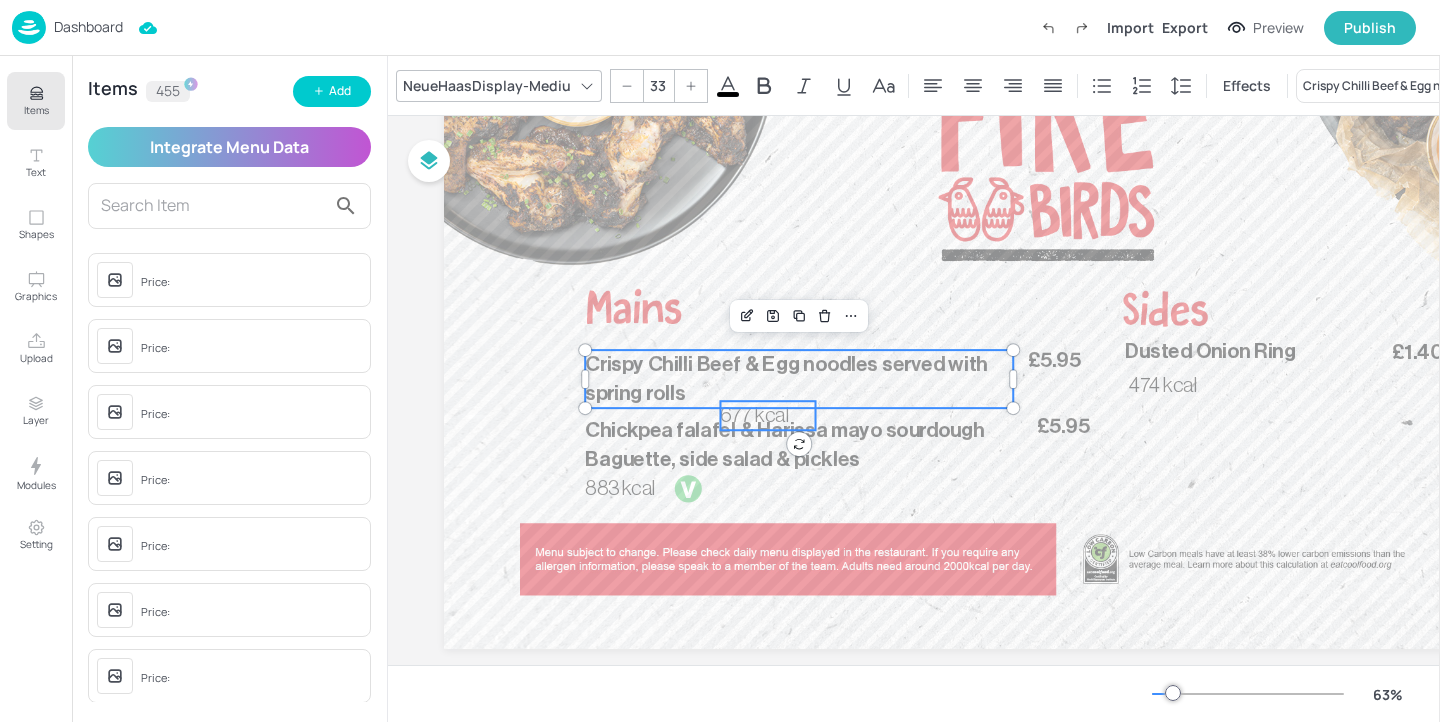 type on "33" 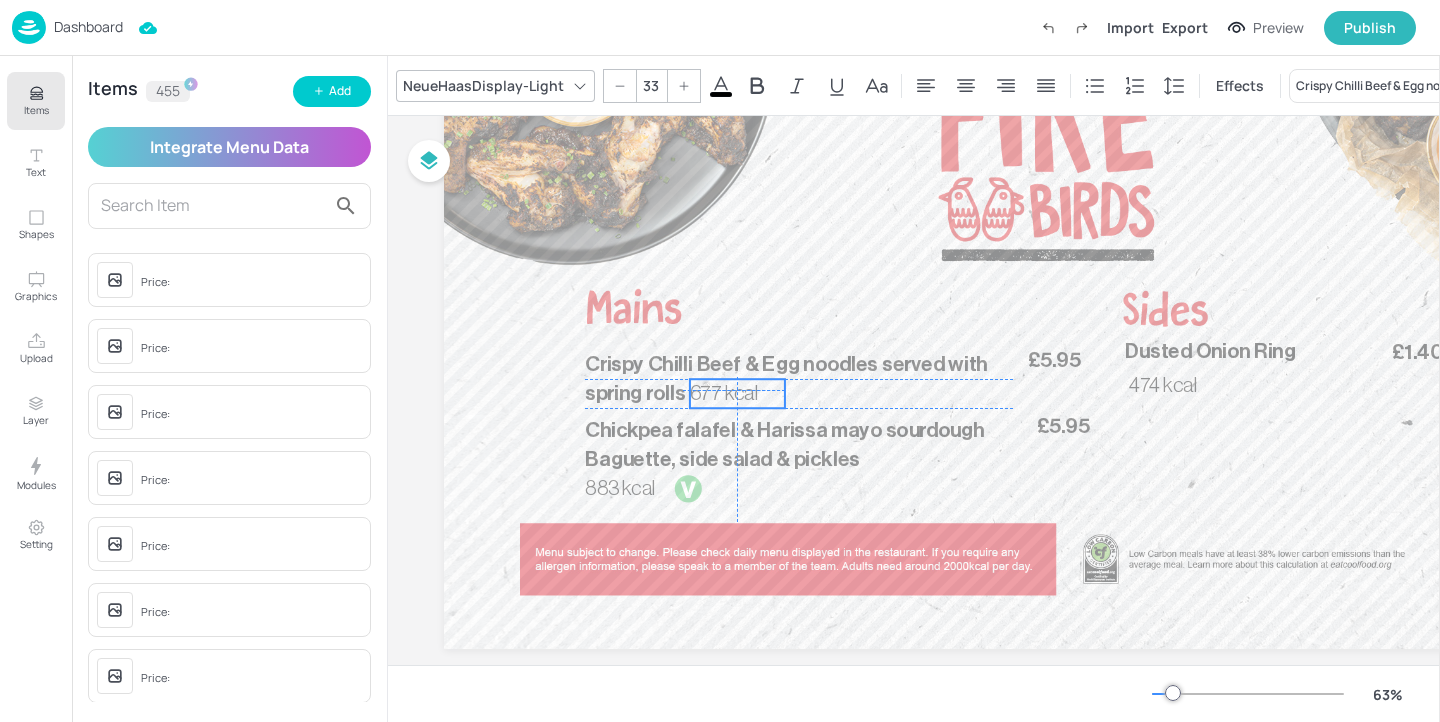 drag, startPoint x: 741, startPoint y: 413, endPoint x: 711, endPoint y: 389, distance: 38.418747 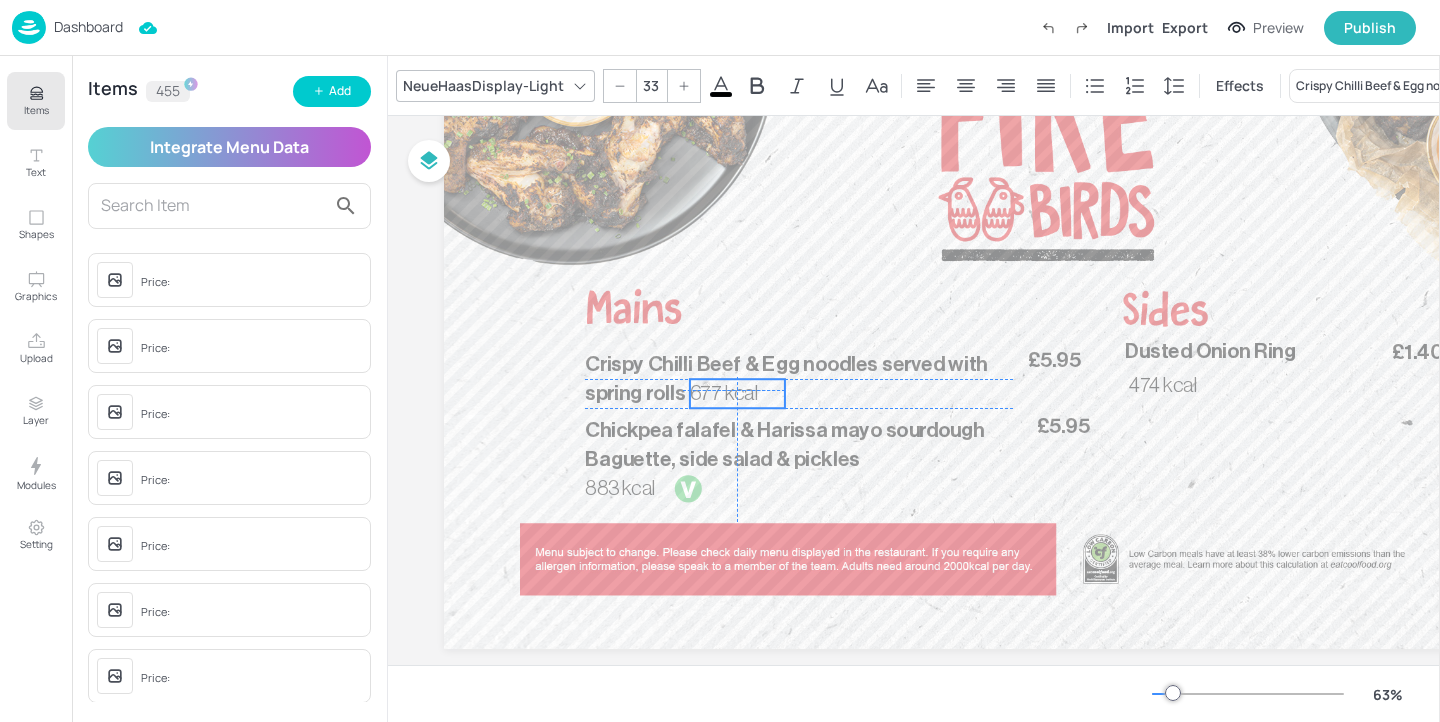 click on "677 kcal £5.95  Crispy Chilli Beef & Egg noodles served with spring rolls  883 kcal  £5.95 Chickpea falafel & Harissa mayo sourdough Baguette, side salad & pickles  474 kcal  £1.40 Dusted Onion Ring" at bounding box center [1051, -34] 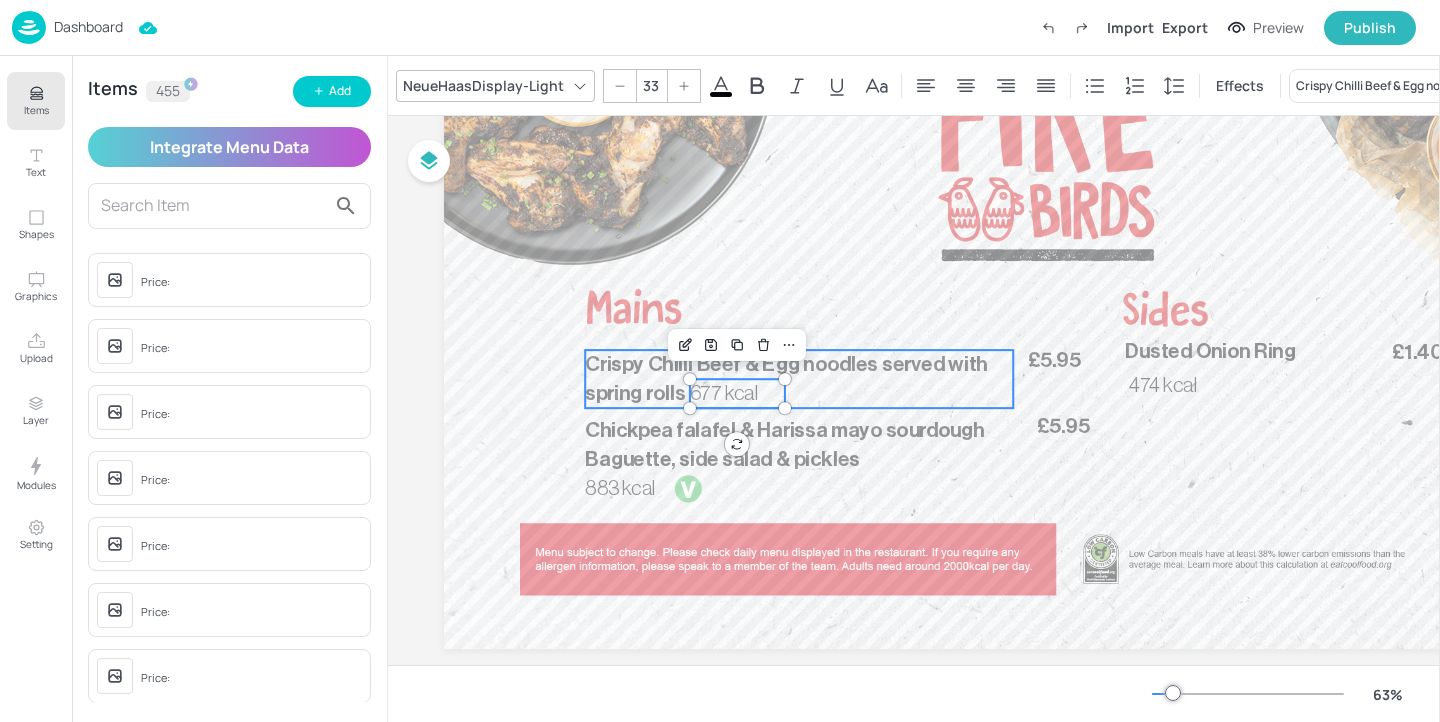 click on "Crispy Chilli Beef & Egg noodles served with spring rolls" at bounding box center (799, 379) 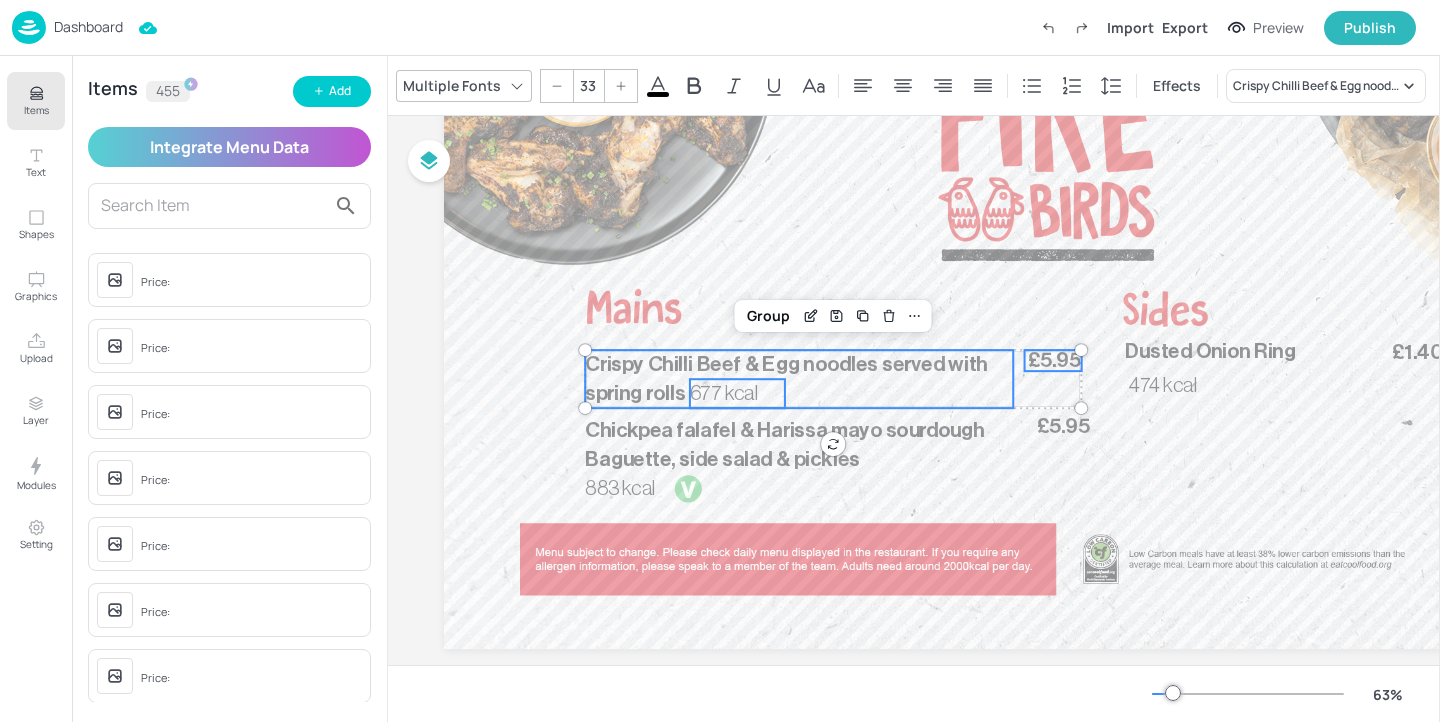 click on "£5.95" at bounding box center (1054, 360) 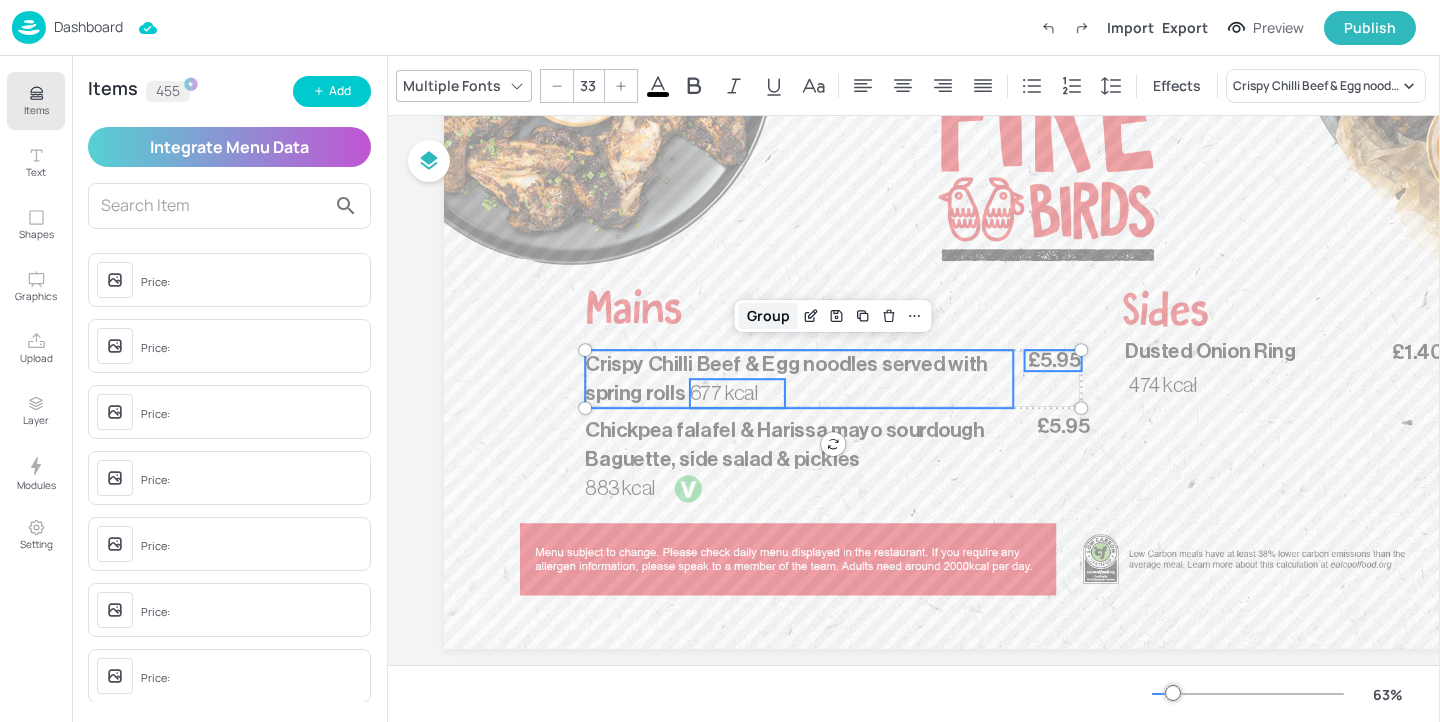 click on "Group" at bounding box center (768, 316) 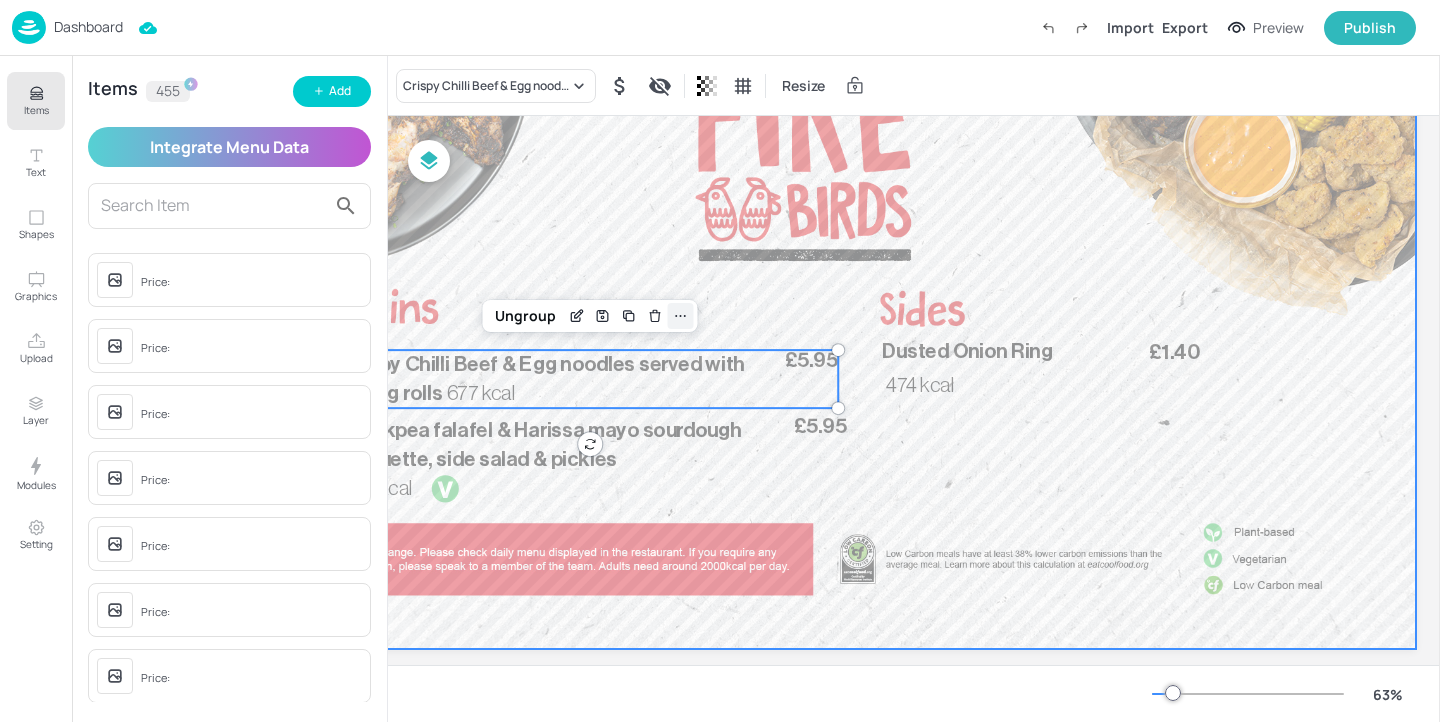 scroll, scrollTop: 214, scrollLeft: 259, axis: both 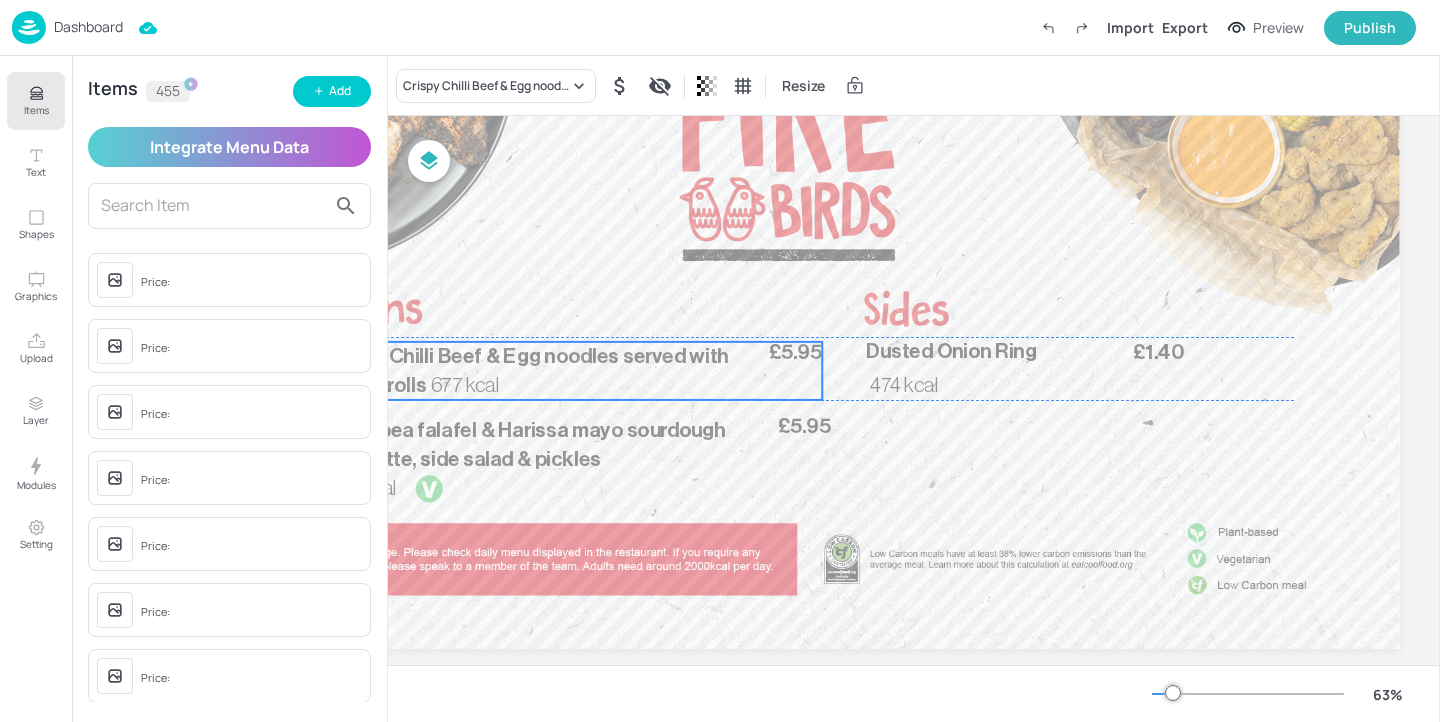 click on "Crispy Chilli Beef & Egg noodles served with spring rolls" at bounding box center (540, 371) 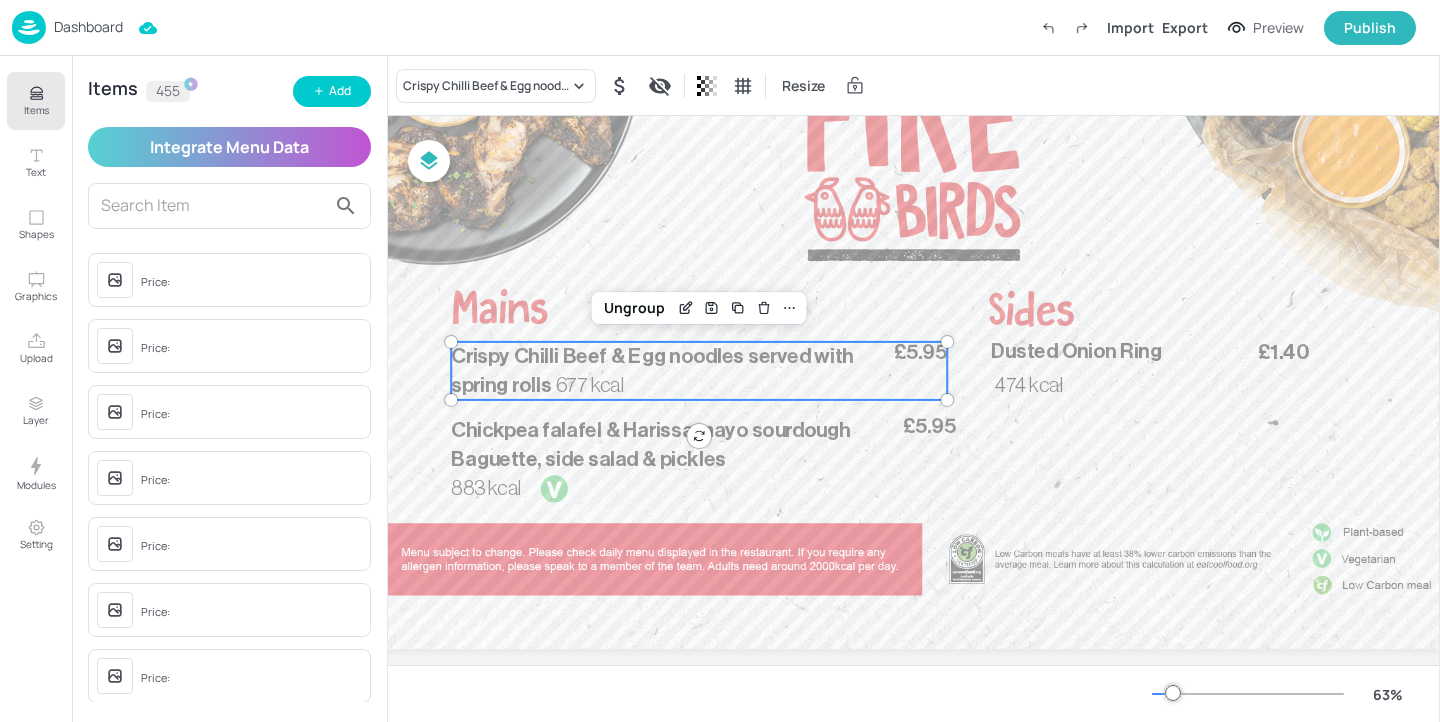 scroll, scrollTop: 214, scrollLeft: 126, axis: both 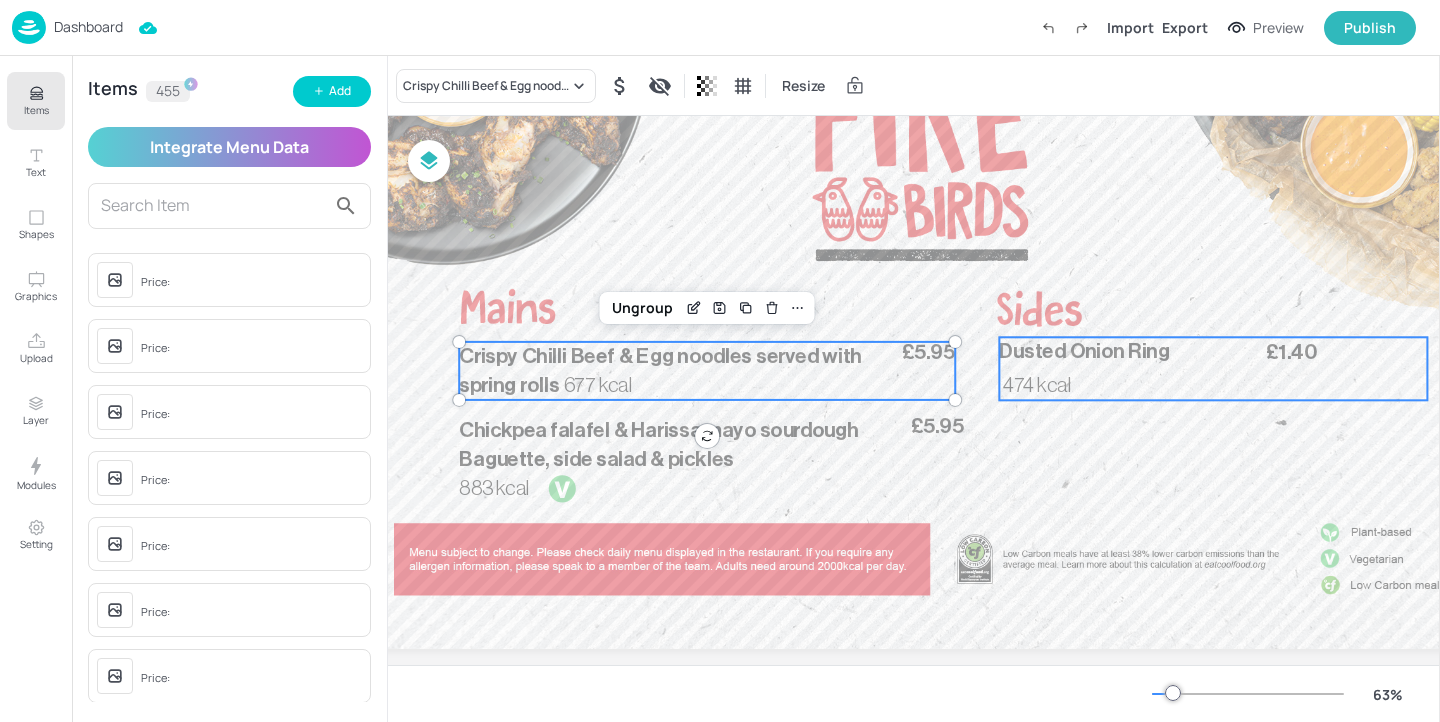 click on "474 kcal" at bounding box center (1050, 385) 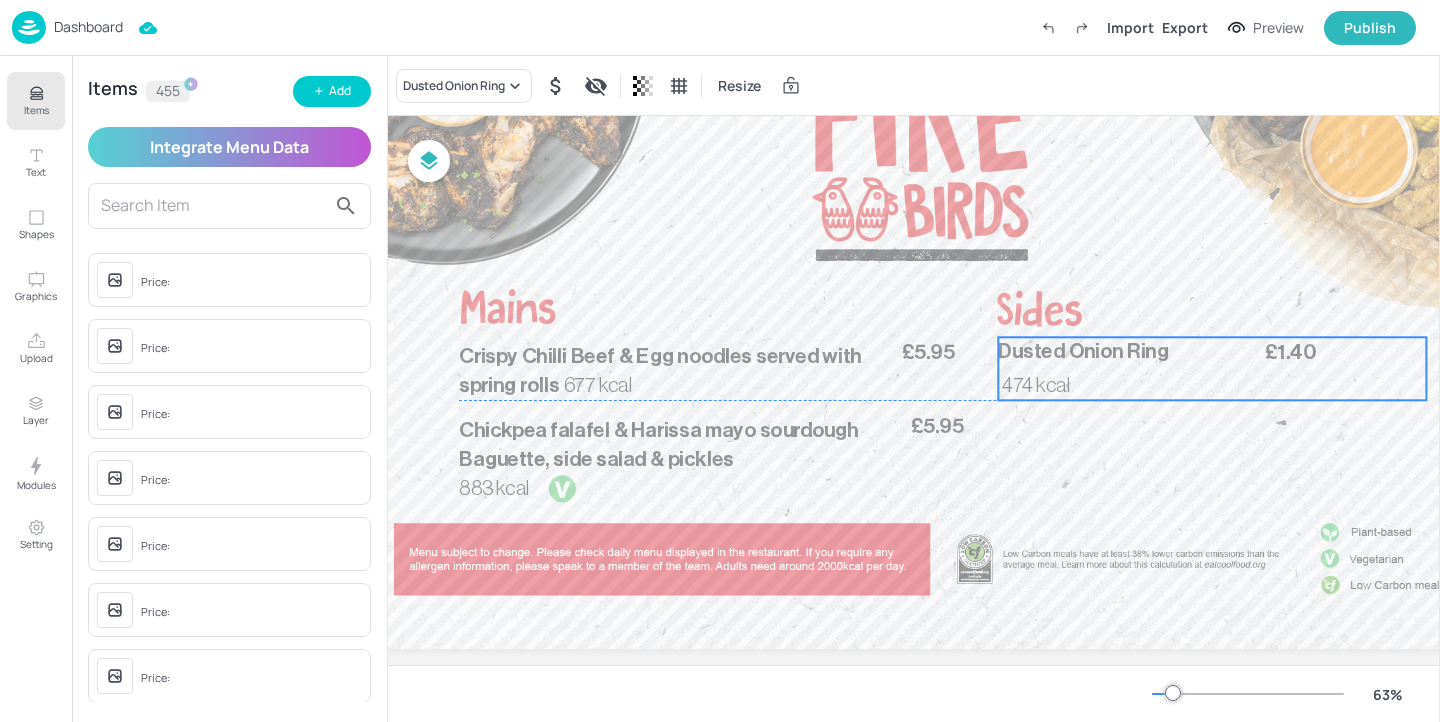 click on "Dusted Onion Ring" at bounding box center (1083, 351) 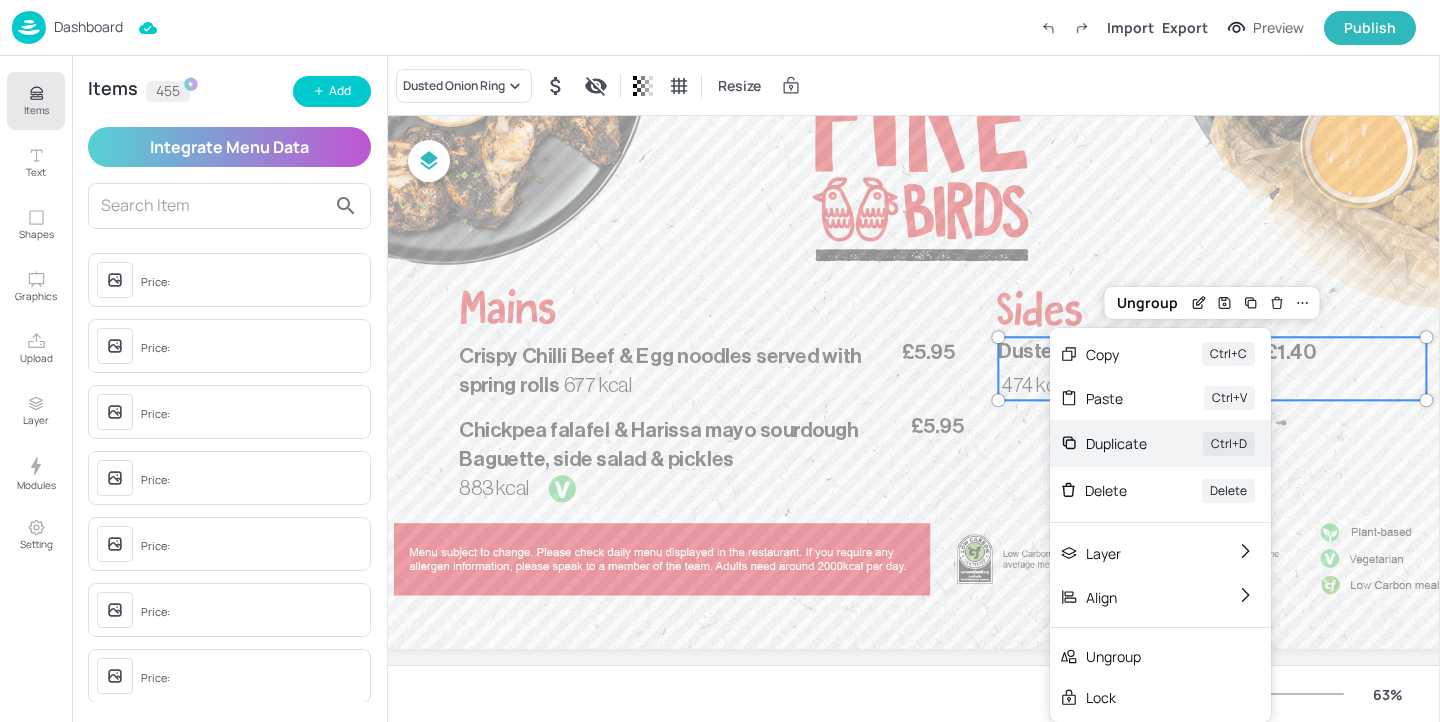click on "Duplicate" at bounding box center (1116, 443) 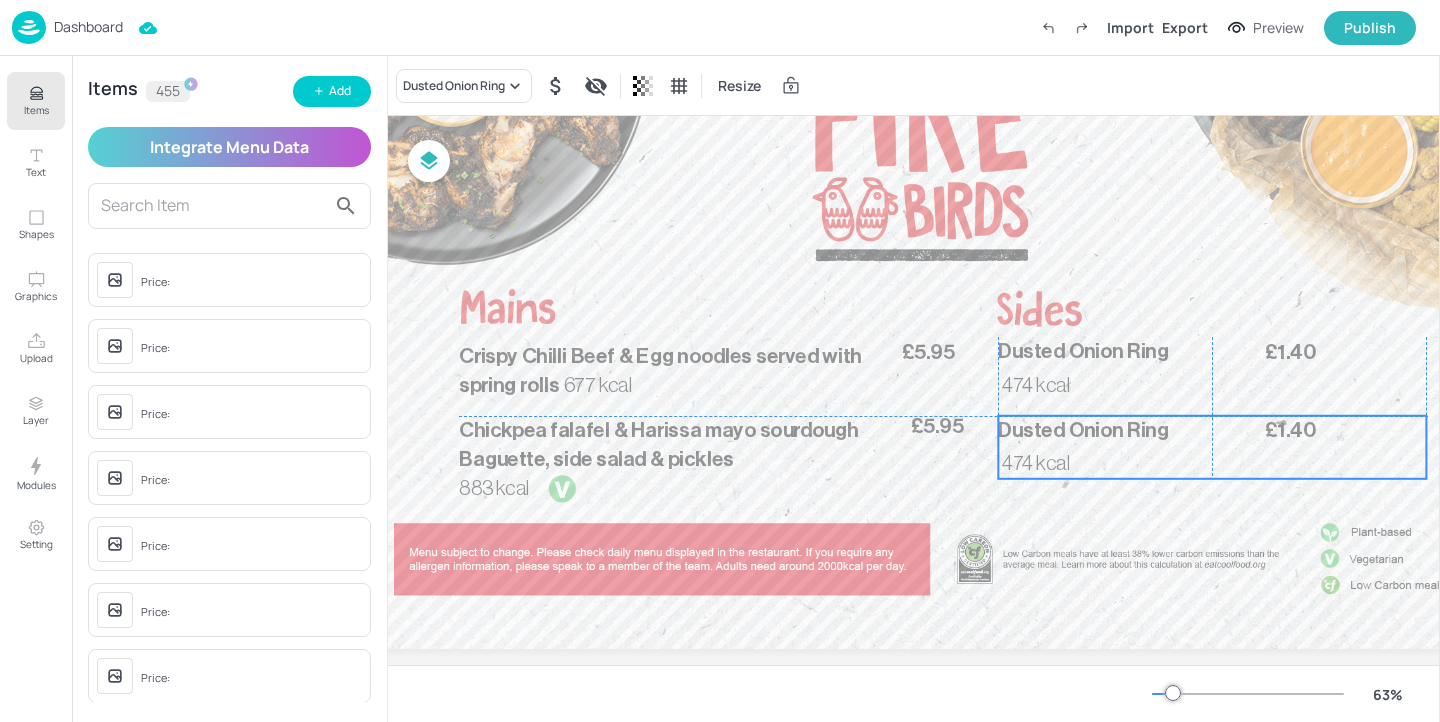 drag, startPoint x: 1086, startPoint y: 379, endPoint x: 1082, endPoint y: 449, distance: 70.11419 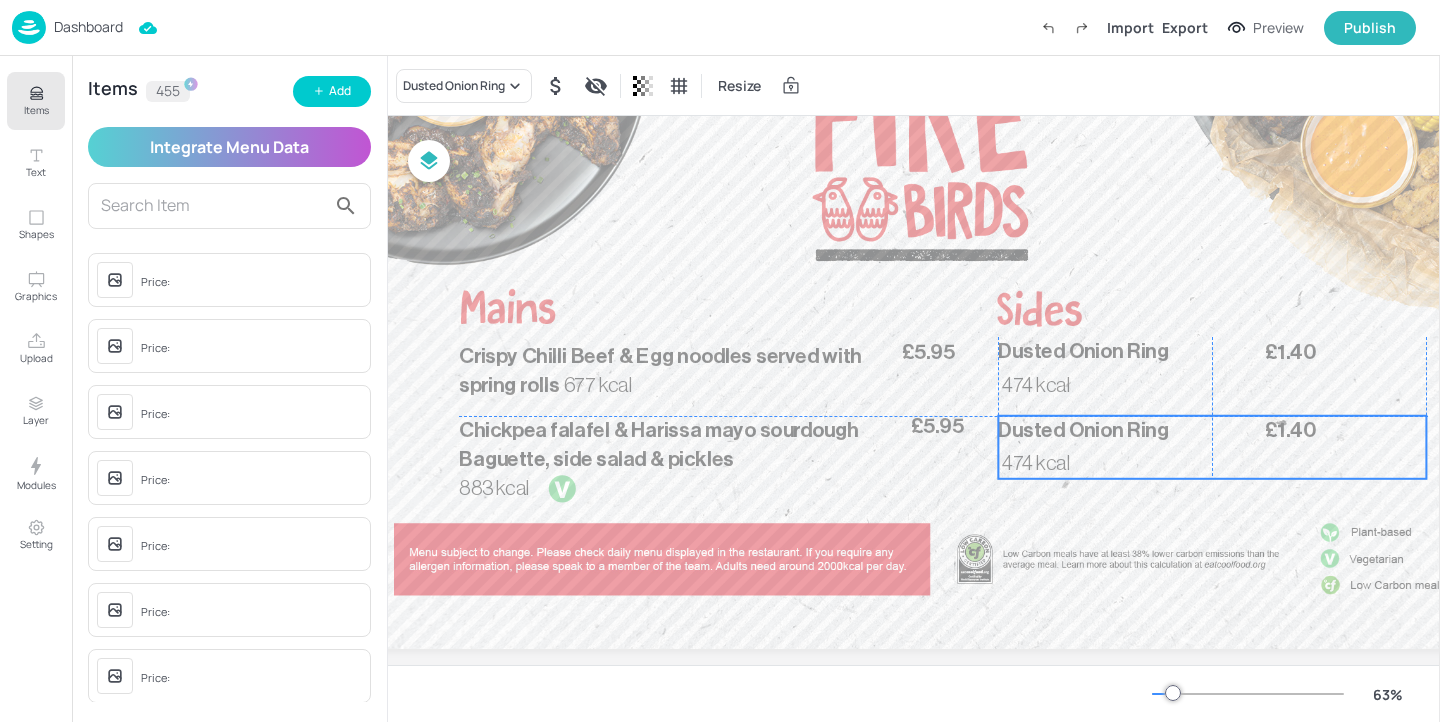 click on "474 kcal" at bounding box center [1049, 463] 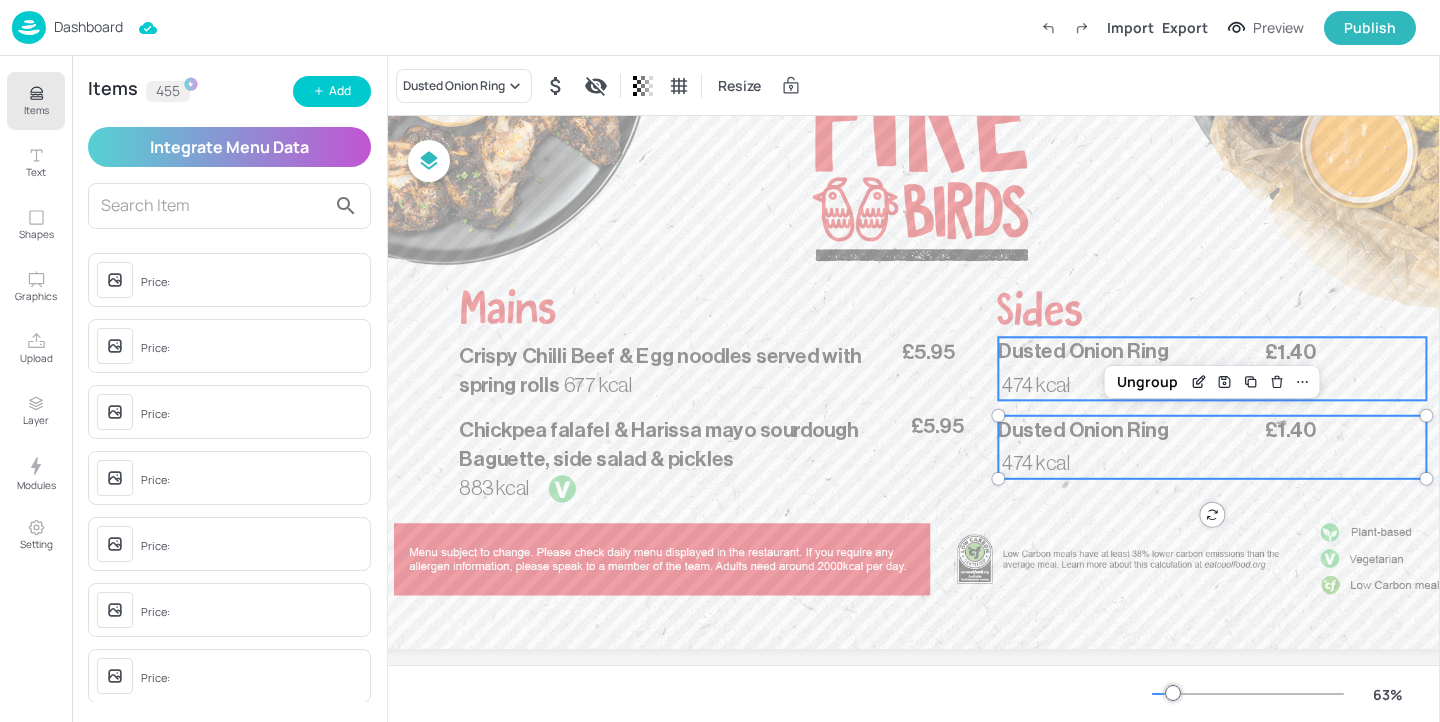 click on "Dusted Onion Ring" at bounding box center (1212, 351) 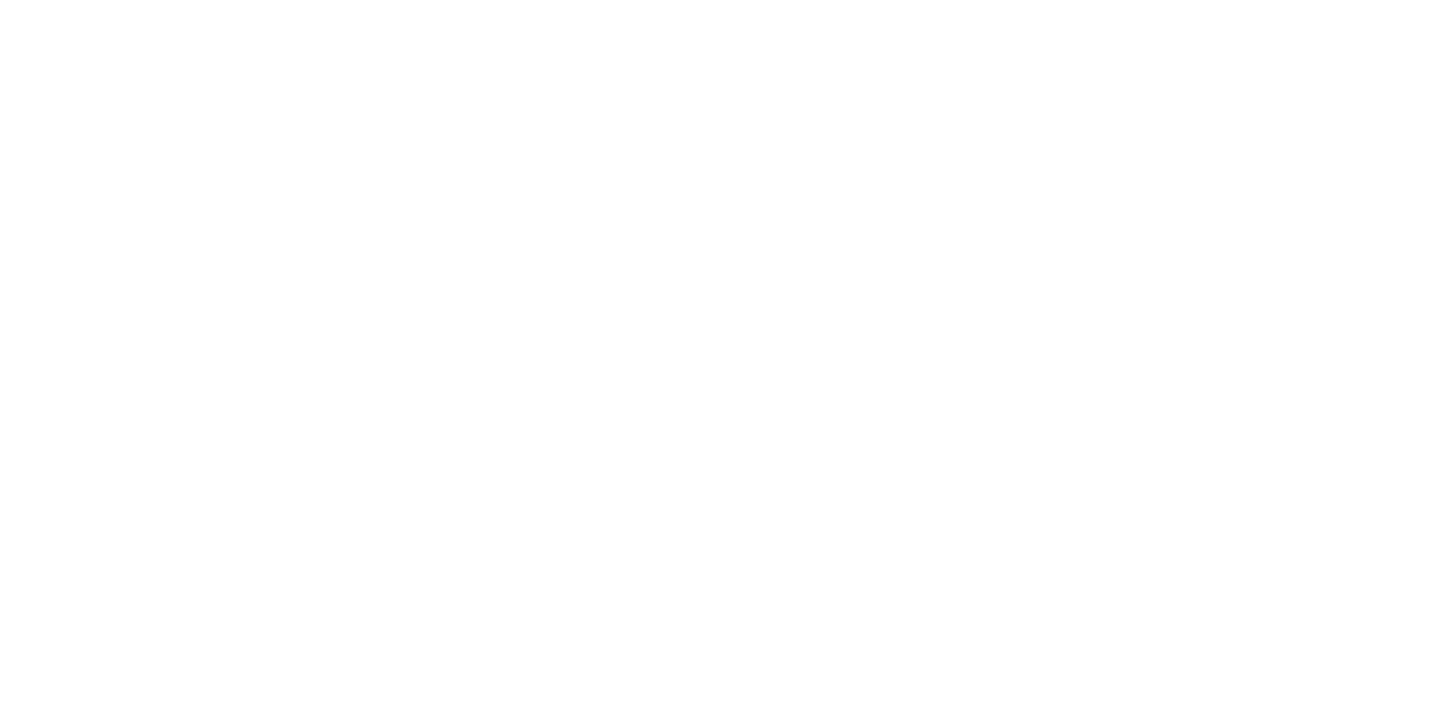 scroll, scrollTop: 0, scrollLeft: 0, axis: both 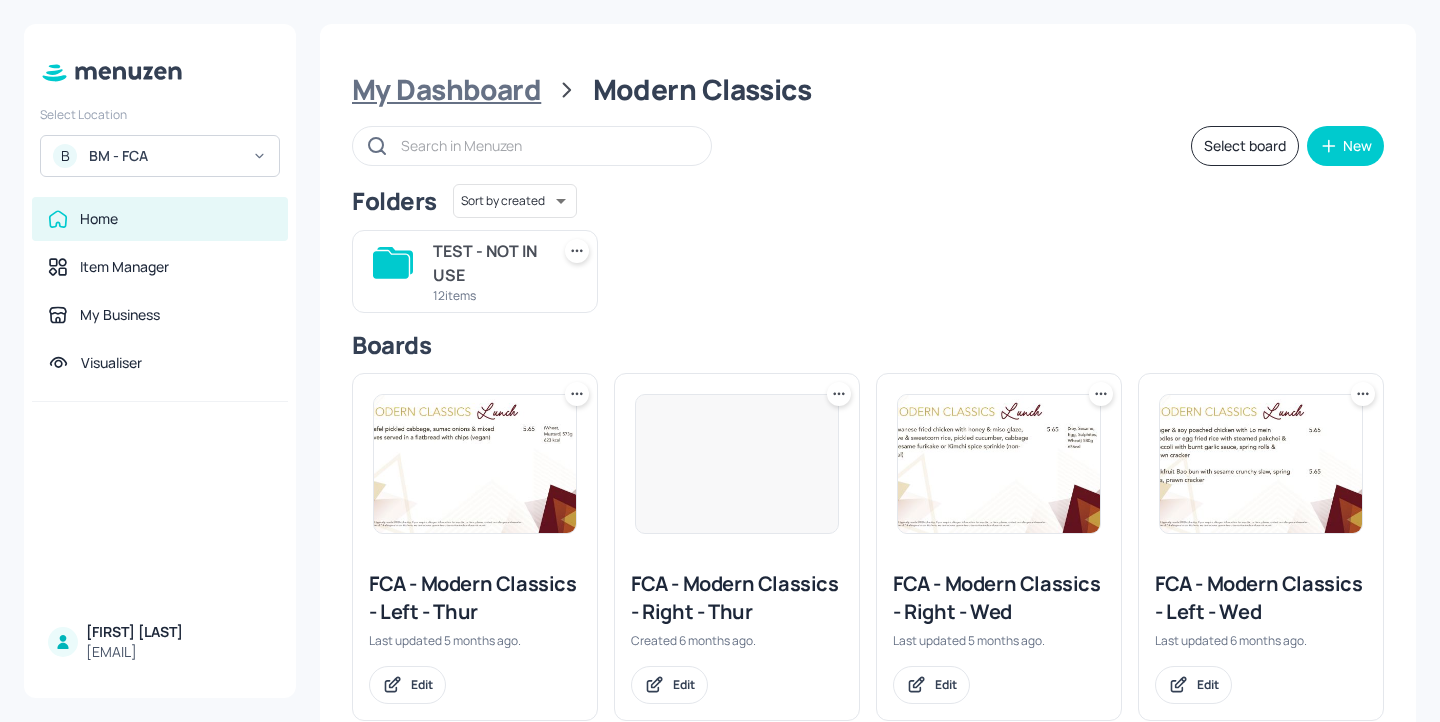 click on "My Dashboard" at bounding box center [446, 90] 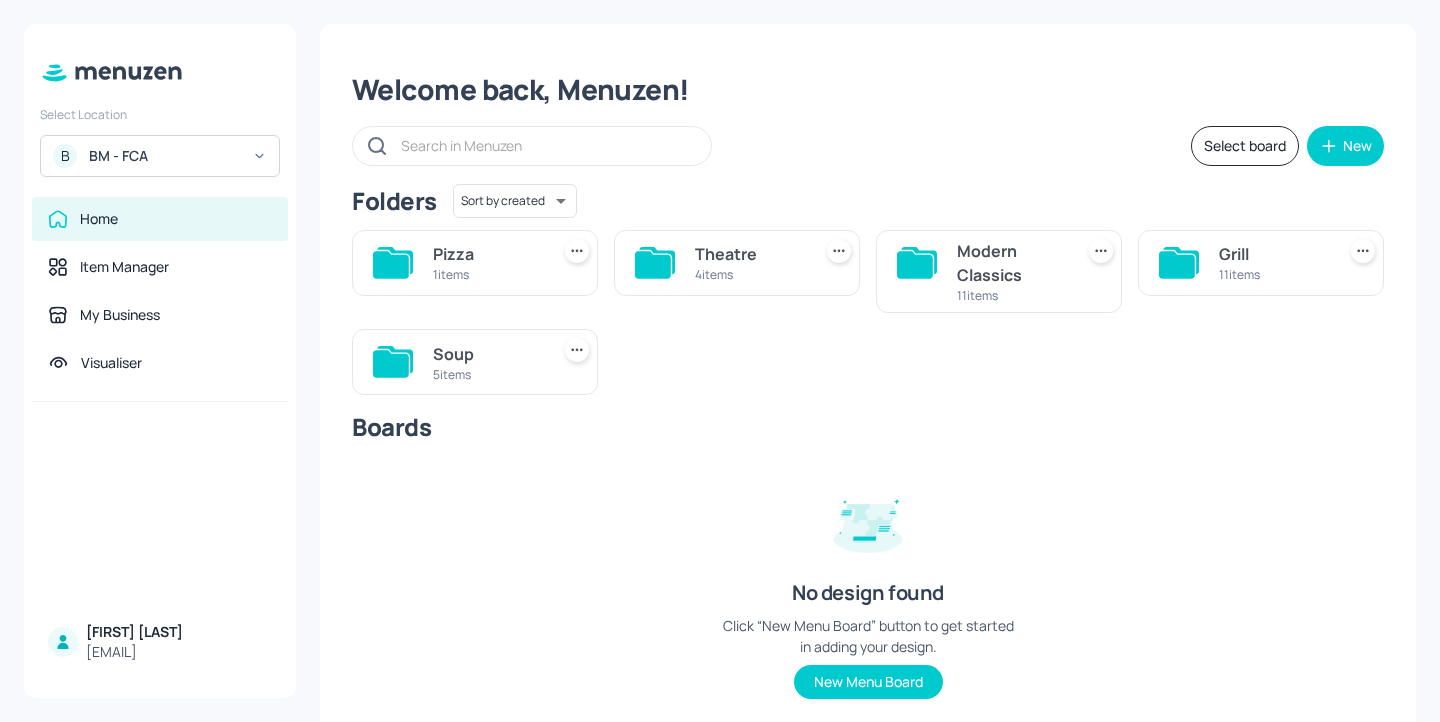 scroll, scrollTop: 57, scrollLeft: 0, axis: vertical 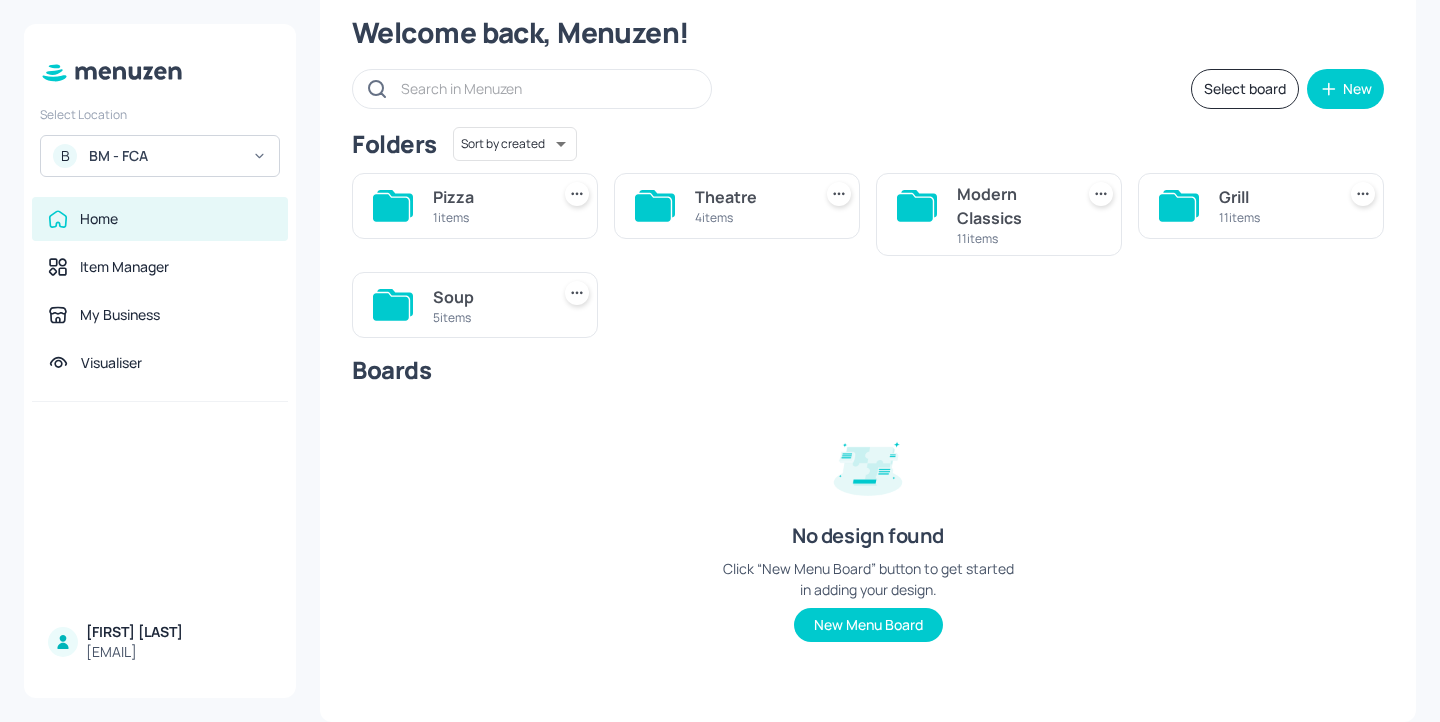 click on "Soup" at bounding box center [487, 297] 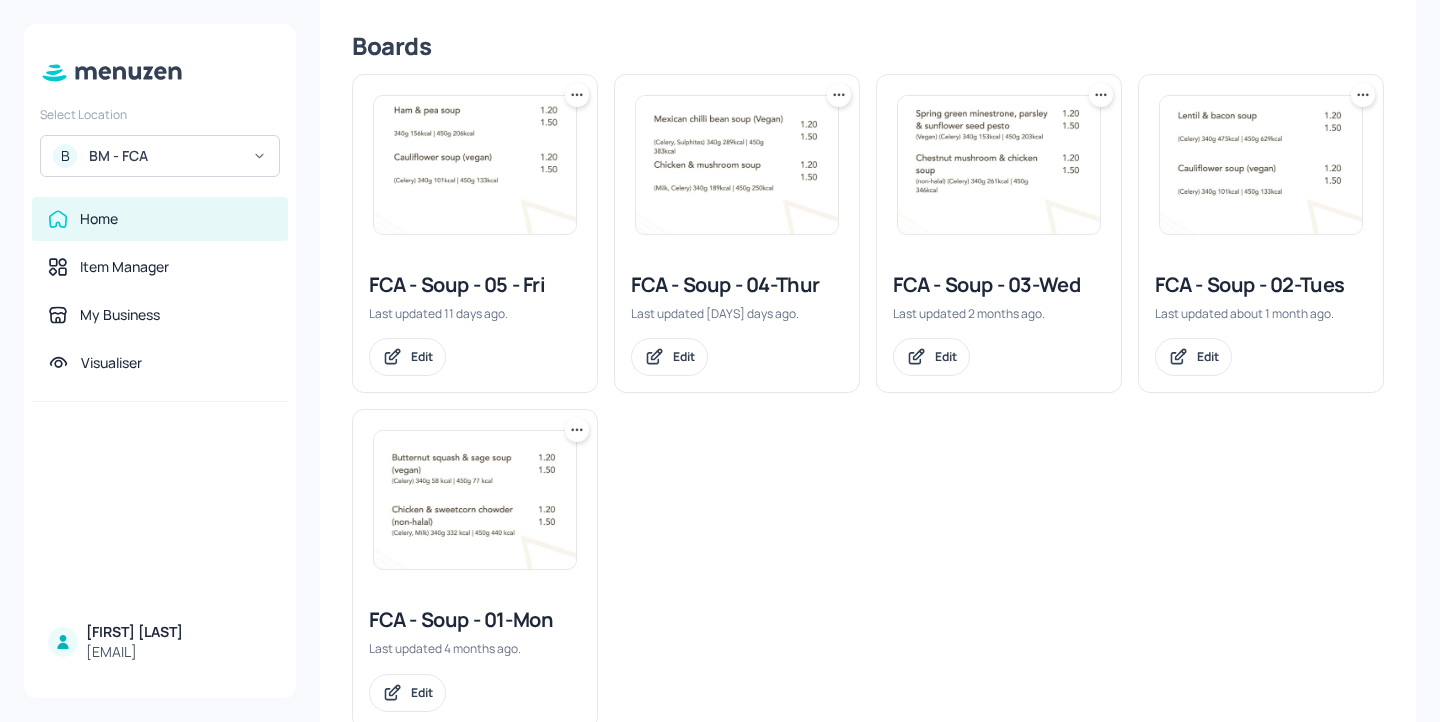 scroll, scrollTop: 542, scrollLeft: 0, axis: vertical 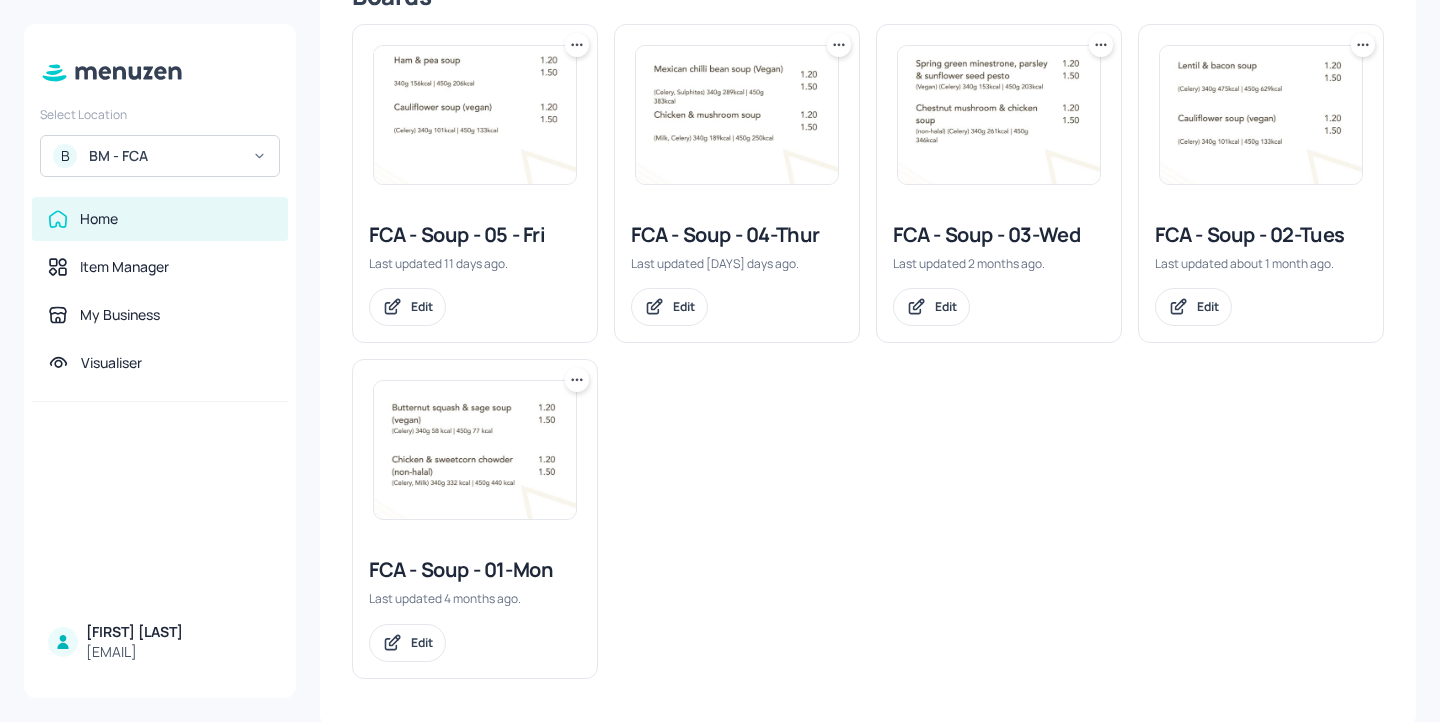 click on "FCA - Soup - 05 - Fri" at bounding box center (475, 235) 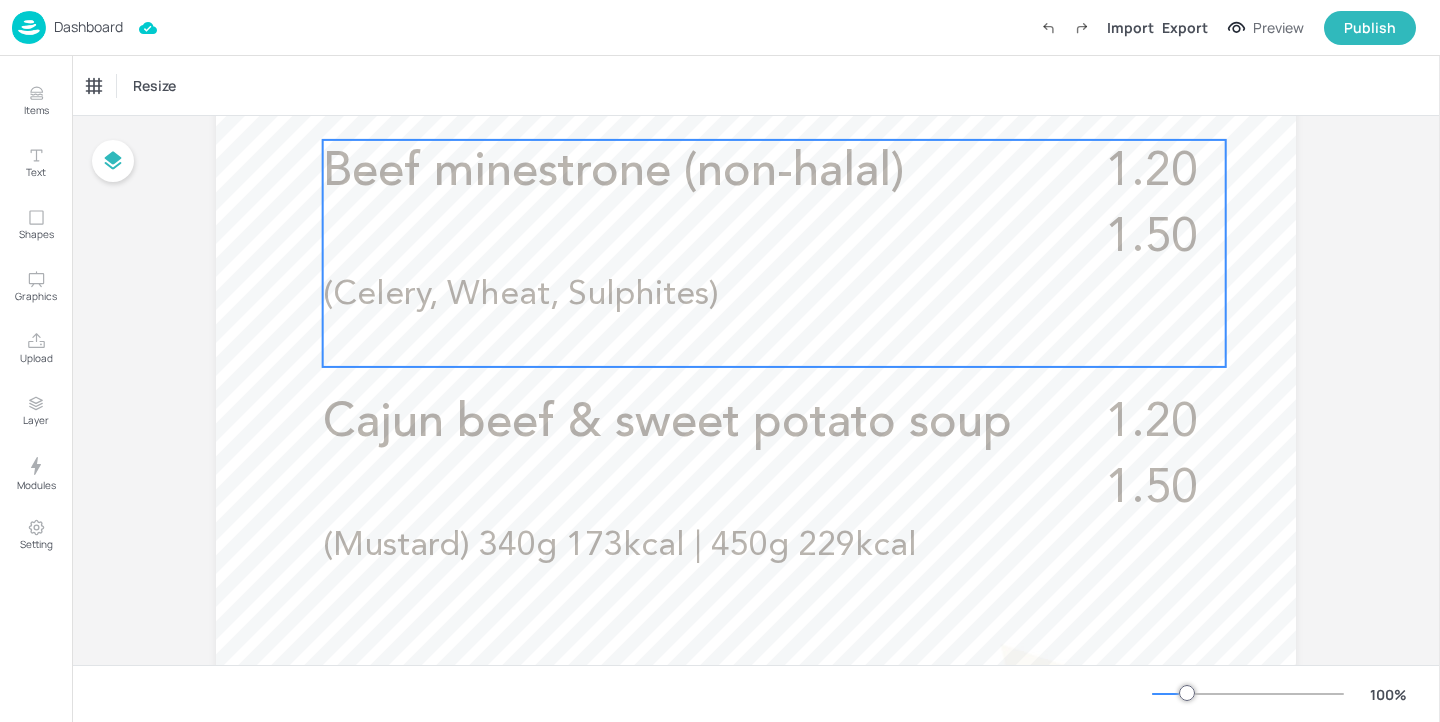 scroll, scrollTop: 715, scrollLeft: 0, axis: vertical 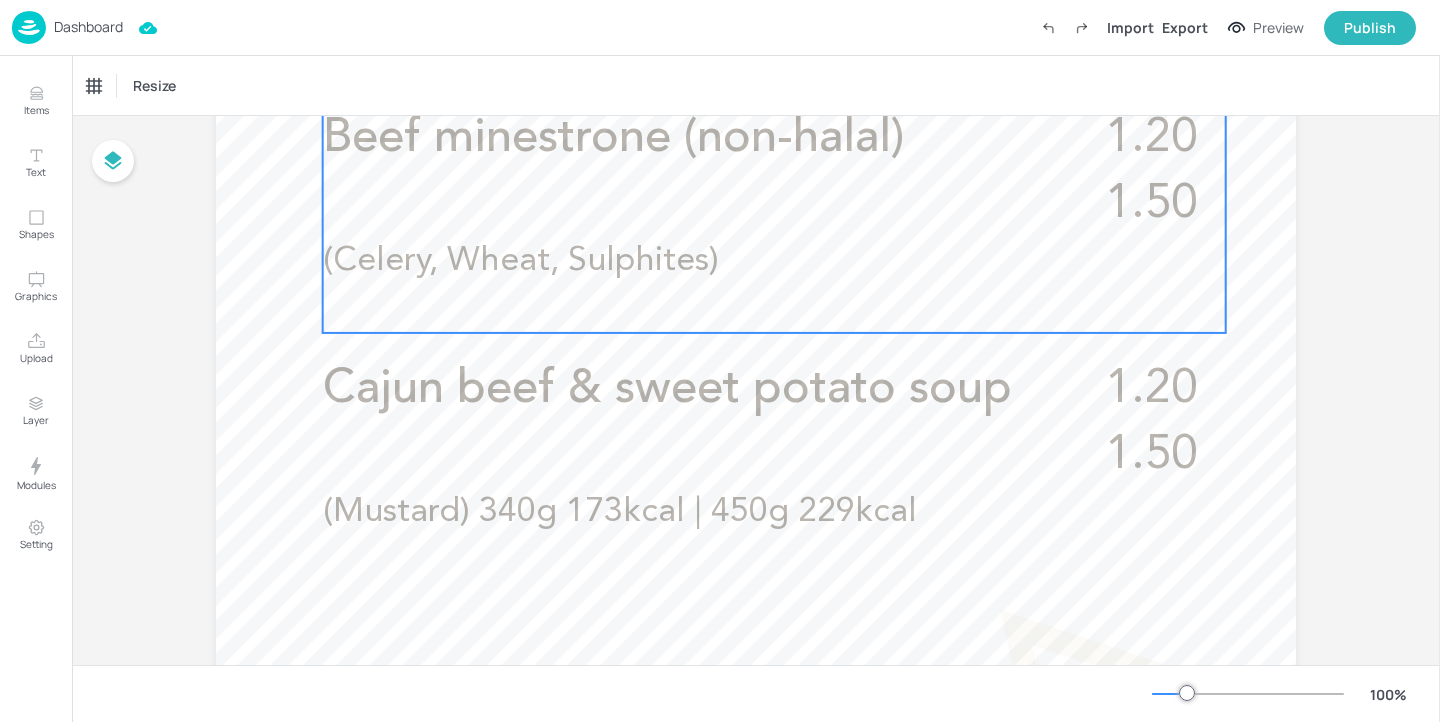 click on "Beef minestrone (non-halal) 1.20
1.50 (Celery, Wheat, Sulphites)" at bounding box center [774, 219] 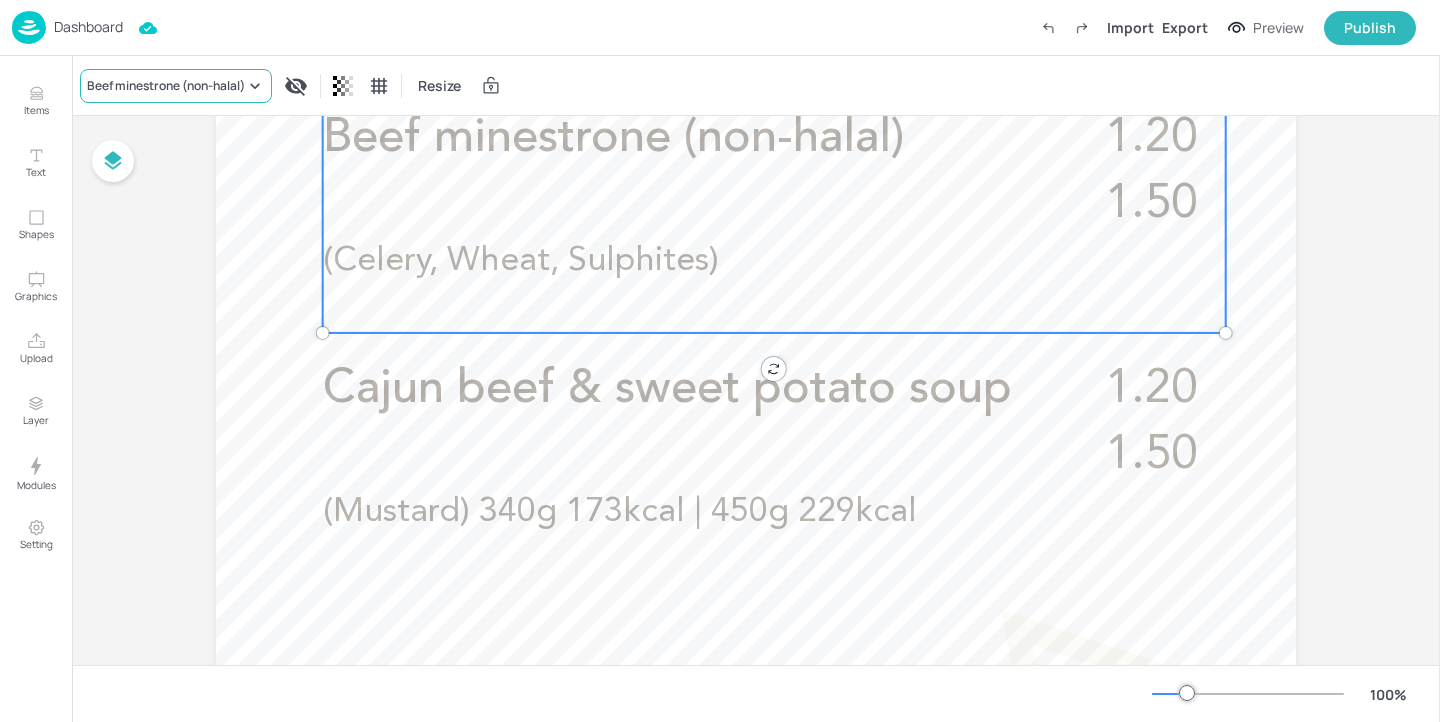 click on "Beef minestrone (non-halal)" at bounding box center [166, 86] 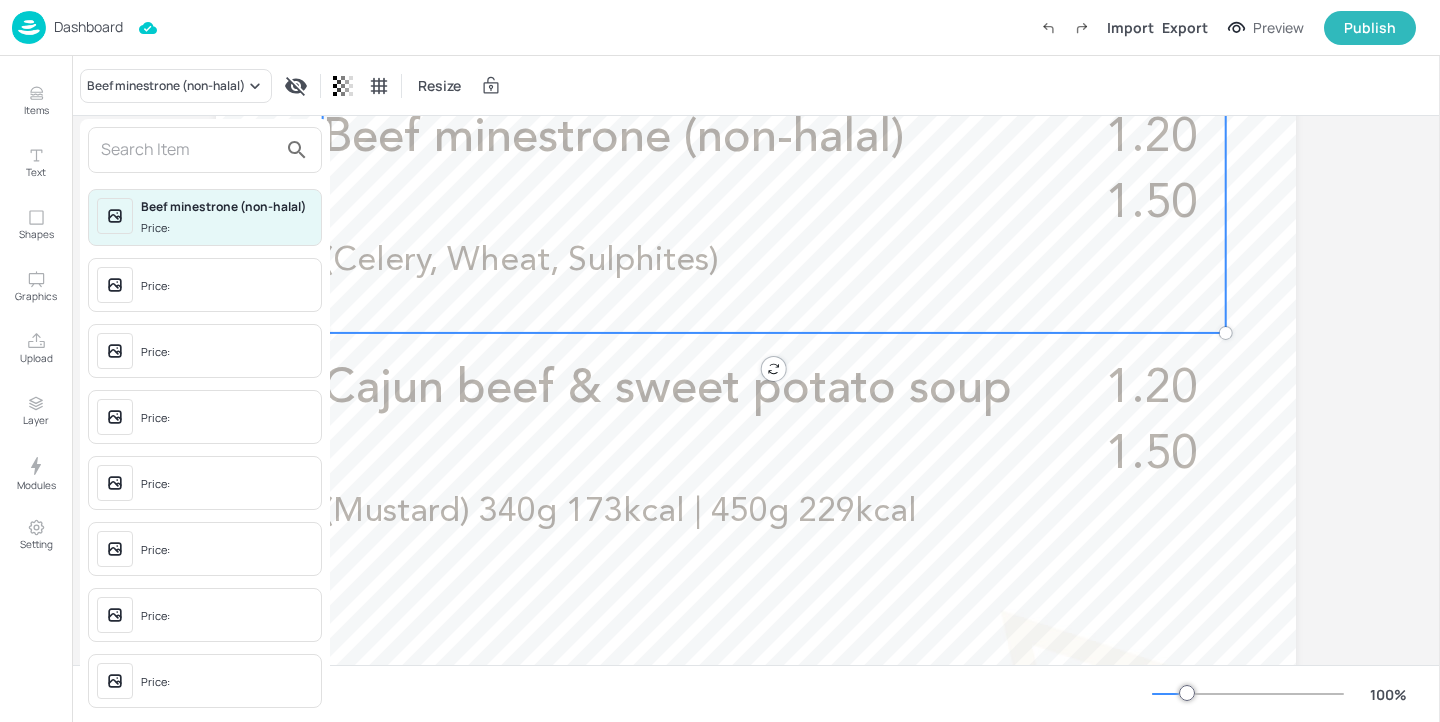 click at bounding box center (189, 150) 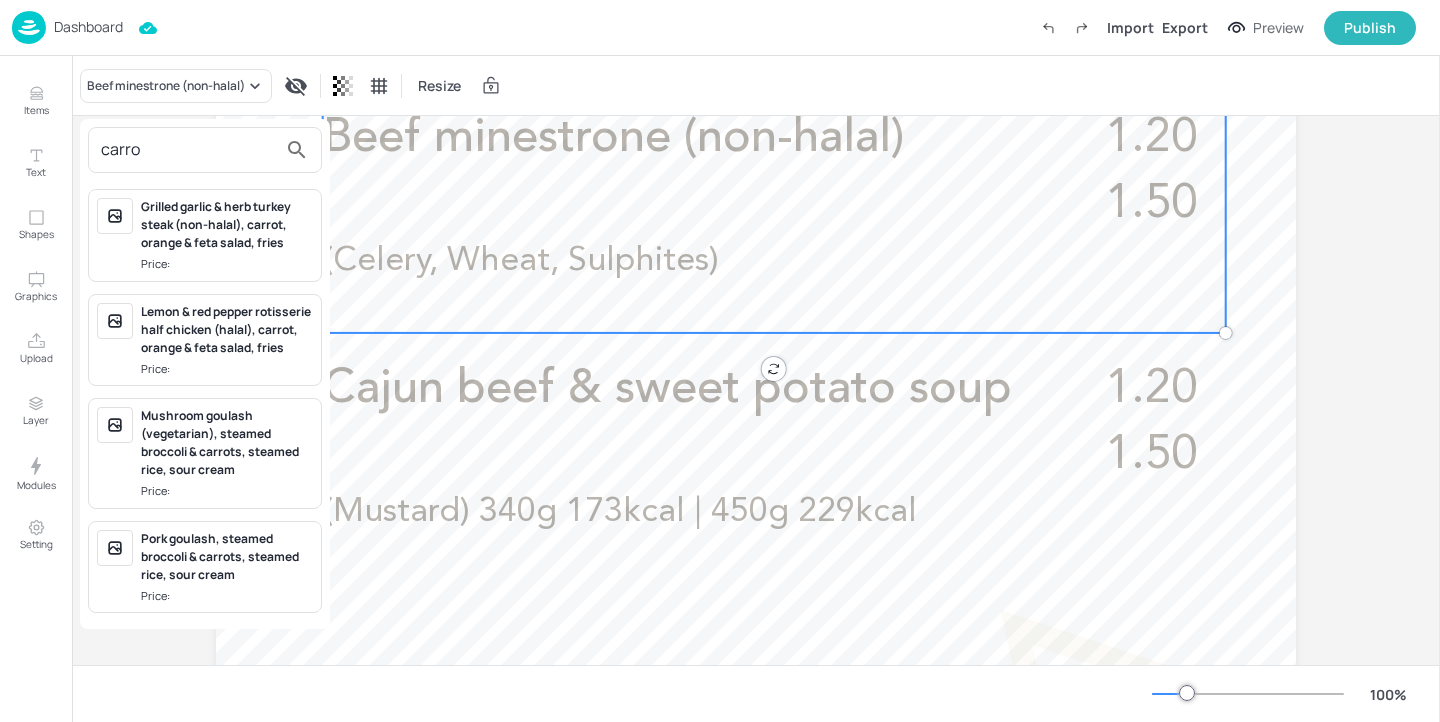 type on "carro" 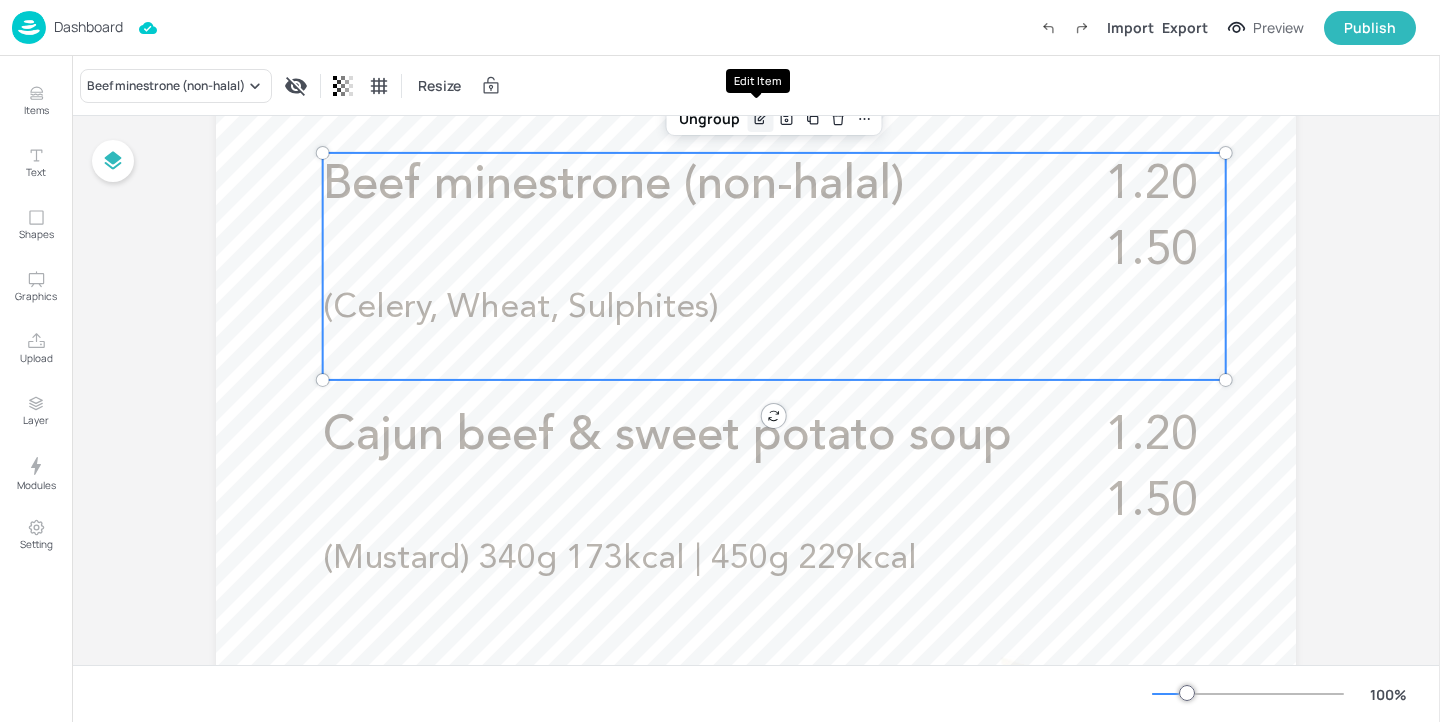 scroll, scrollTop: 629, scrollLeft: 0, axis: vertical 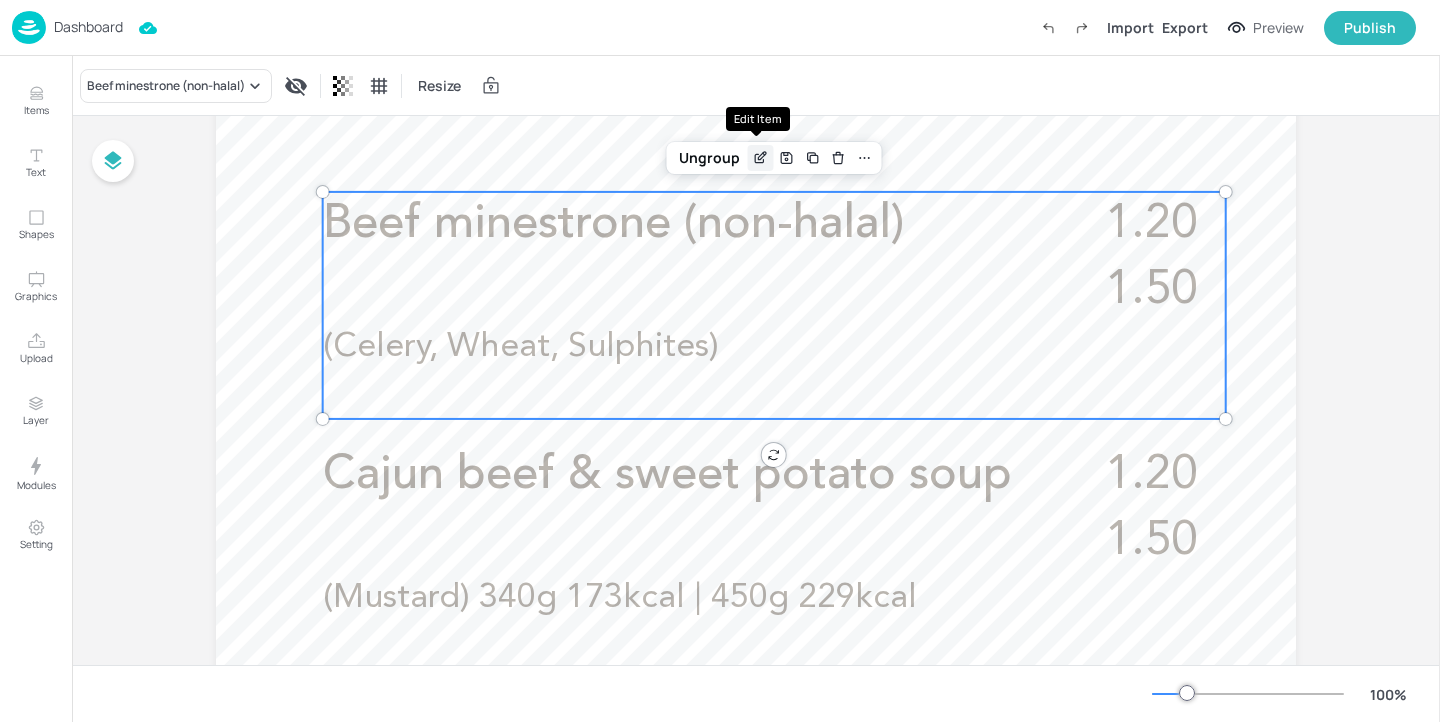 click 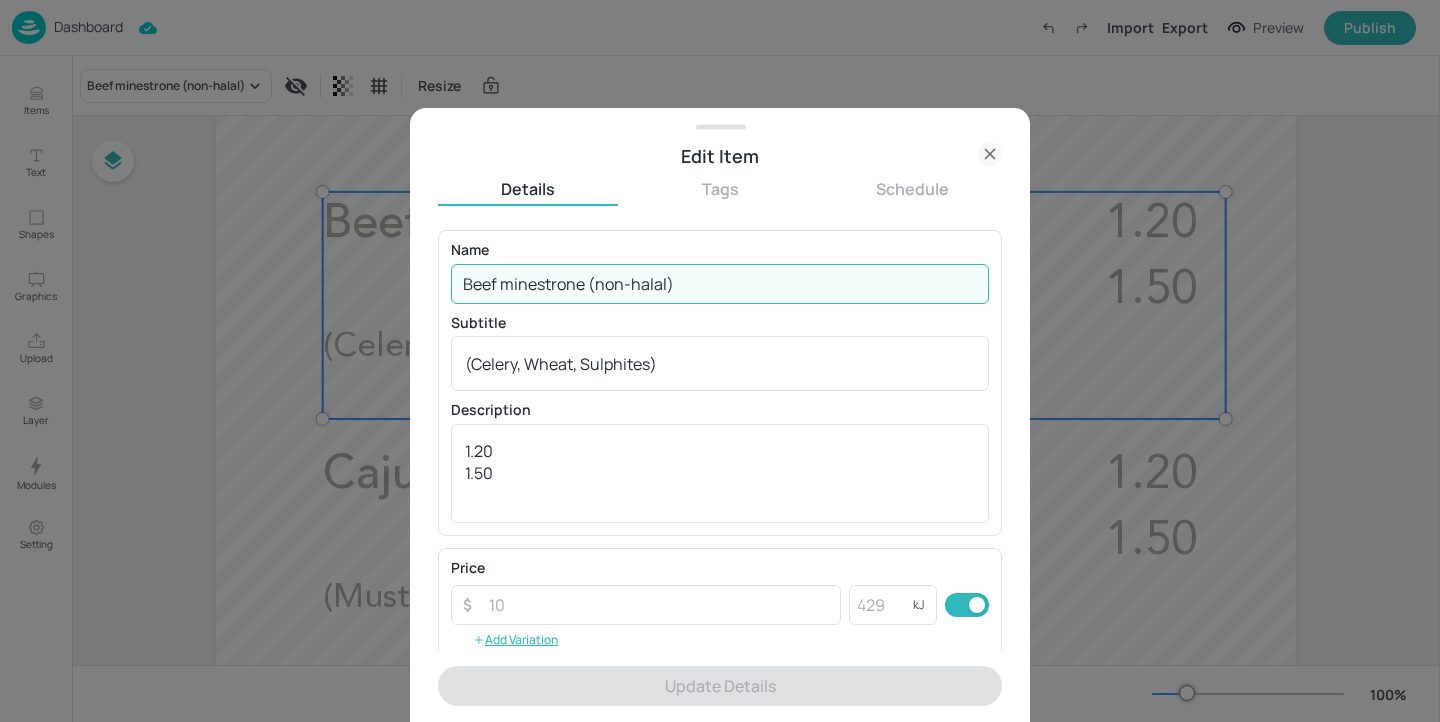 drag, startPoint x: 664, startPoint y: 284, endPoint x: 306, endPoint y: 284, distance: 358 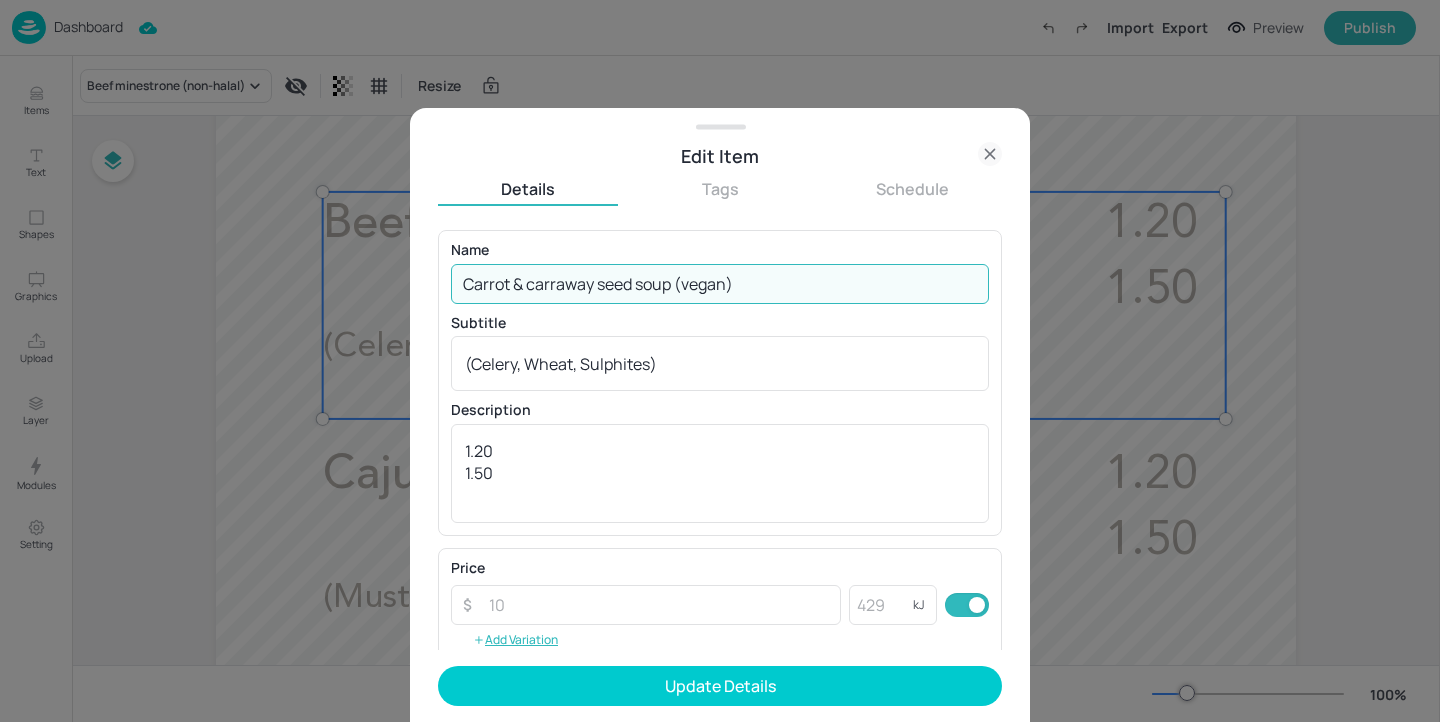 type on "Carrot & carraway seed soup (vegan)" 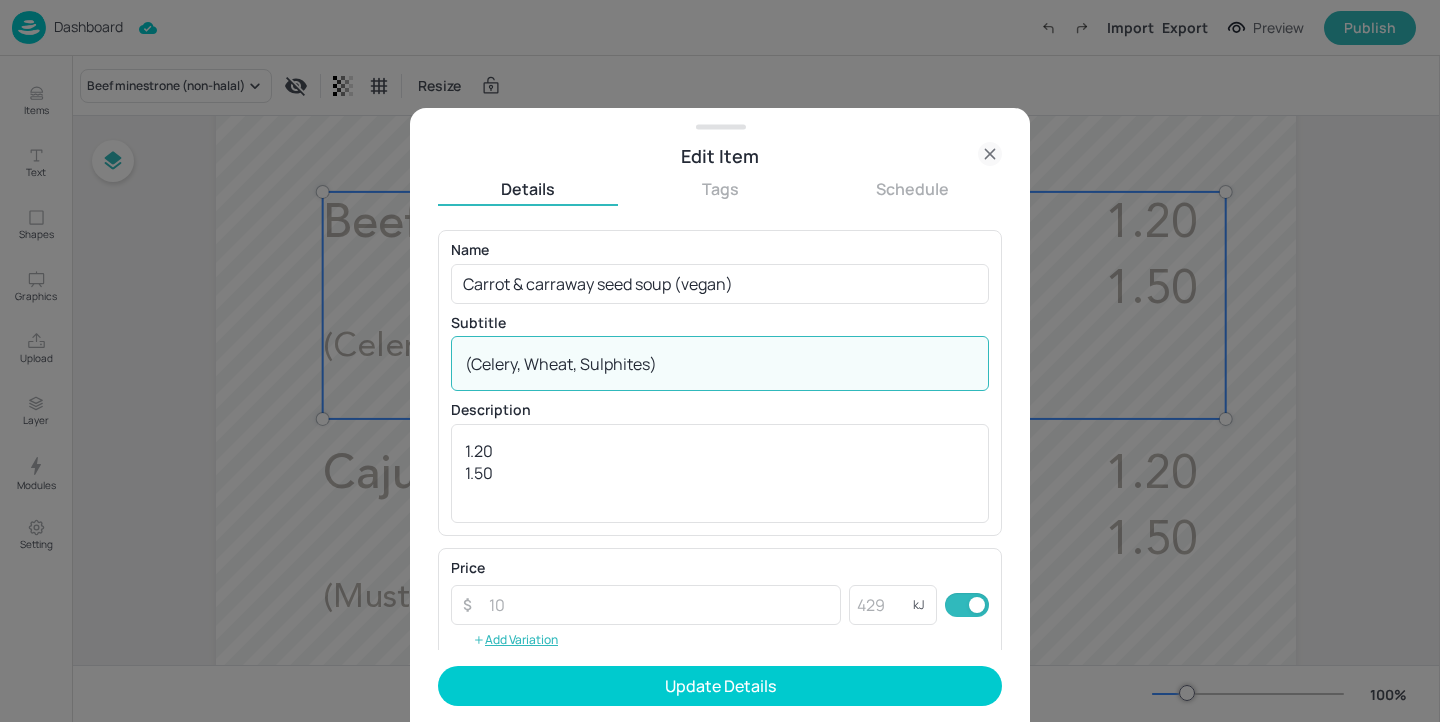 drag, startPoint x: 652, startPoint y: 363, endPoint x: 524, endPoint y: 360, distance: 128.03516 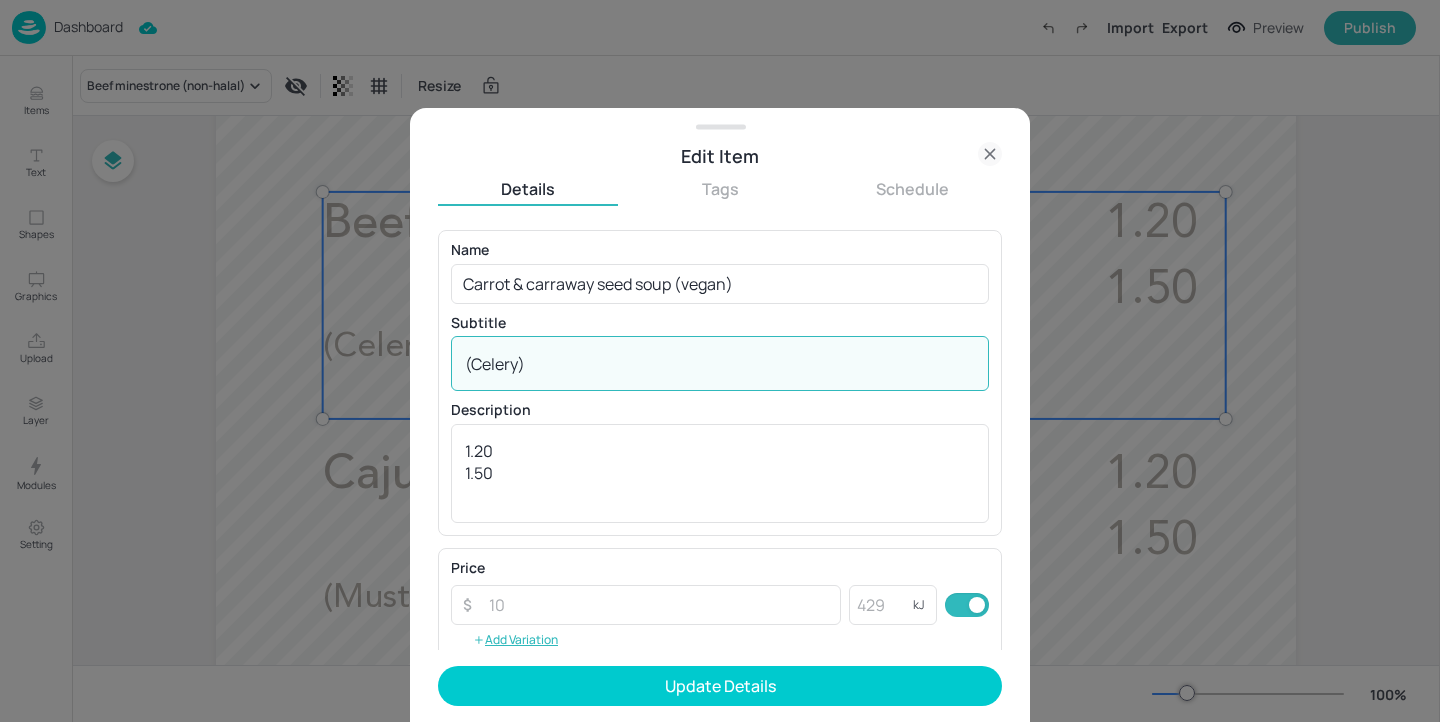 click on "(Celery)" at bounding box center (720, 364) 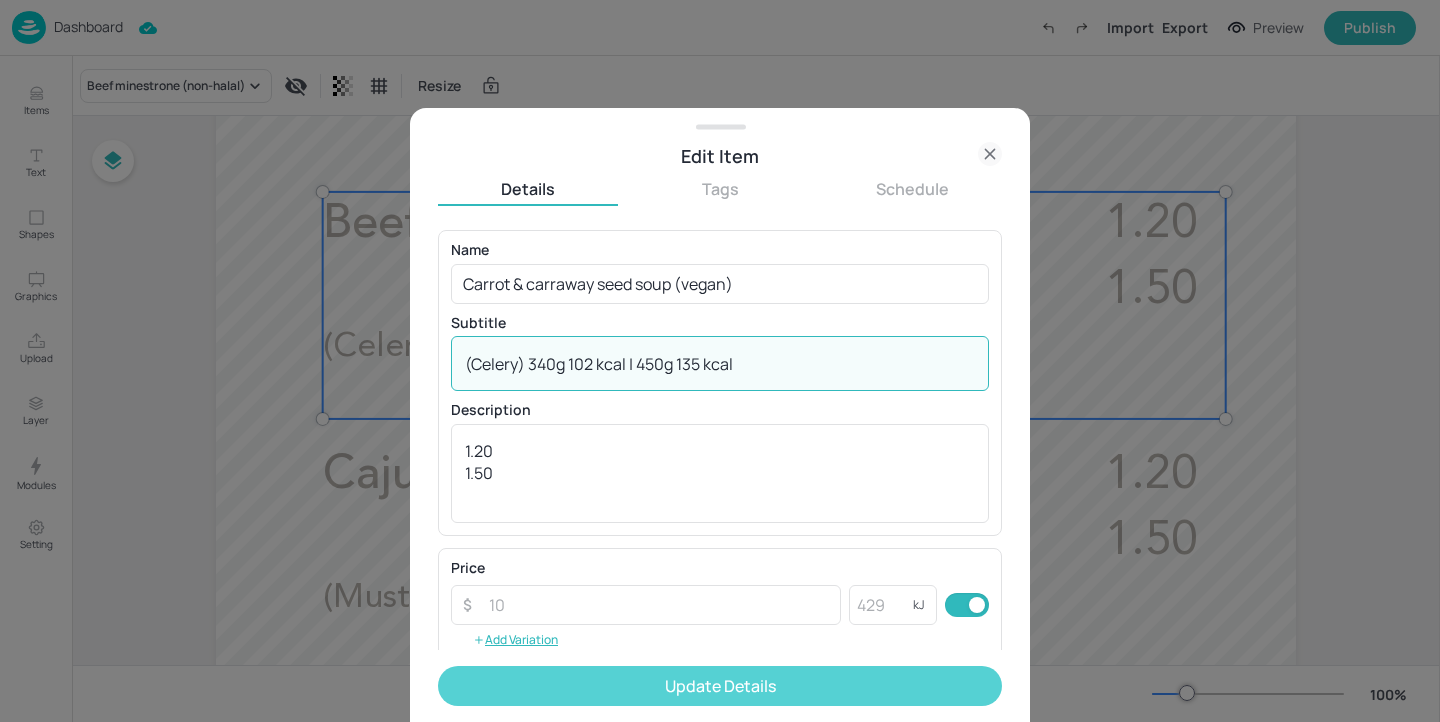 type on "(Celery) 340g 102 kcal | 450g 135 kcal" 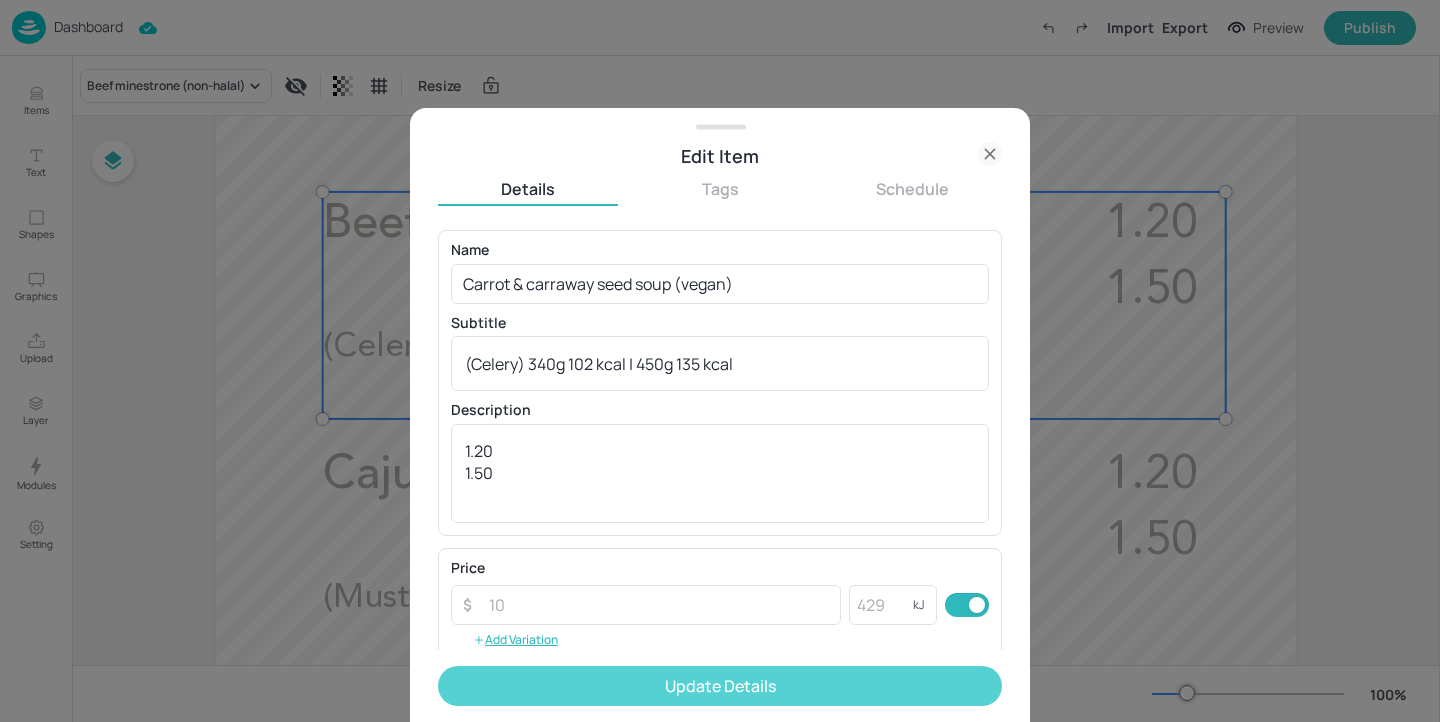 click on "Update Details" at bounding box center (720, 686) 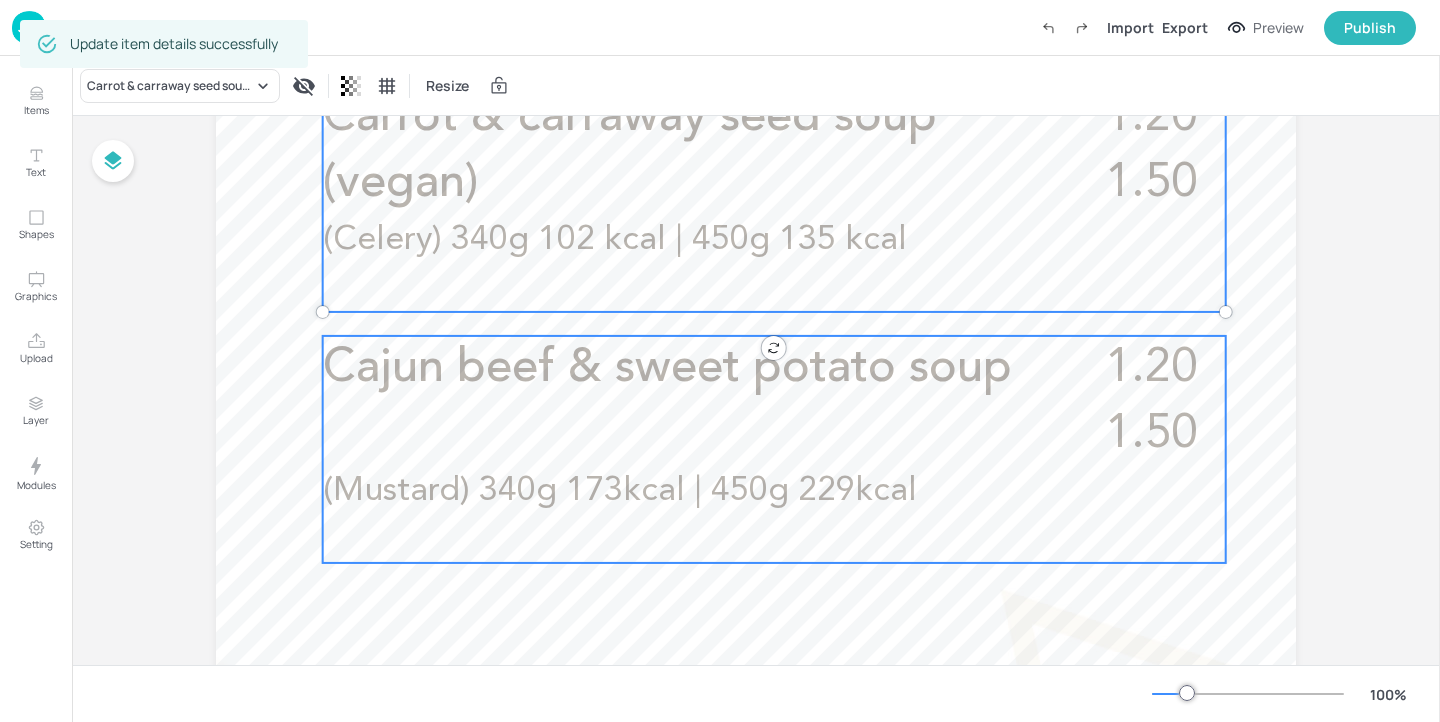 scroll, scrollTop: 794, scrollLeft: 0, axis: vertical 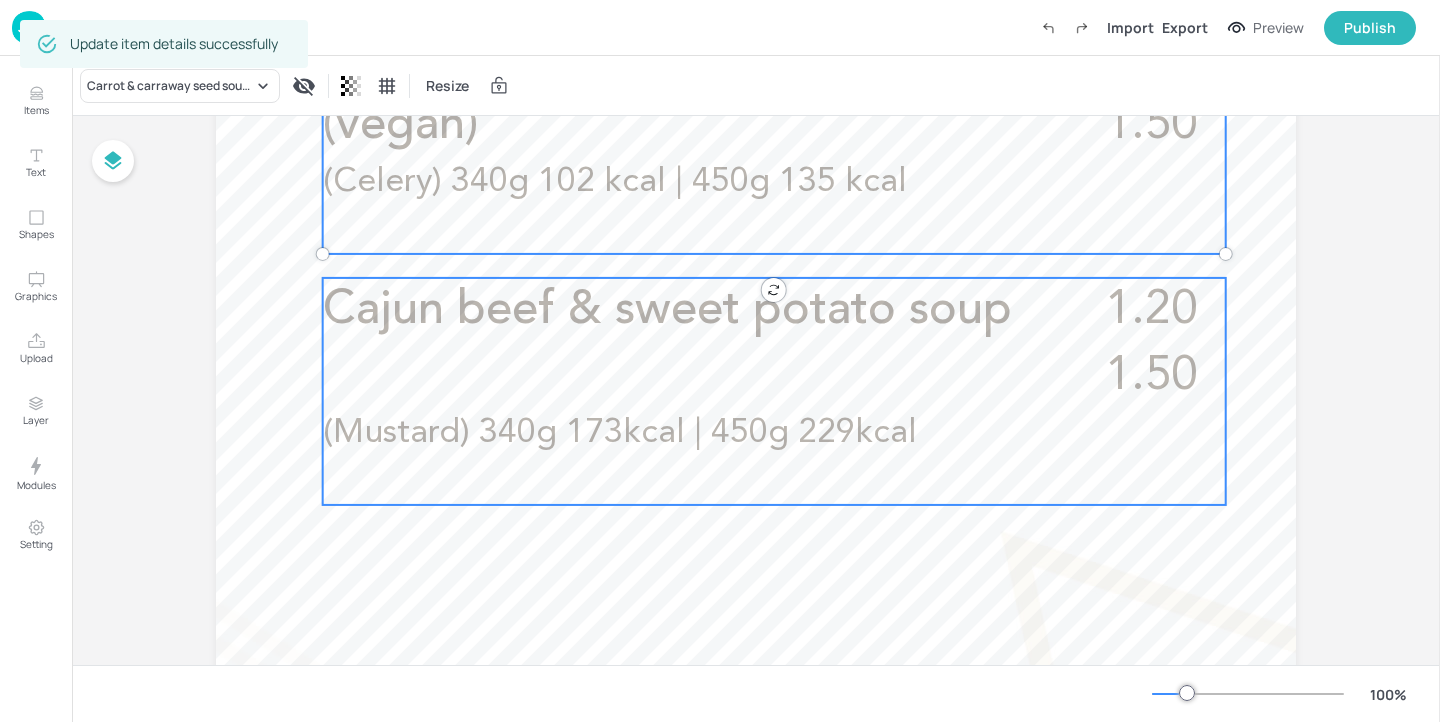 click on "Cajun beef & sweet potato soup 1.20
1.50 (Mustard) 340g 173kcal | 450g 229kcal" at bounding box center [774, 391] 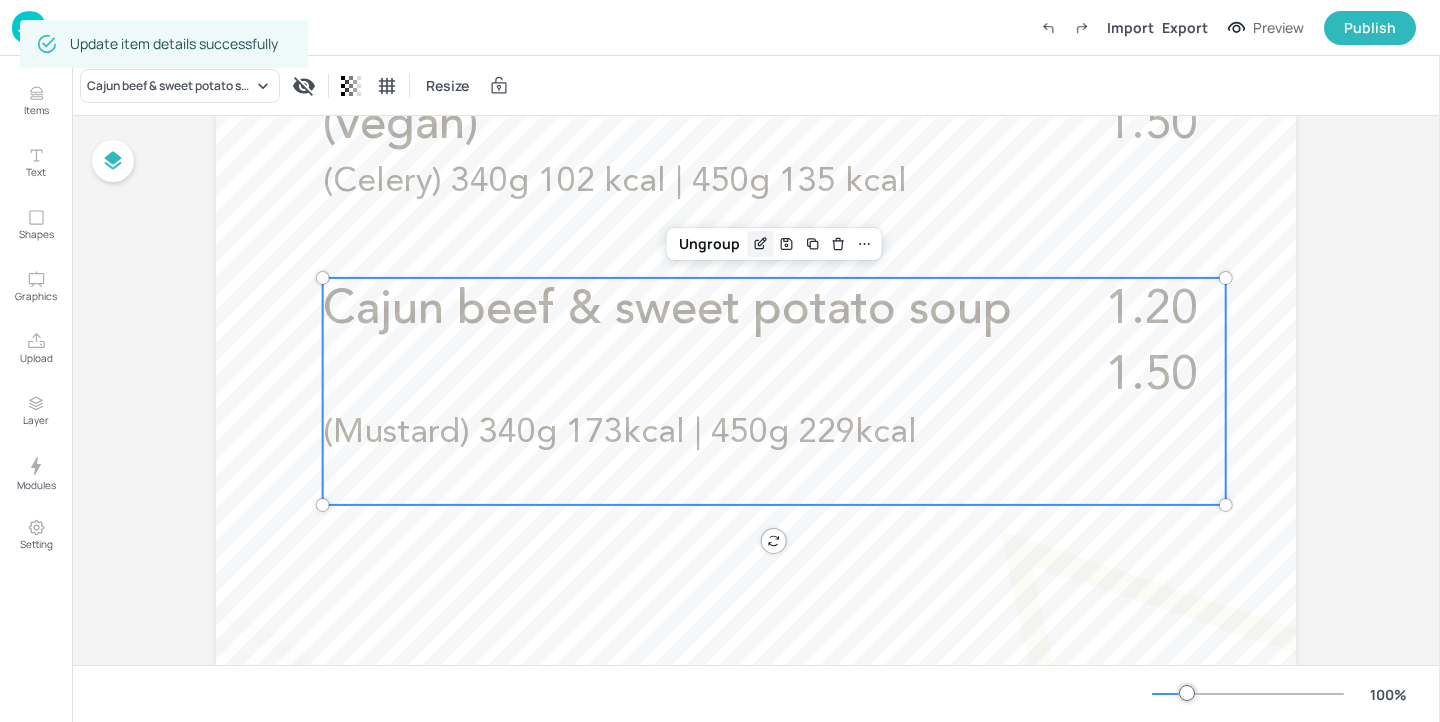 click 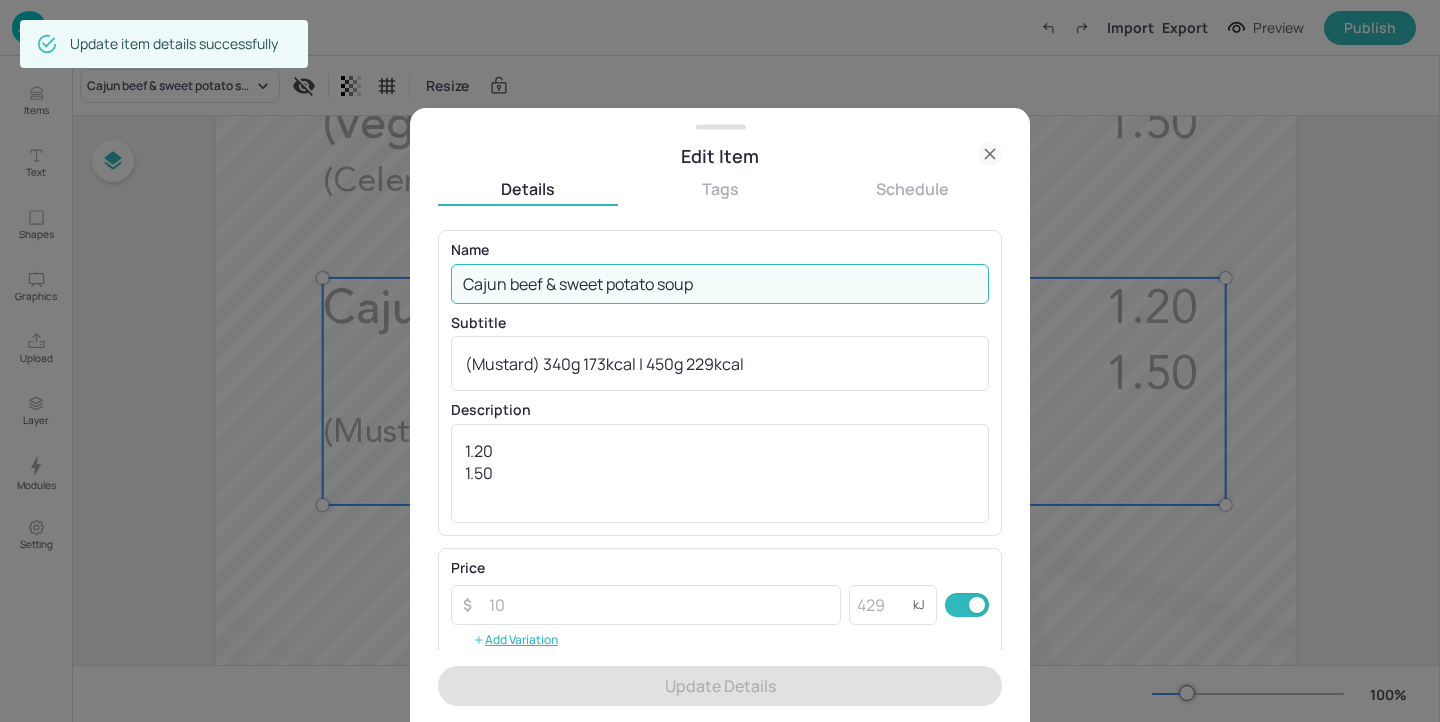 drag, startPoint x: 755, startPoint y: 287, endPoint x: 428, endPoint y: 282, distance: 327.03824 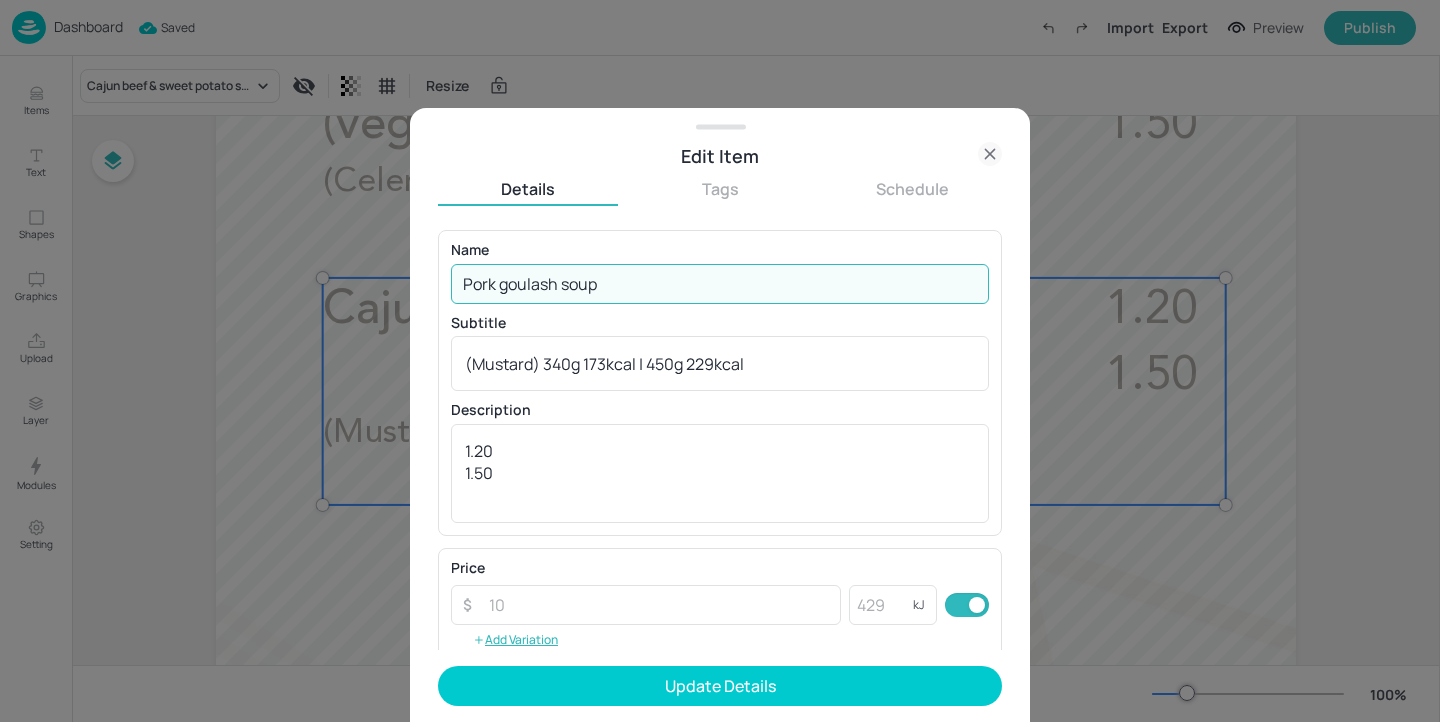 type on "Pork goulash soup" 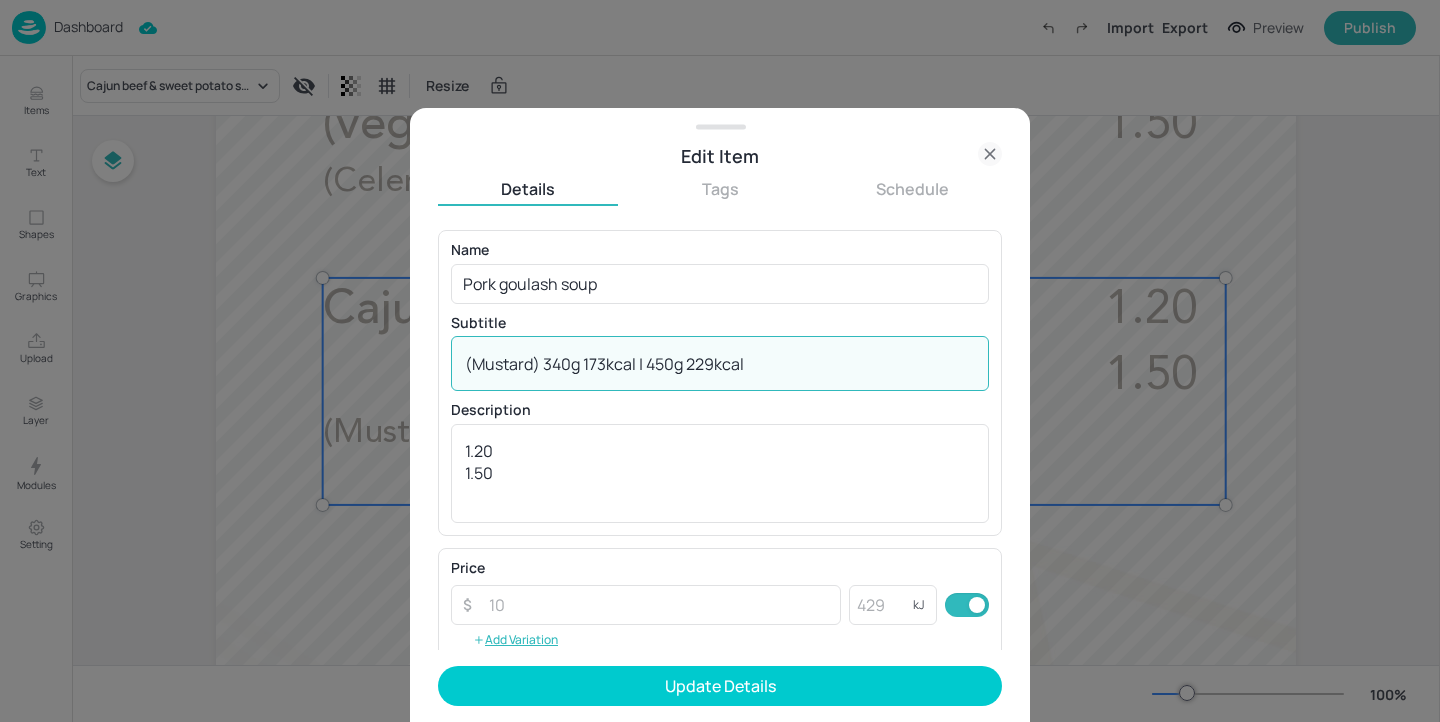drag, startPoint x: 762, startPoint y: 362, endPoint x: 548, endPoint y: 360, distance: 214.00934 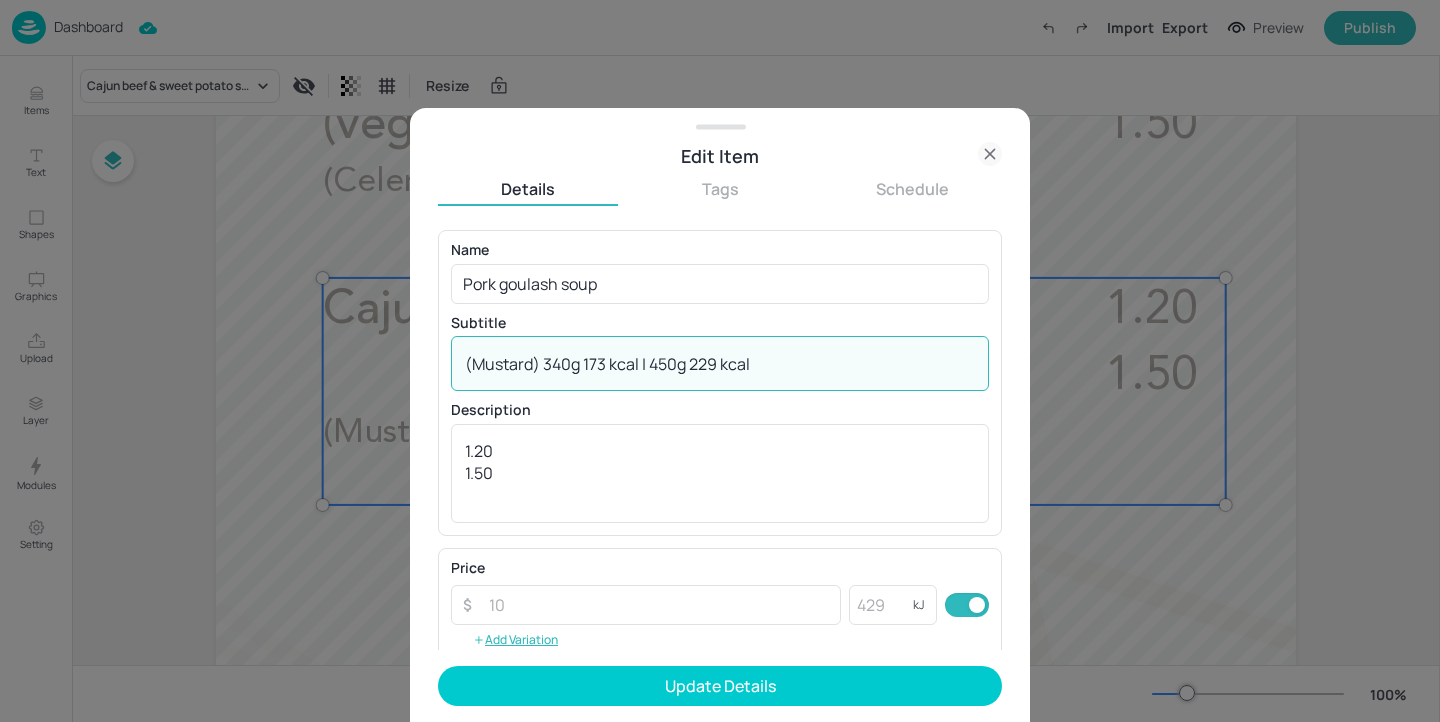 click on "(Mustard) 340g 173 kcal | 450g 229 kcal" at bounding box center (720, 364) 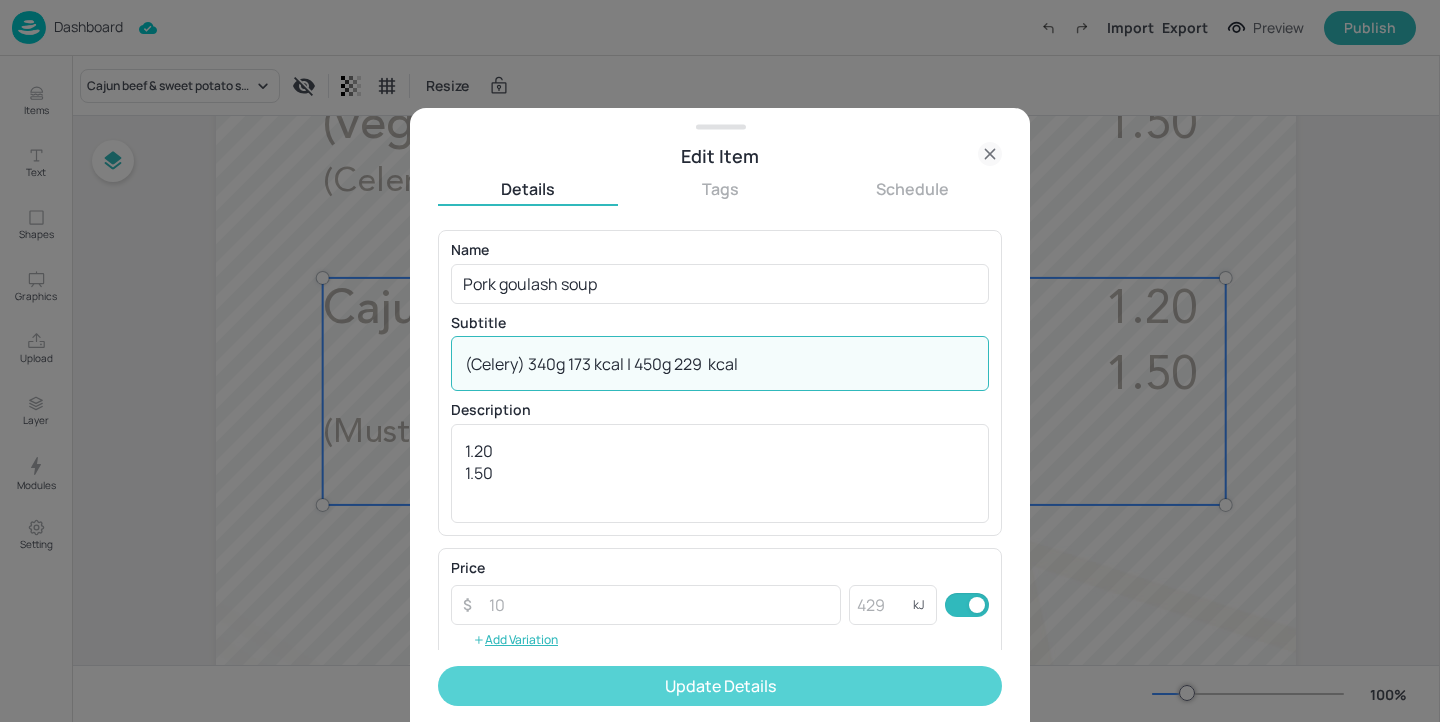 type on "(Celery) 340g 173 kcal | 450g 229  kcal" 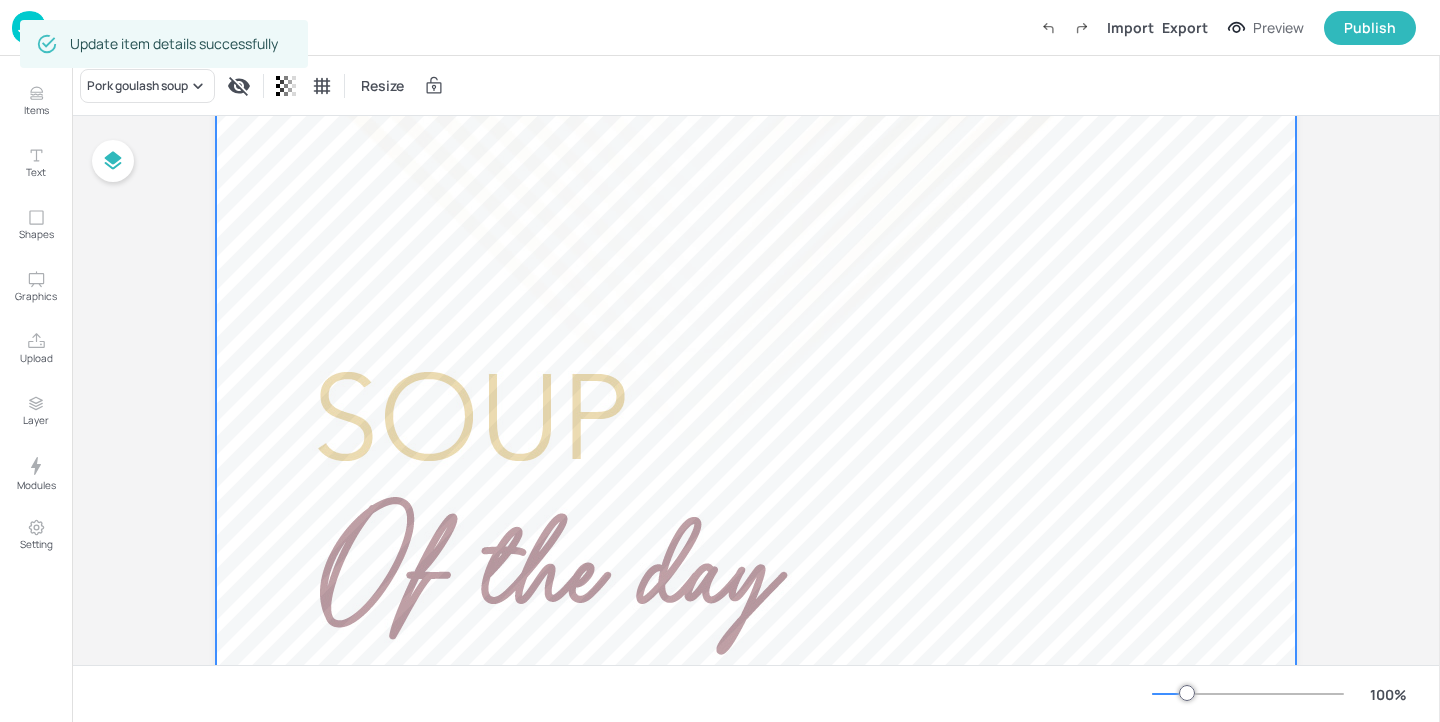 scroll, scrollTop: 0, scrollLeft: 0, axis: both 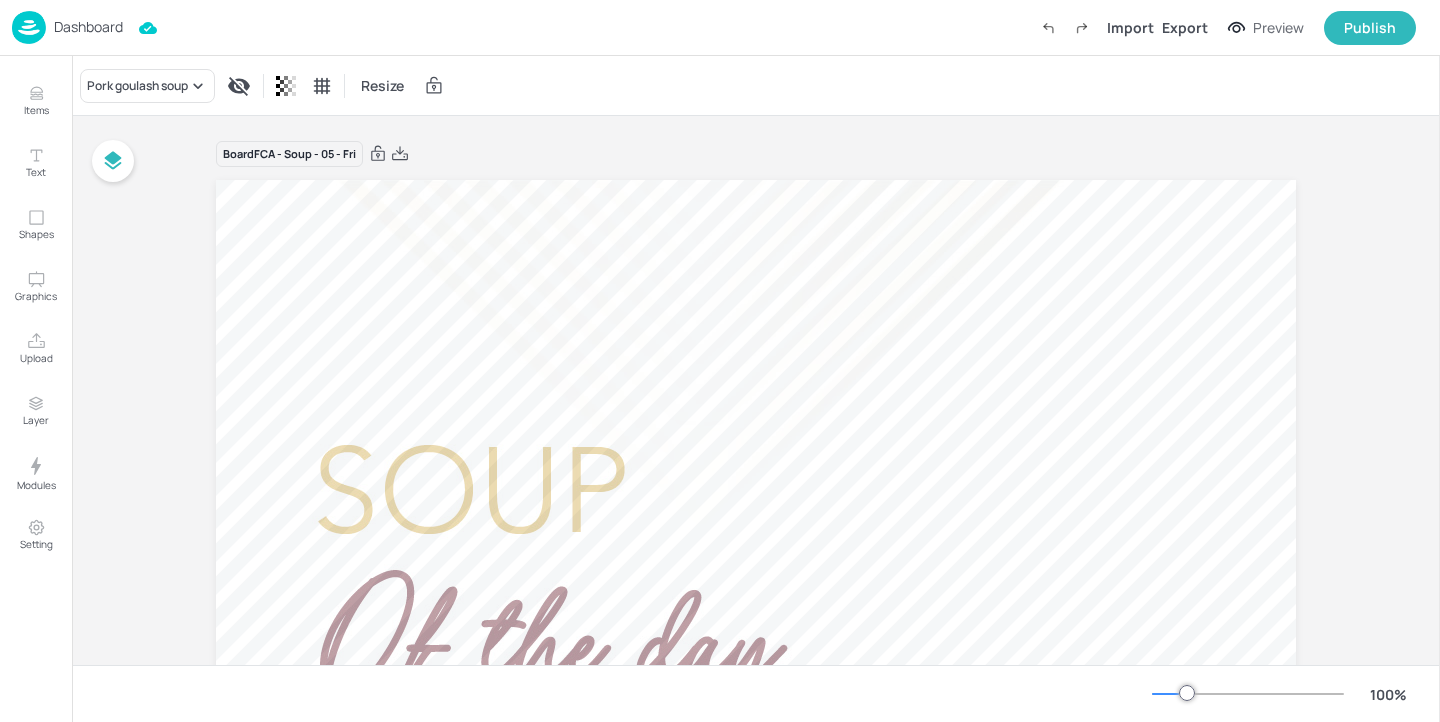 click on "Dashboard" at bounding box center [88, 27] 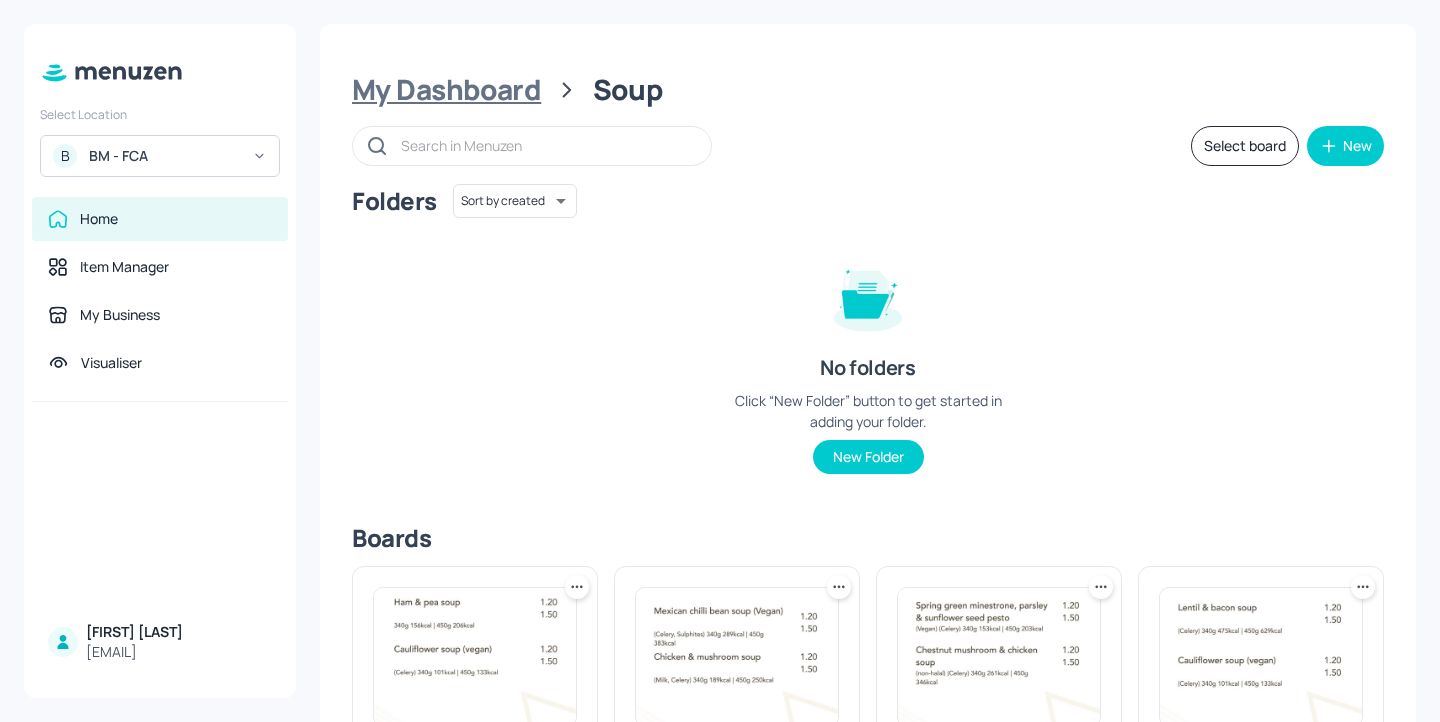 click on "My Dashboard" at bounding box center [446, 90] 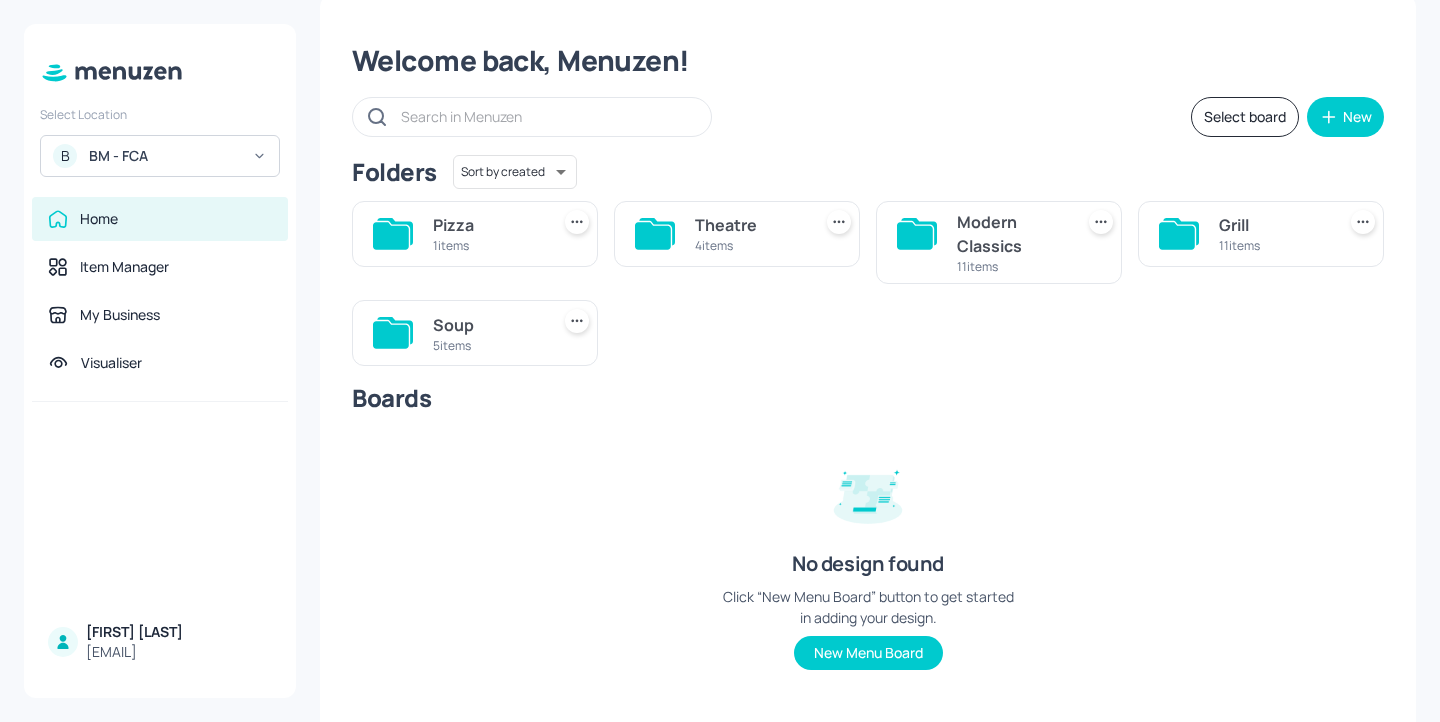 click on "Modern Classics" at bounding box center (1011, 234) 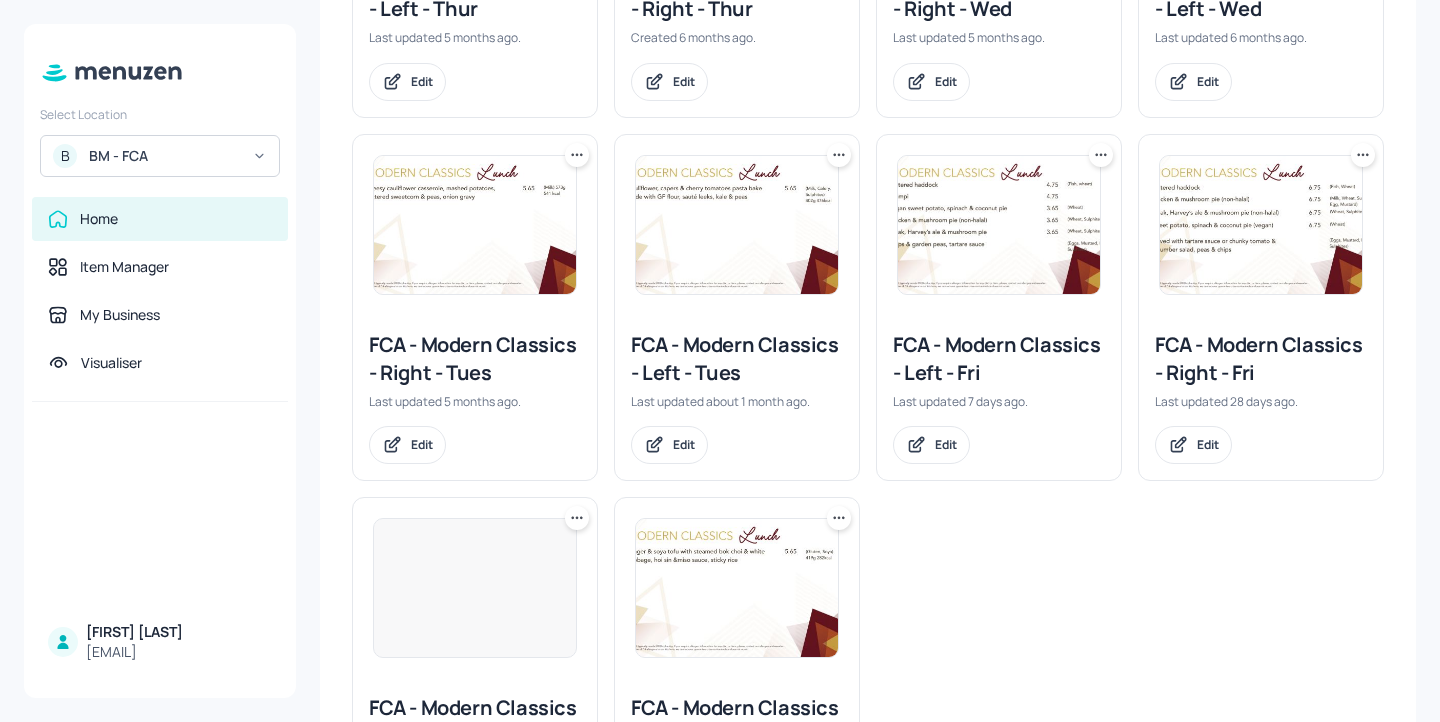 scroll, scrollTop: 639, scrollLeft: 0, axis: vertical 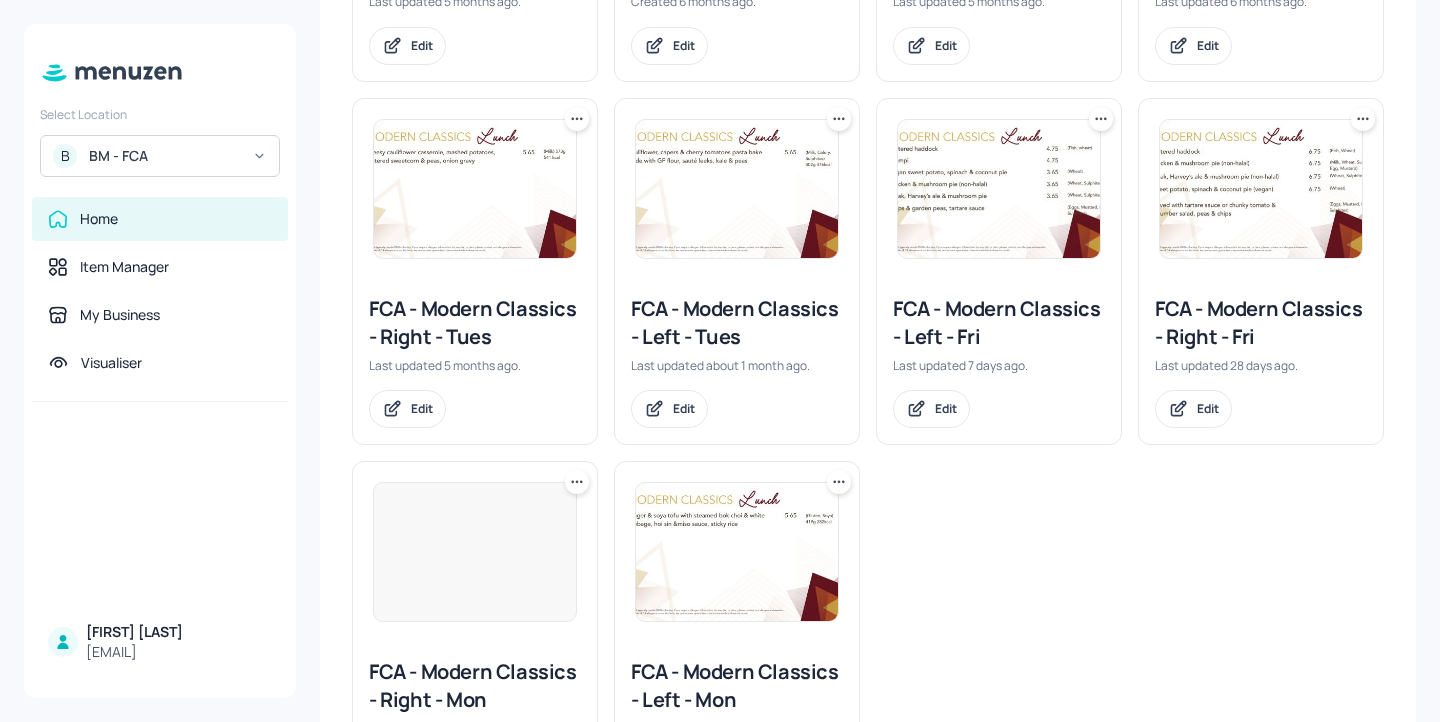 click on "FCA - Modern Classics - Left - Fri" at bounding box center (999, 323) 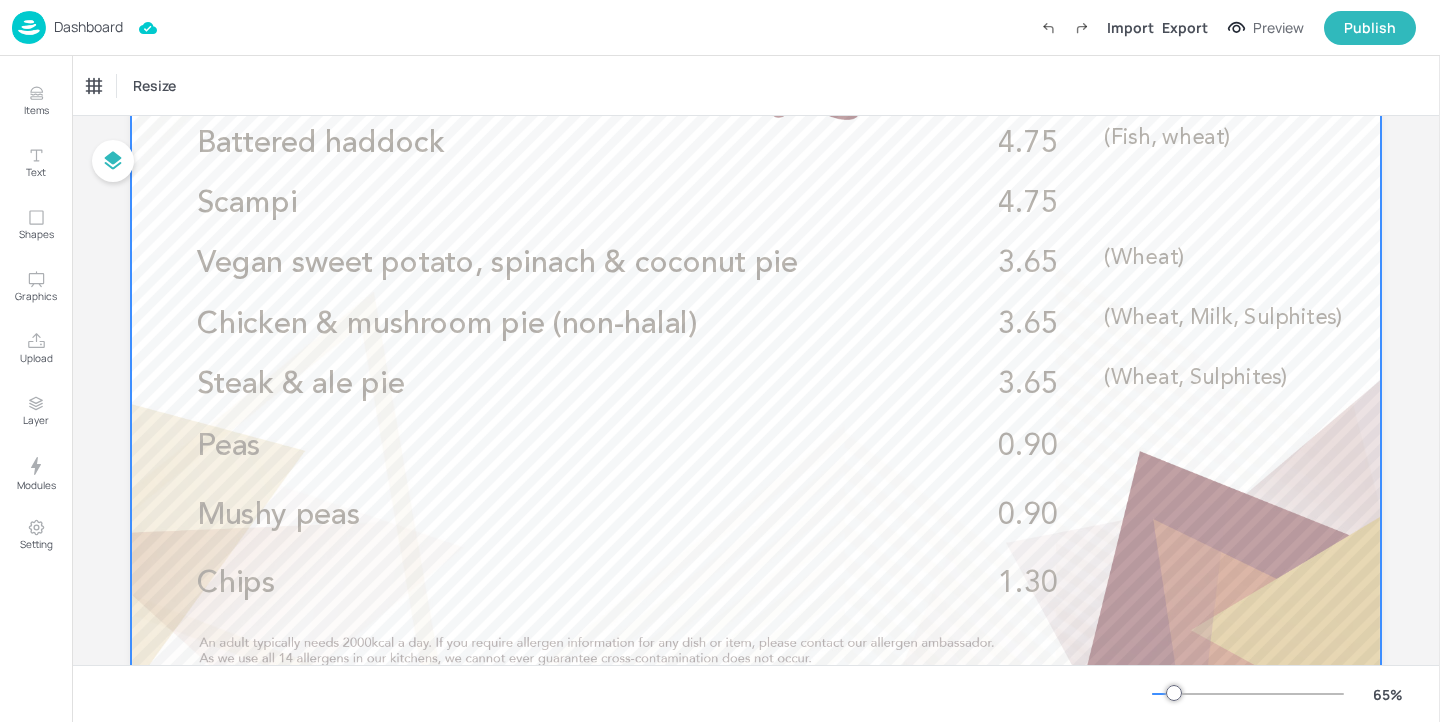 scroll, scrollTop: 264, scrollLeft: 0, axis: vertical 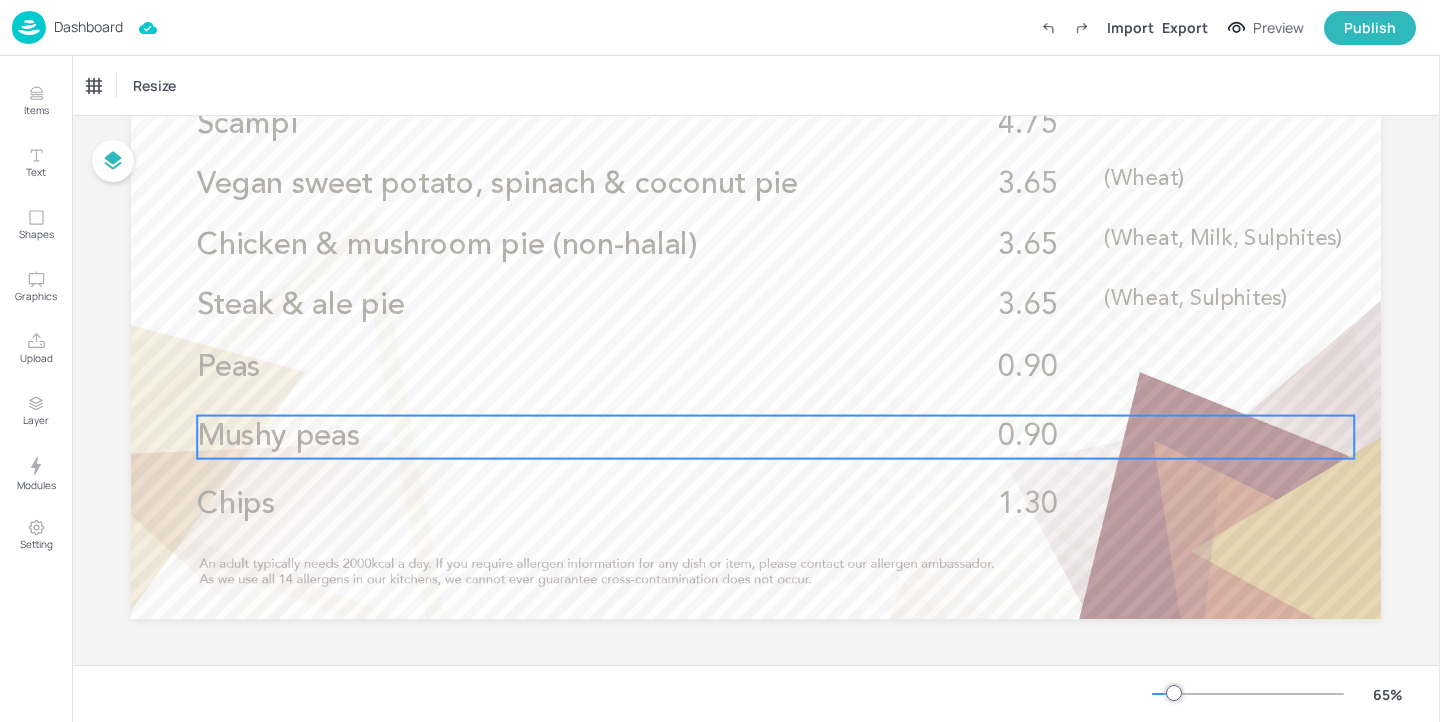 click on "Mushy peas 0.90" at bounding box center (775, 437) 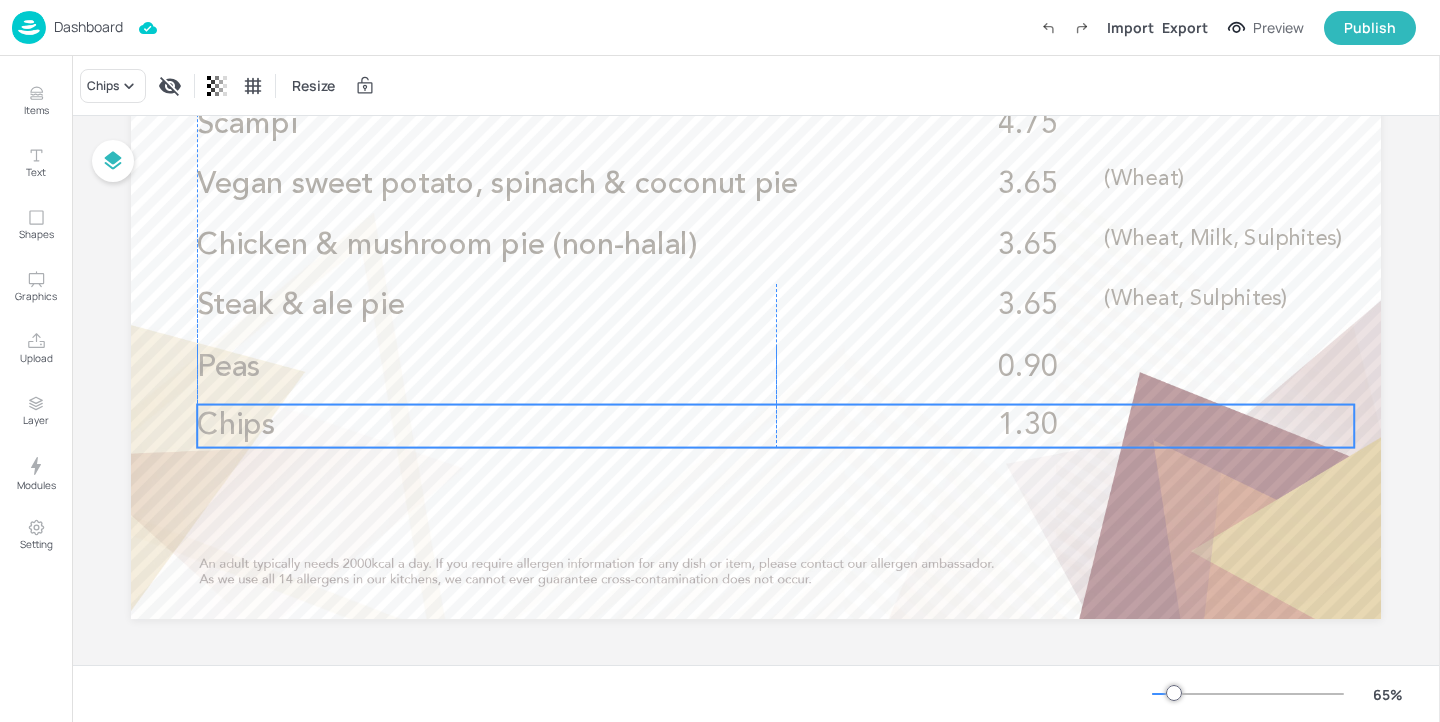 drag, startPoint x: 885, startPoint y: 499, endPoint x: 882, endPoint y: 420, distance: 79.05694 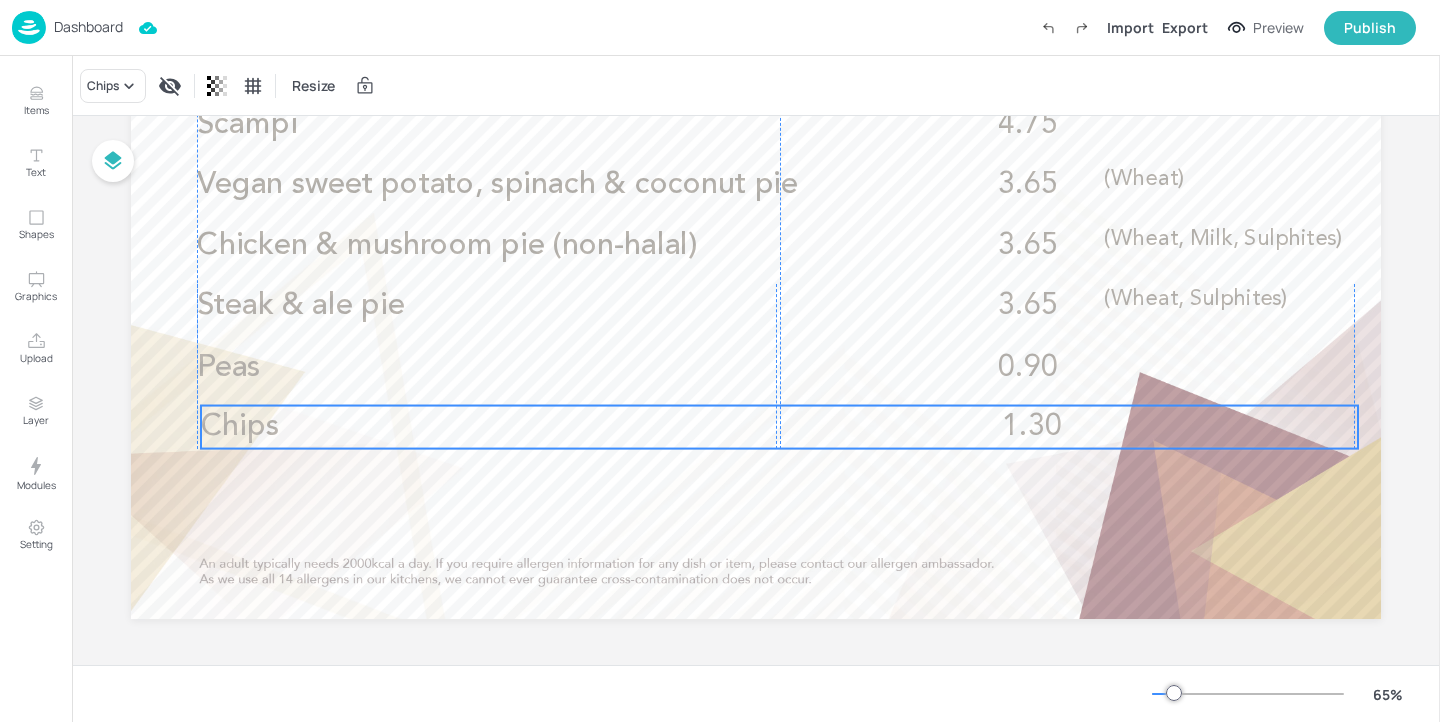 click on "Chips" at bounding box center [554, 427] 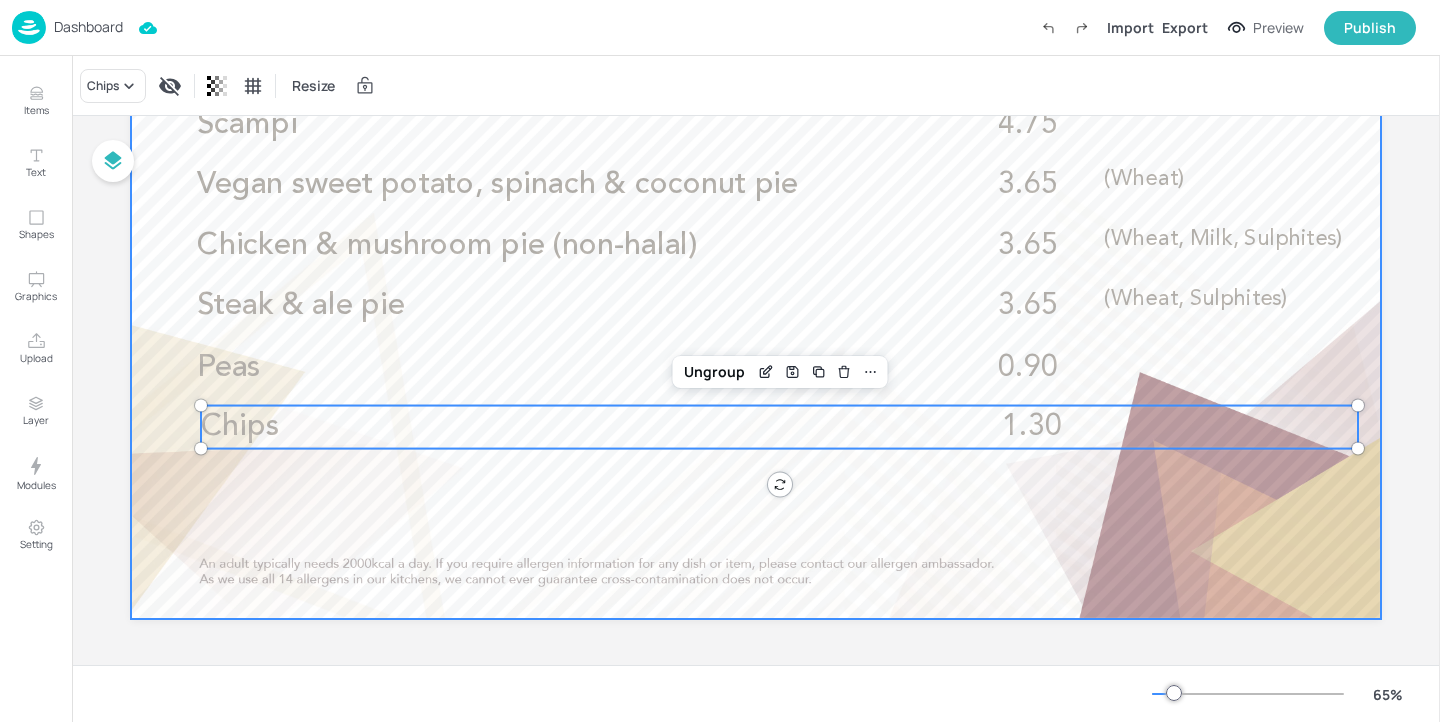 click at bounding box center (756, 267) 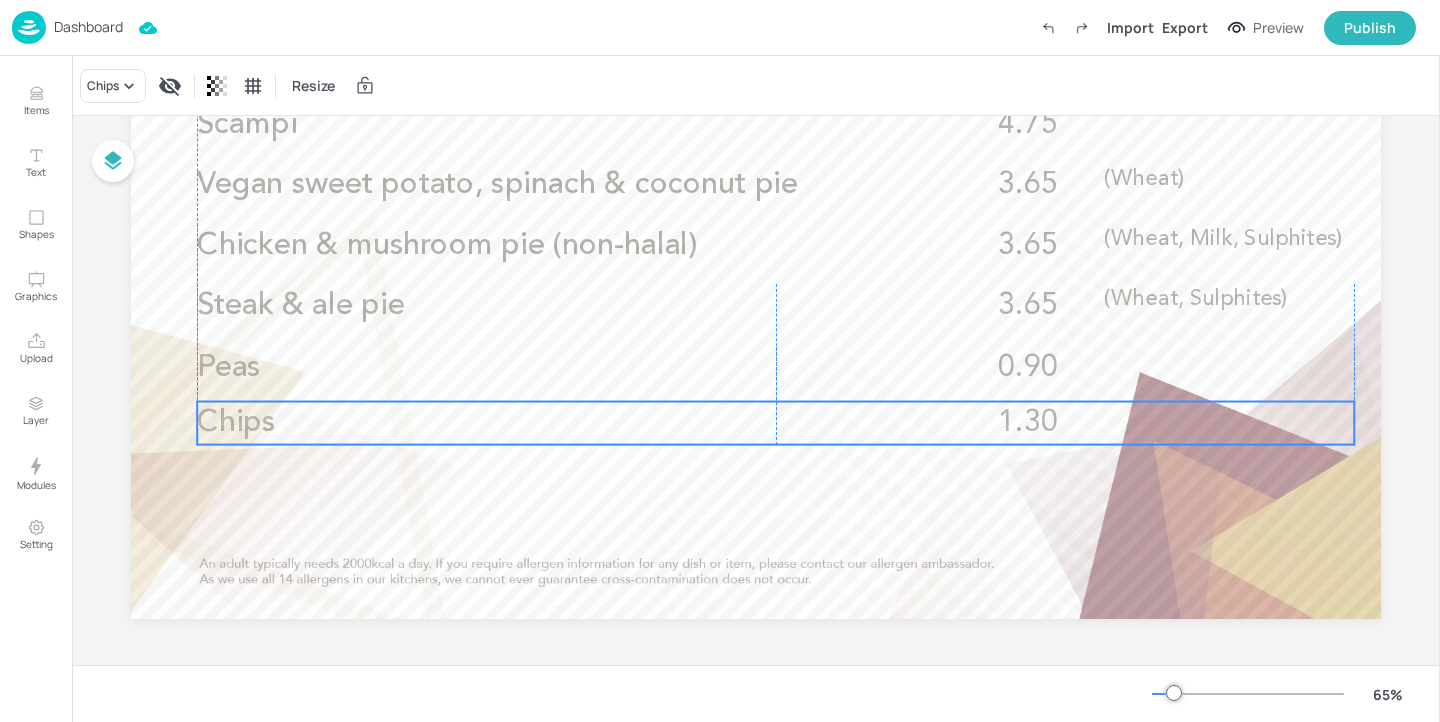 click on "Chips" at bounding box center (550, 423) 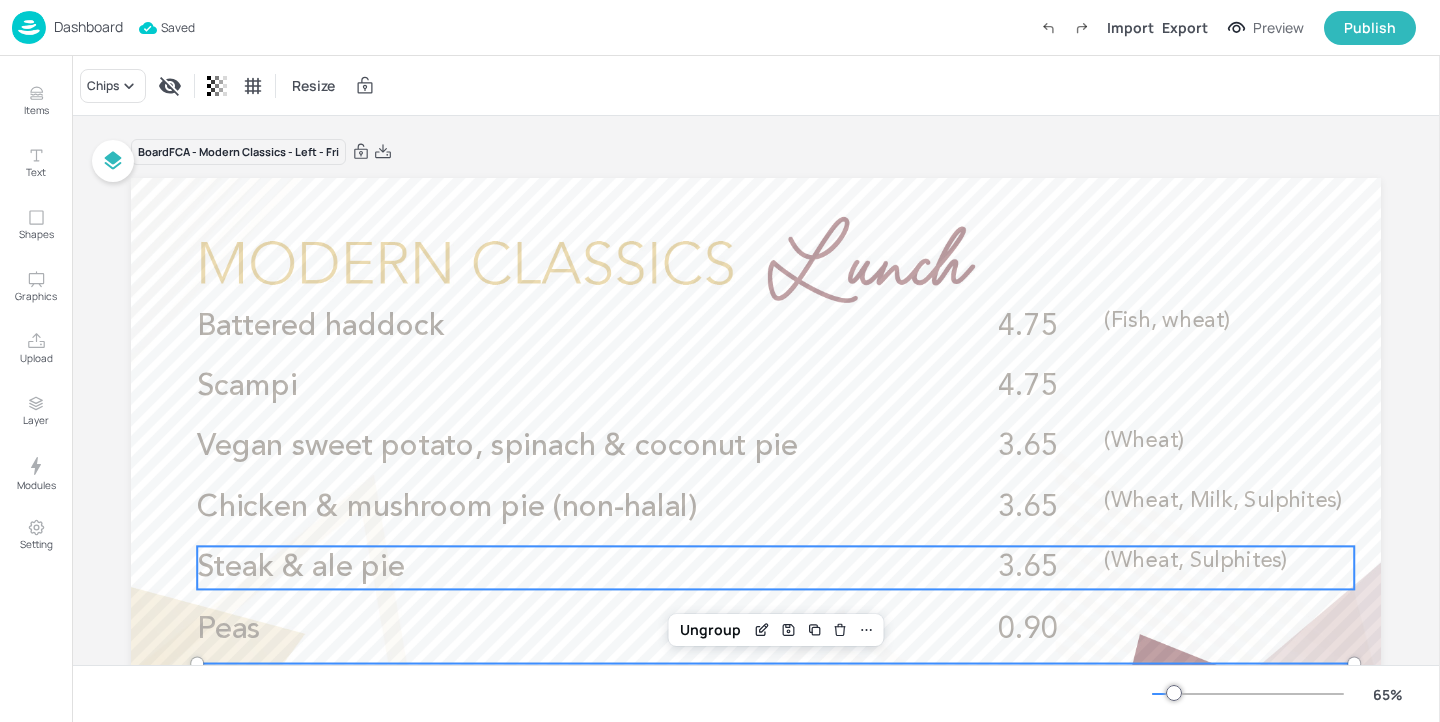 scroll, scrollTop: 0, scrollLeft: 0, axis: both 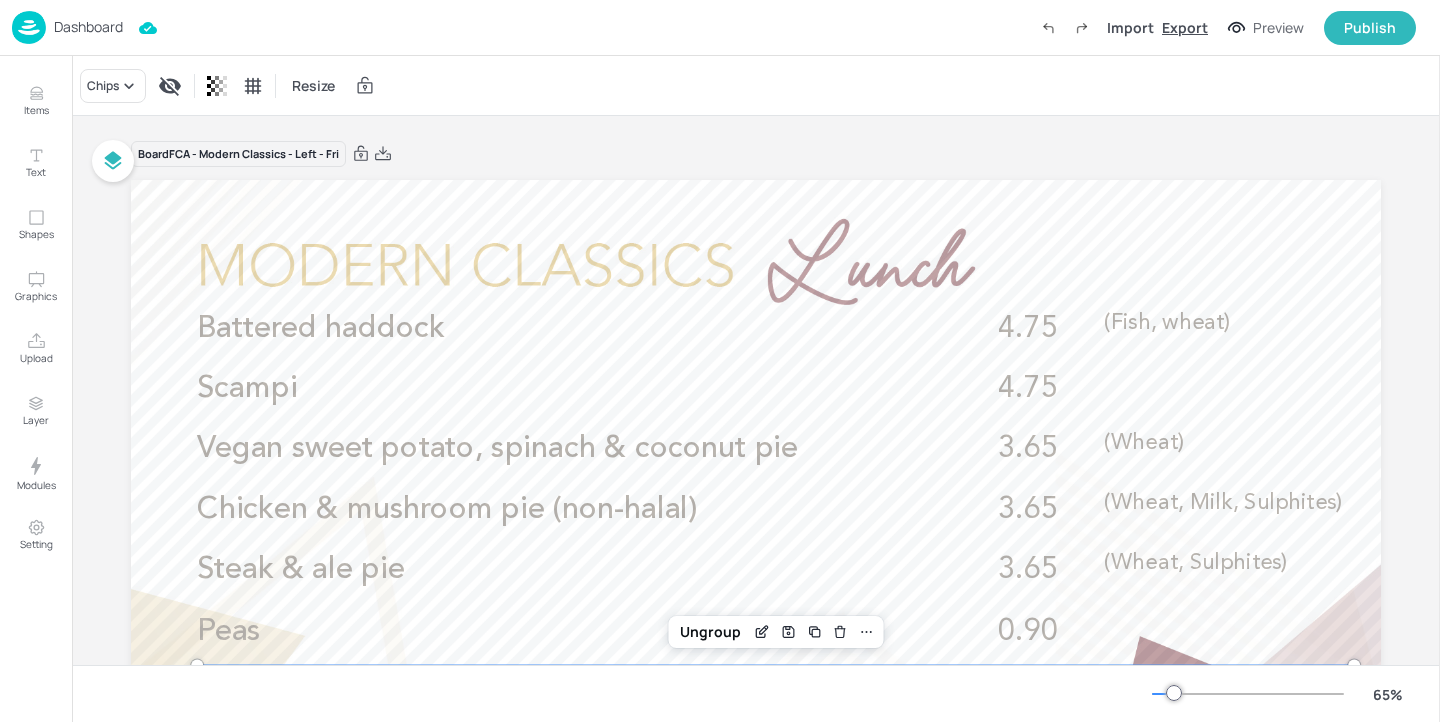 click on "Export" at bounding box center (1185, 27) 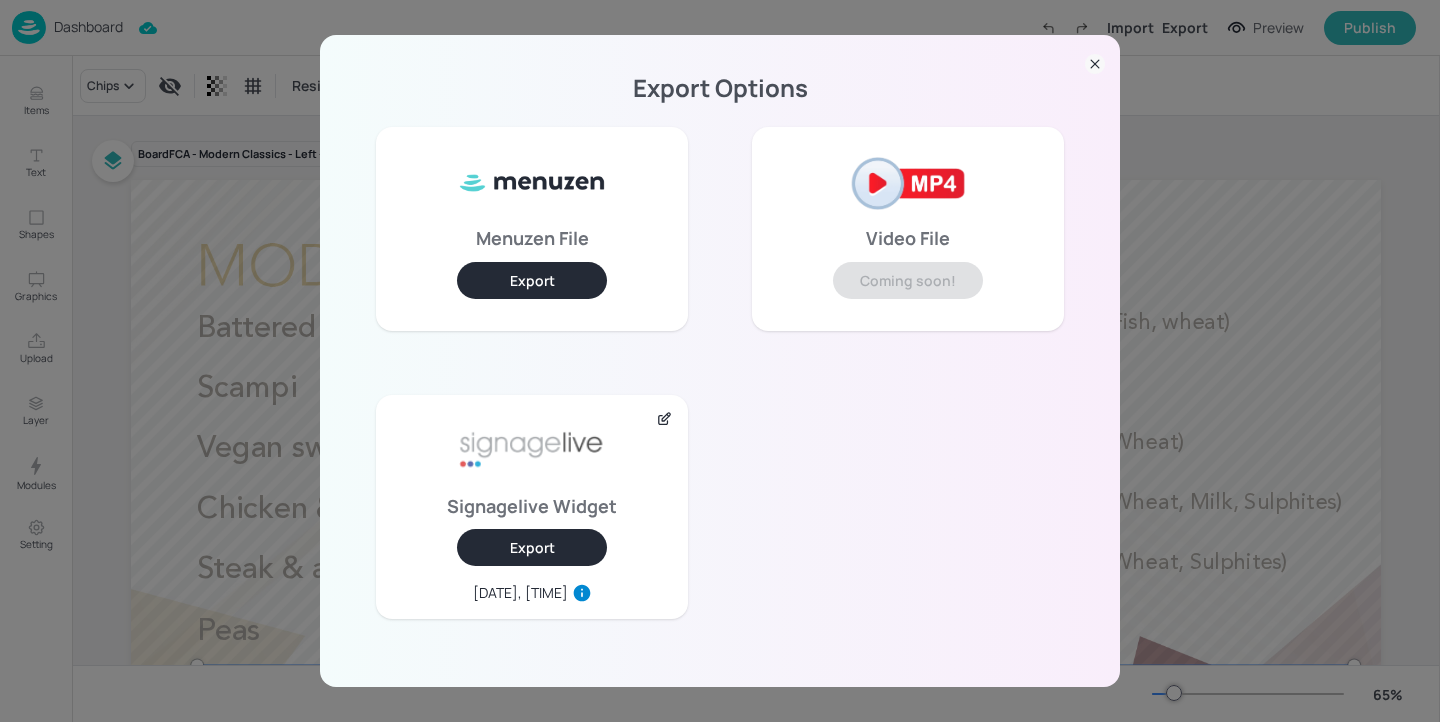 click on "Export" at bounding box center [532, 547] 